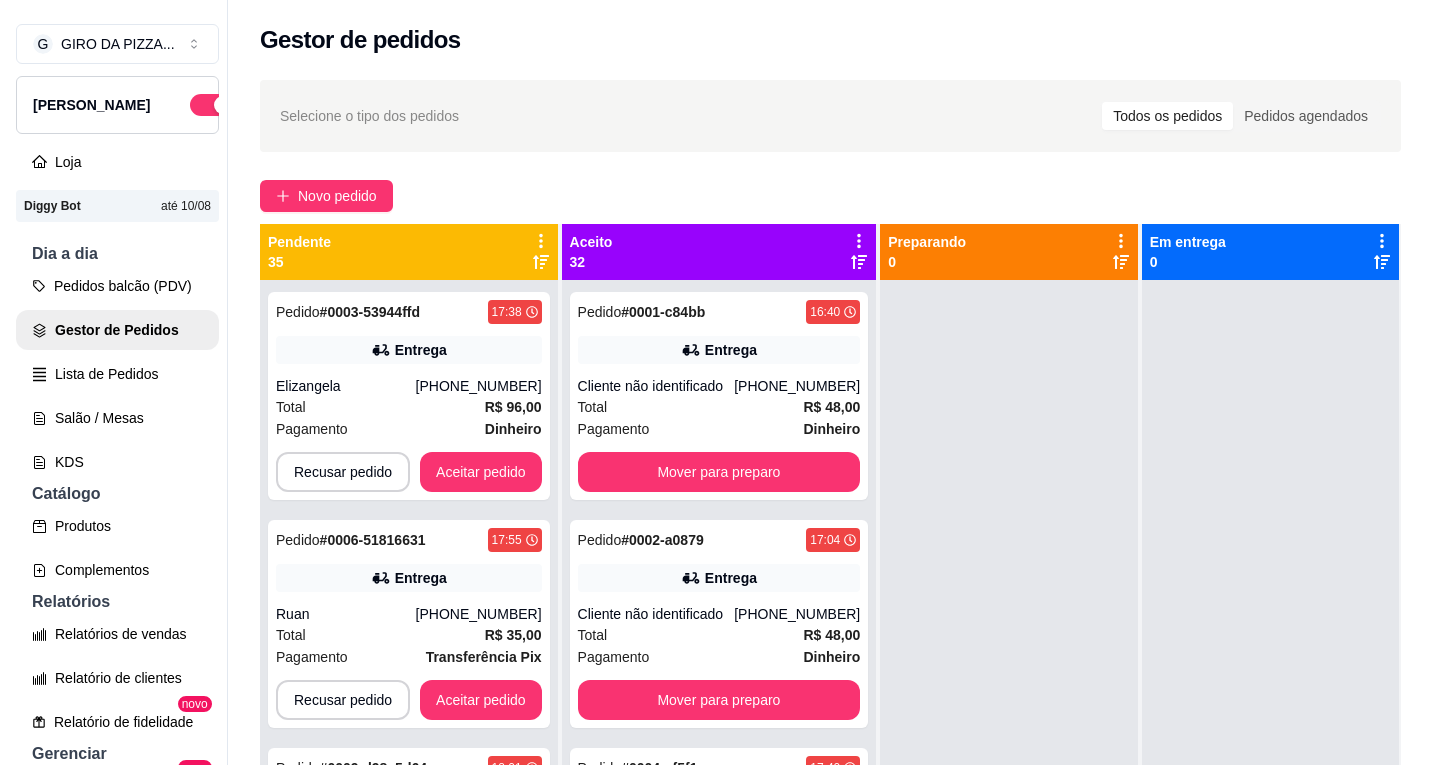 scroll, scrollTop: 0, scrollLeft: 0, axis: both 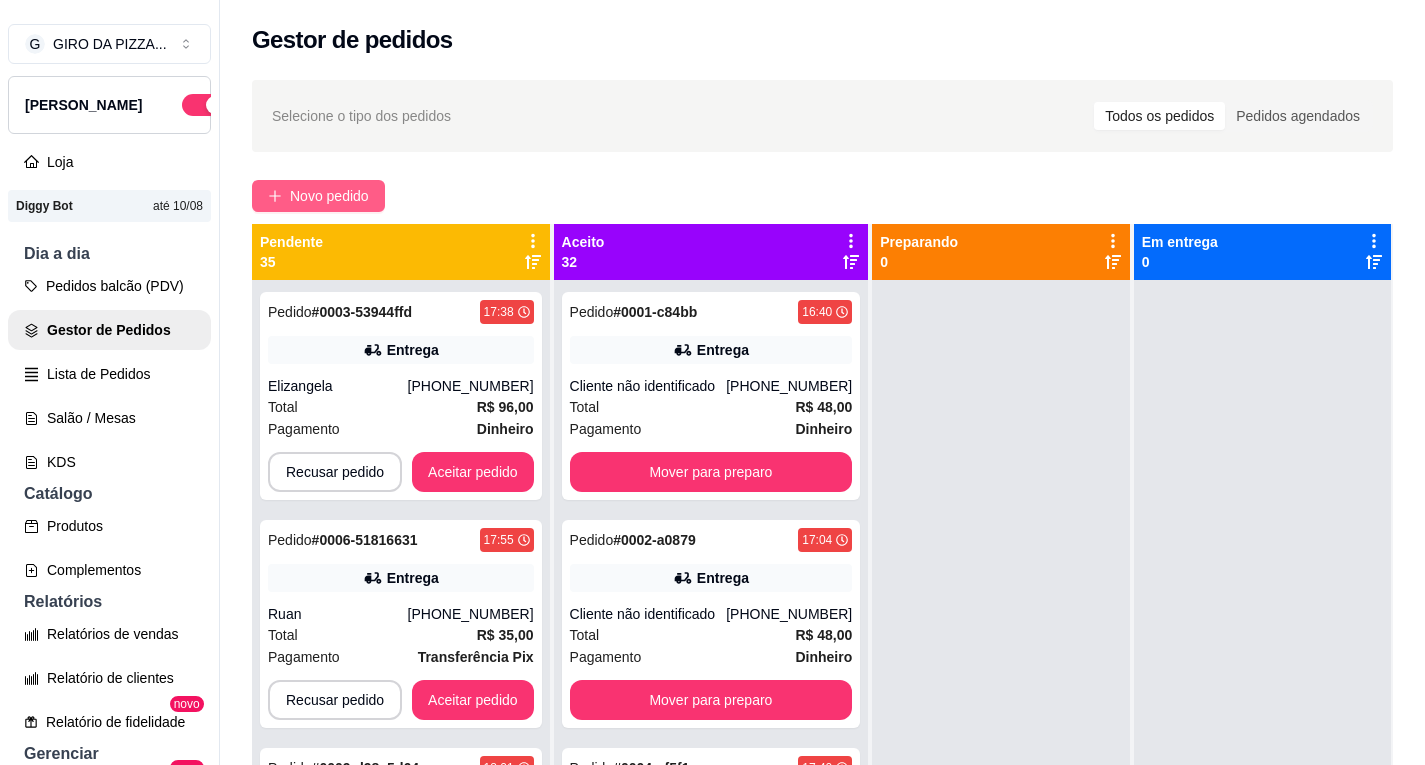 click on "Novo pedido" at bounding box center (329, 196) 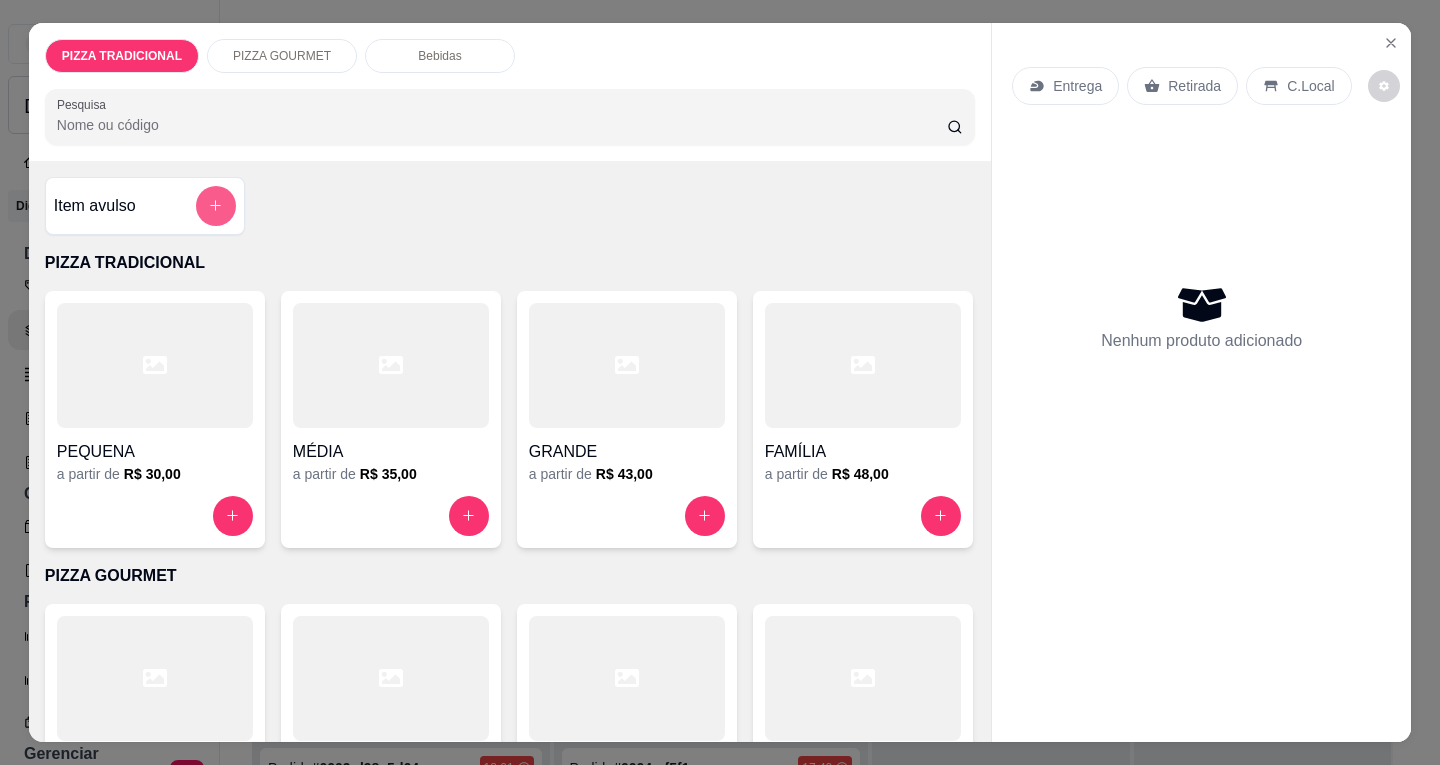 click 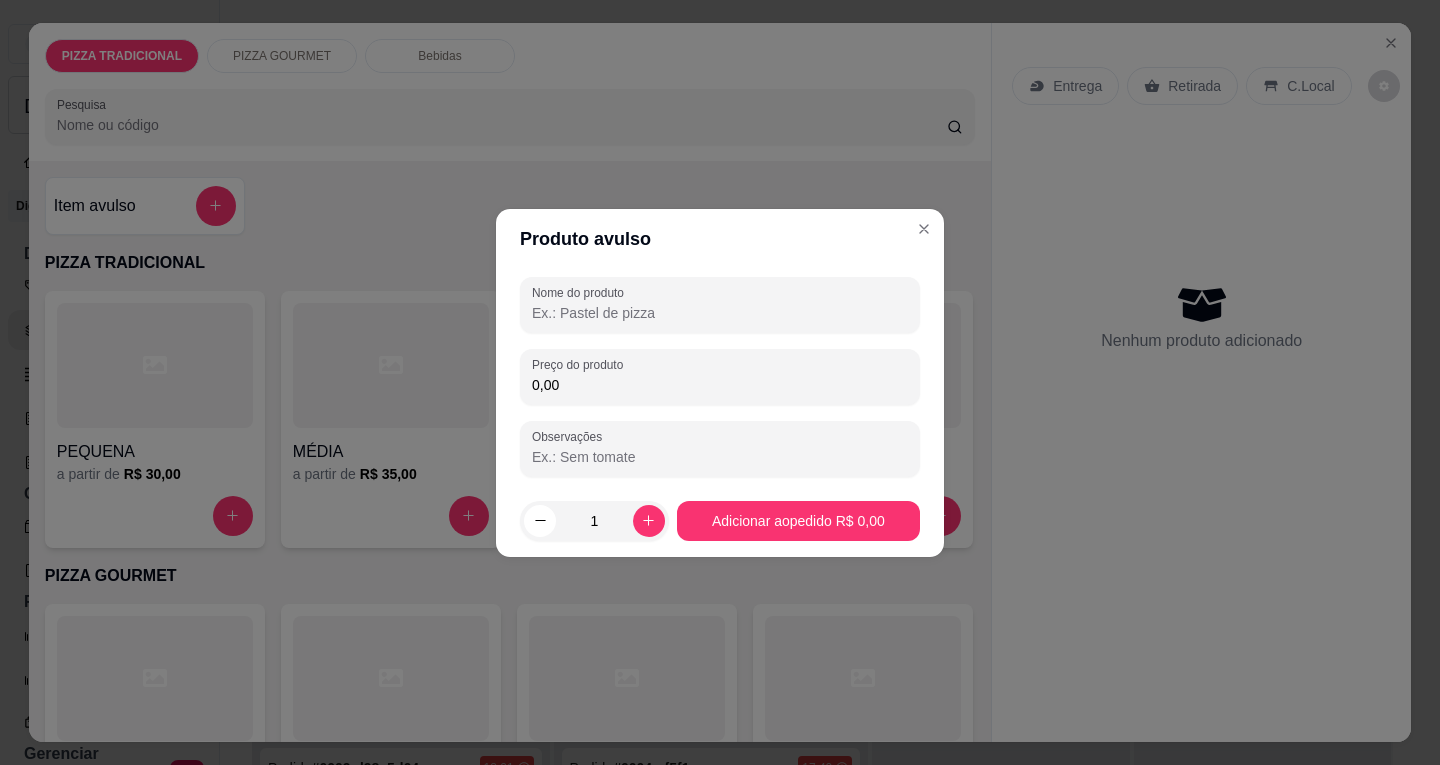 click on "0,00" at bounding box center (720, 385) 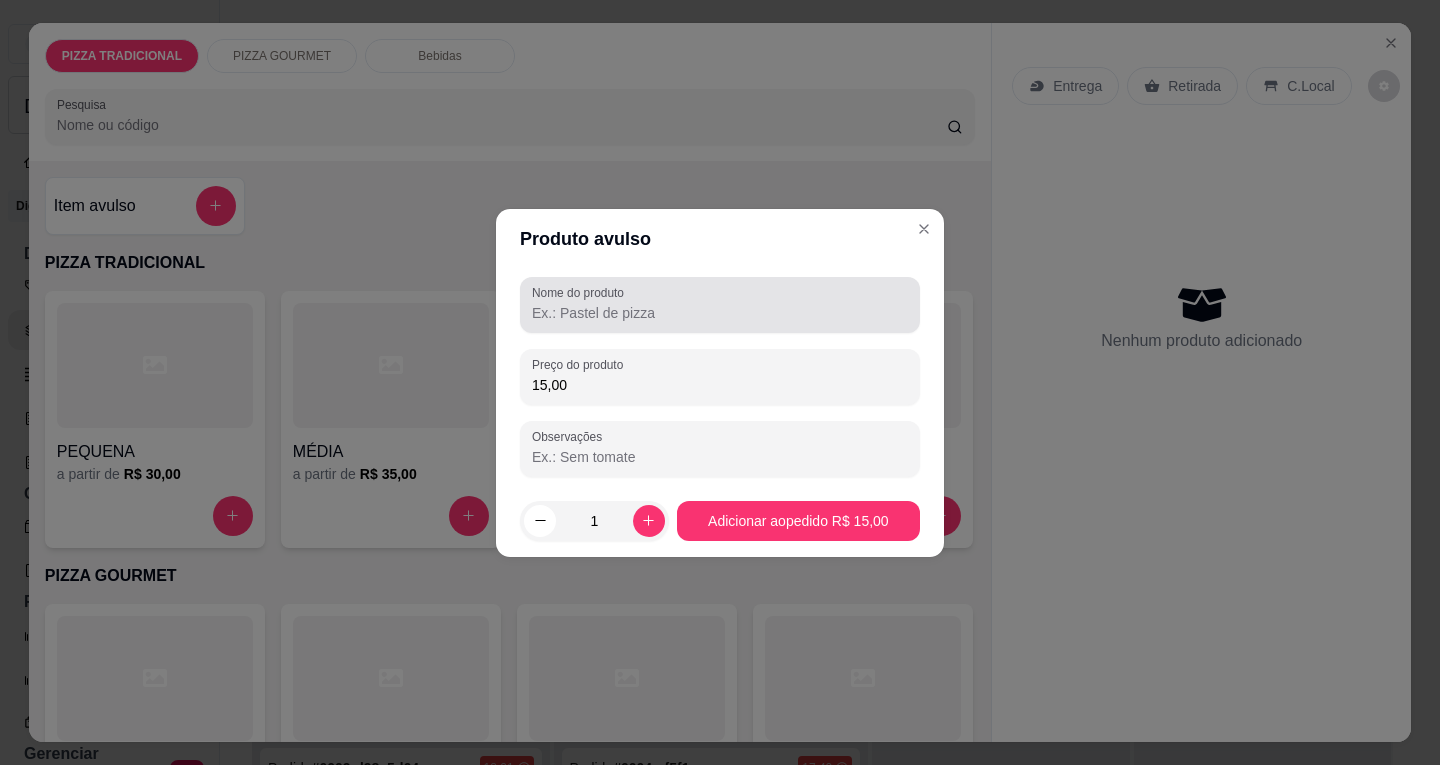 type on "15,00" 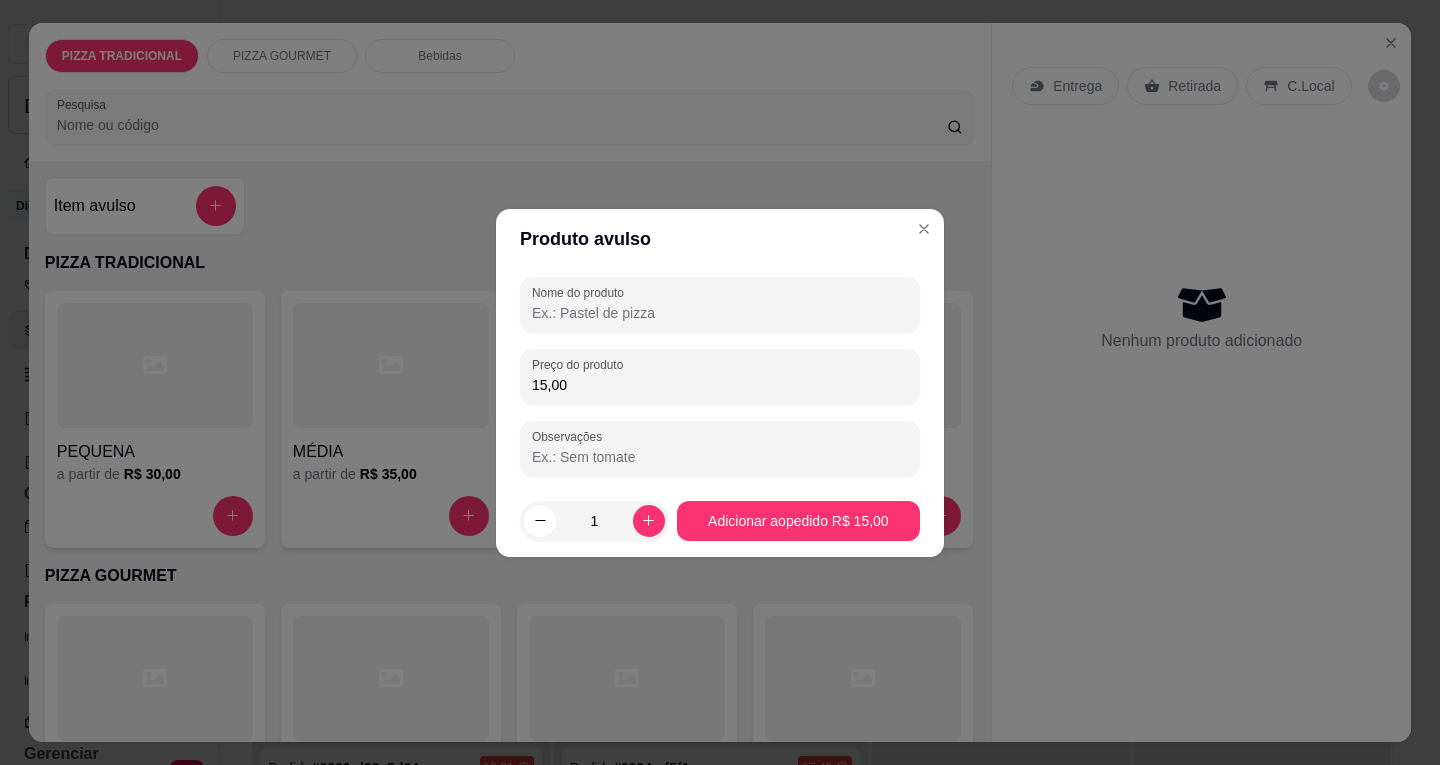 drag, startPoint x: 627, startPoint y: 312, endPoint x: 639, endPoint y: 312, distance: 12 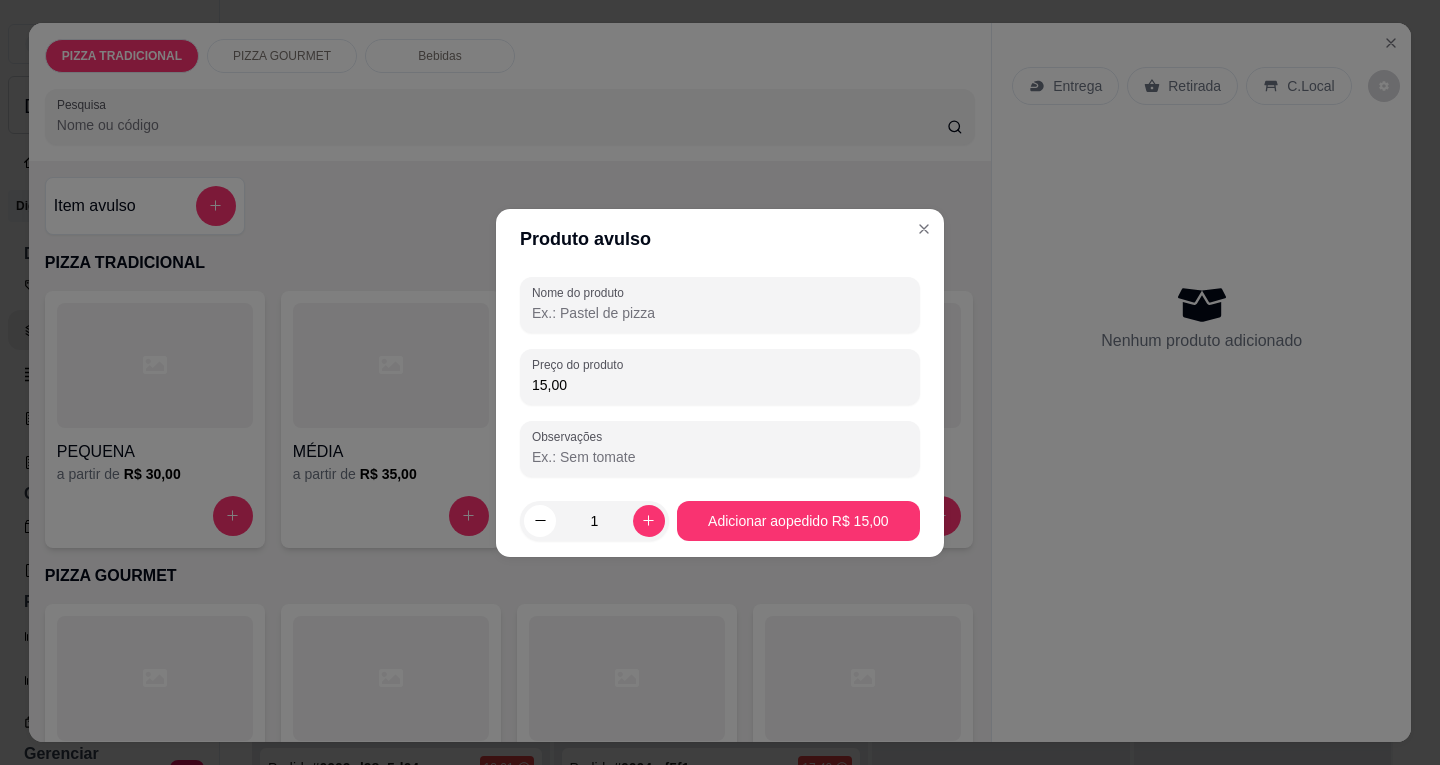 click on "Nome do produto" at bounding box center [720, 313] 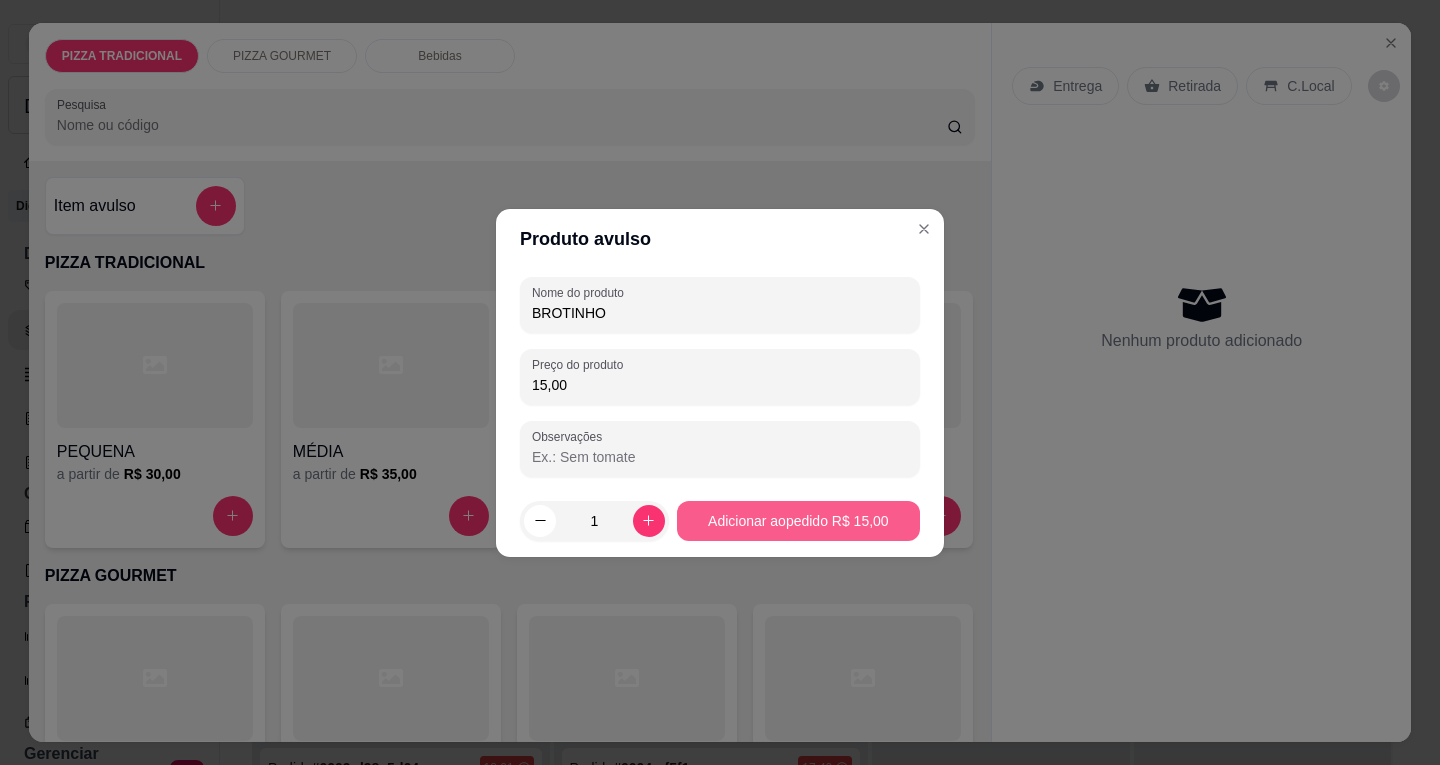 type on "BROTINHO" 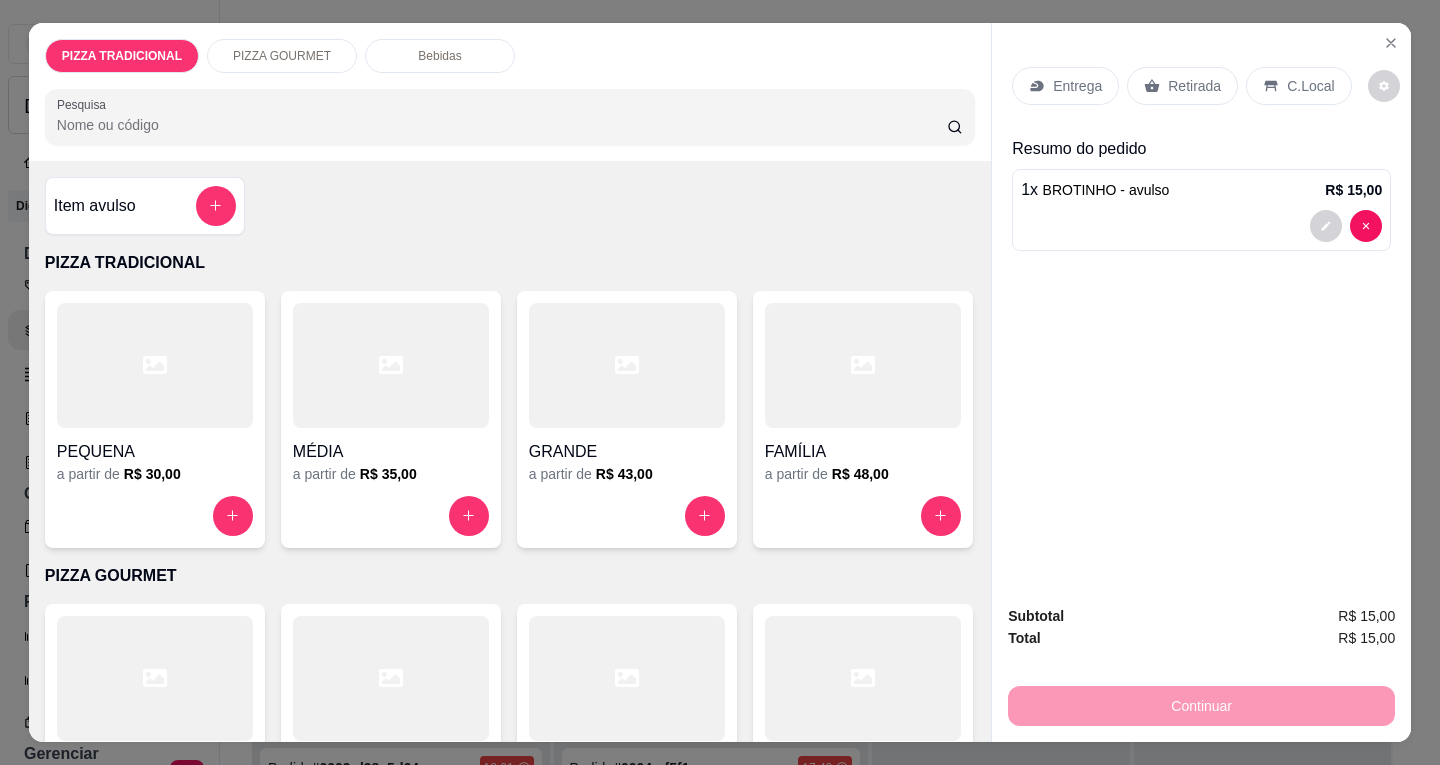 click on "Entrega" at bounding box center [1065, 86] 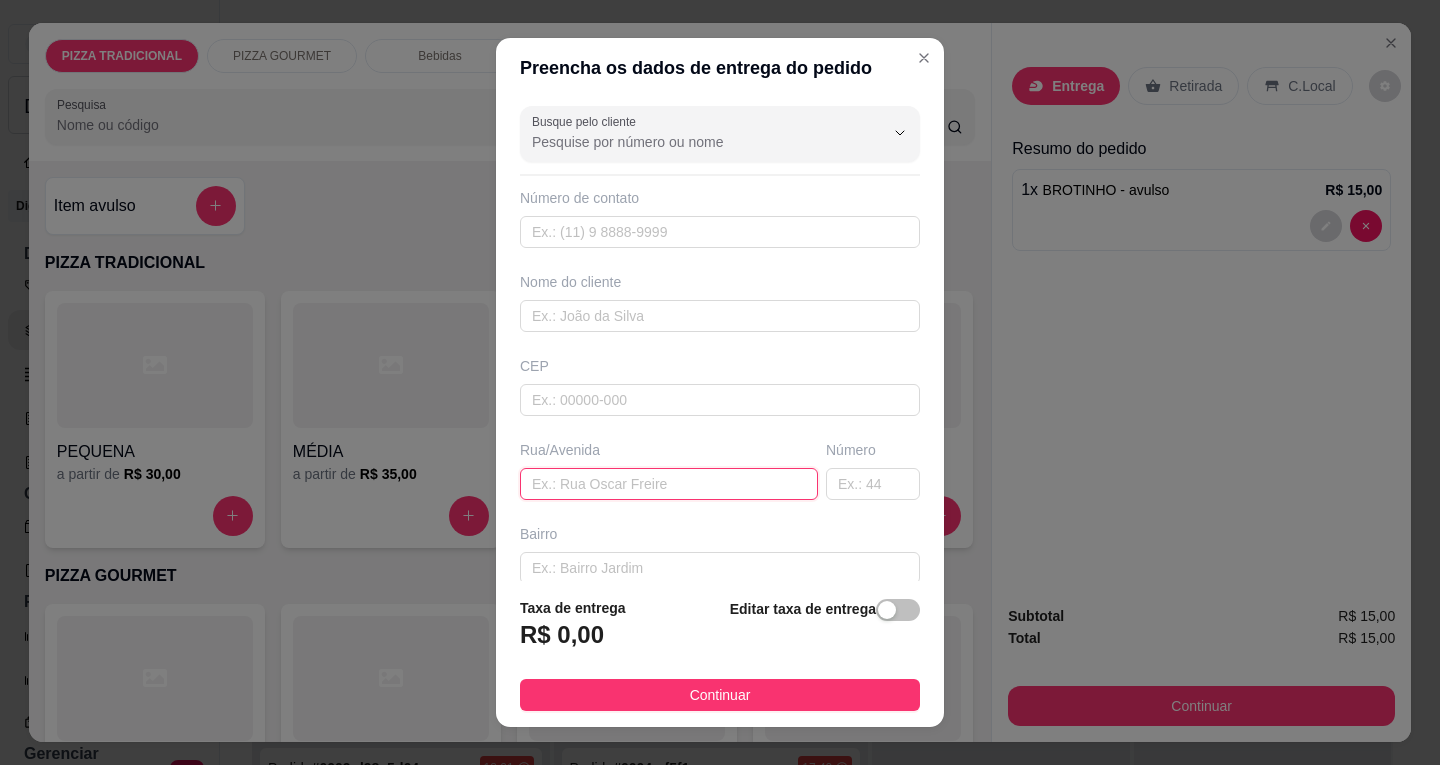 click at bounding box center (669, 484) 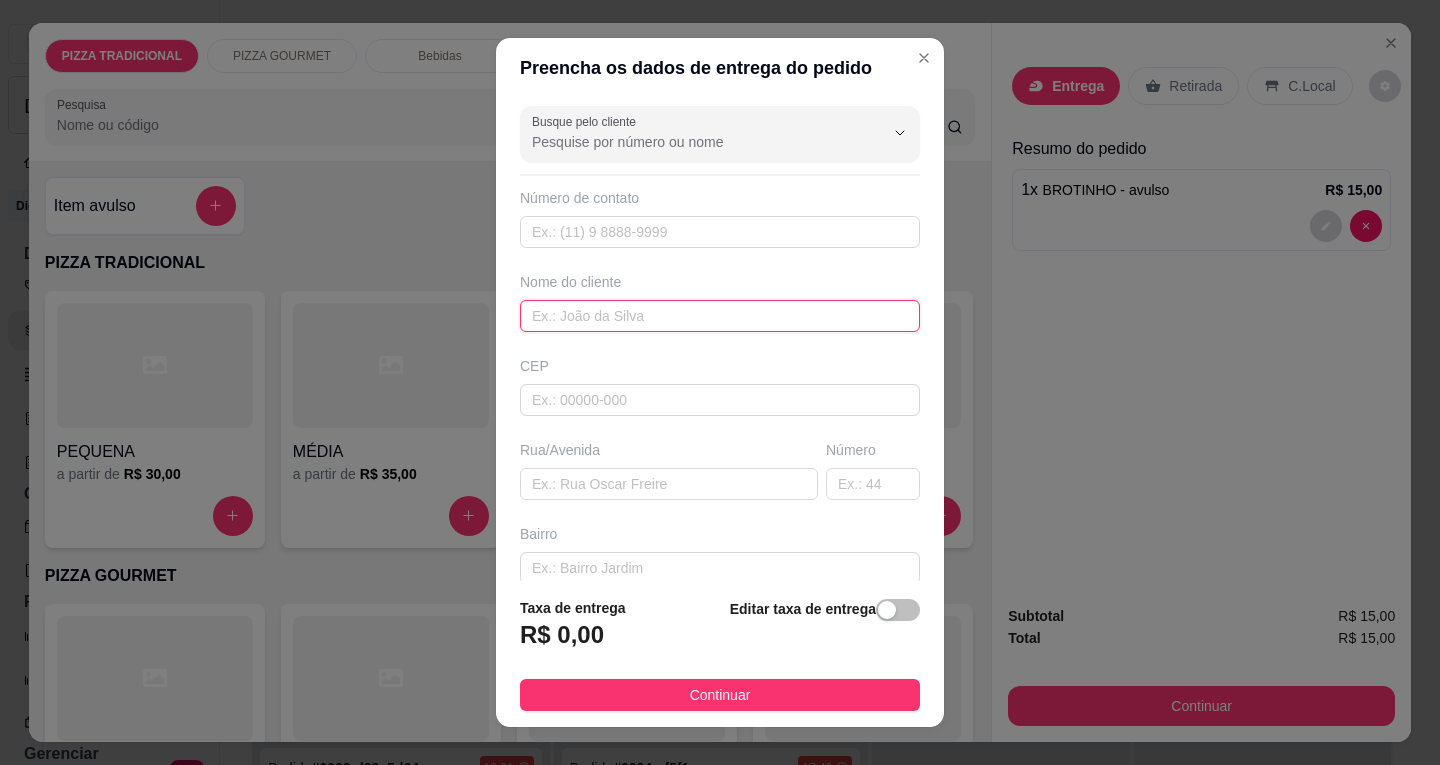 drag, startPoint x: 662, startPoint y: 309, endPoint x: 632, endPoint y: 283, distance: 39.698868 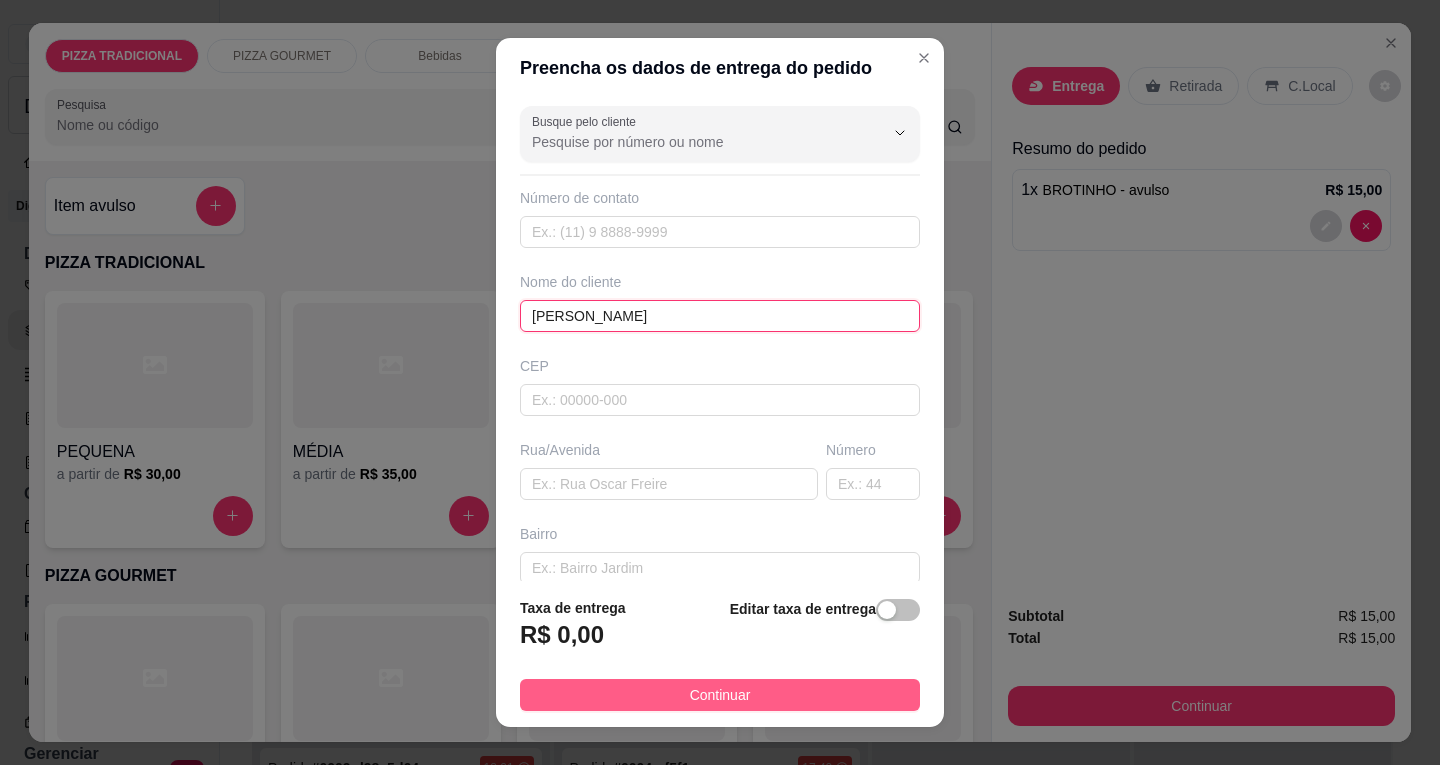 type on "[PERSON_NAME]" 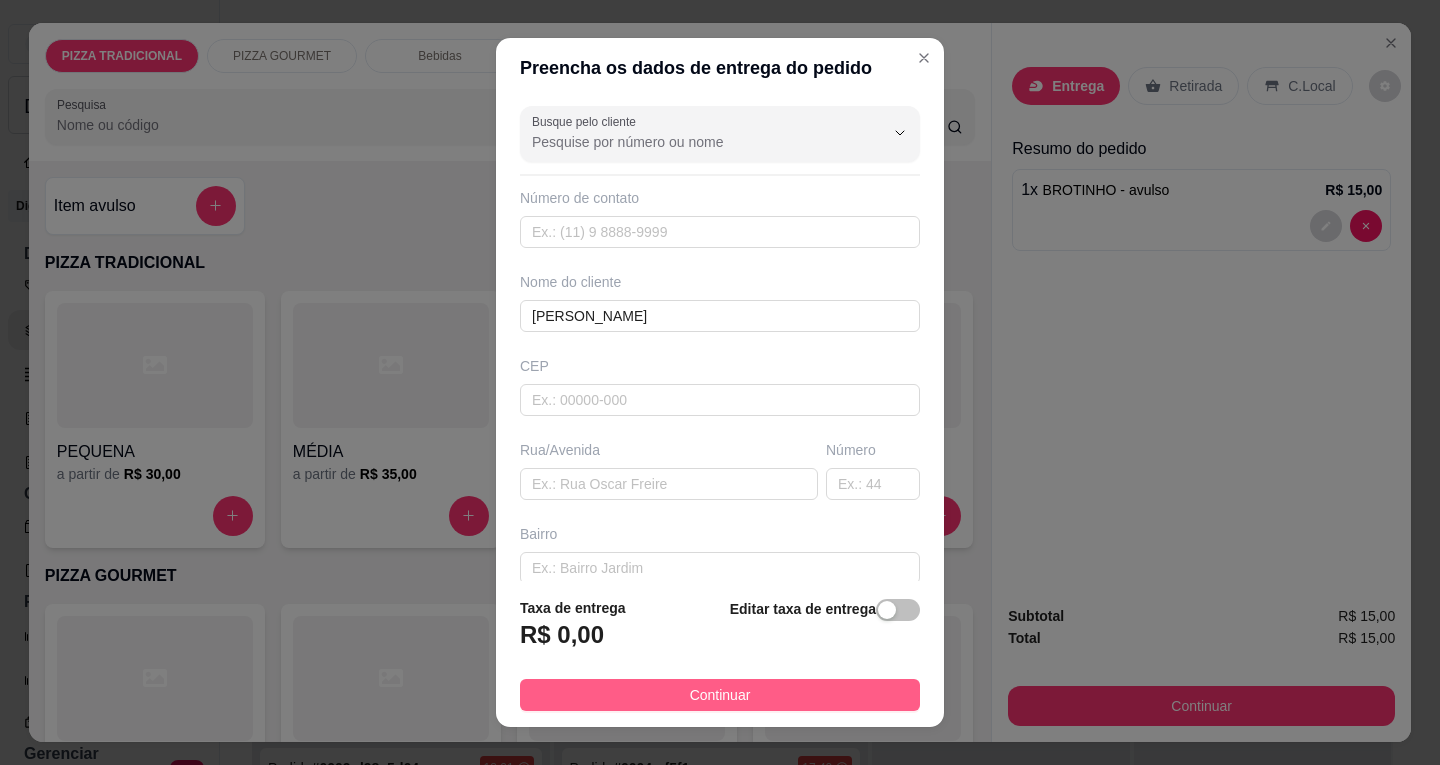 click on "Continuar" at bounding box center [720, 695] 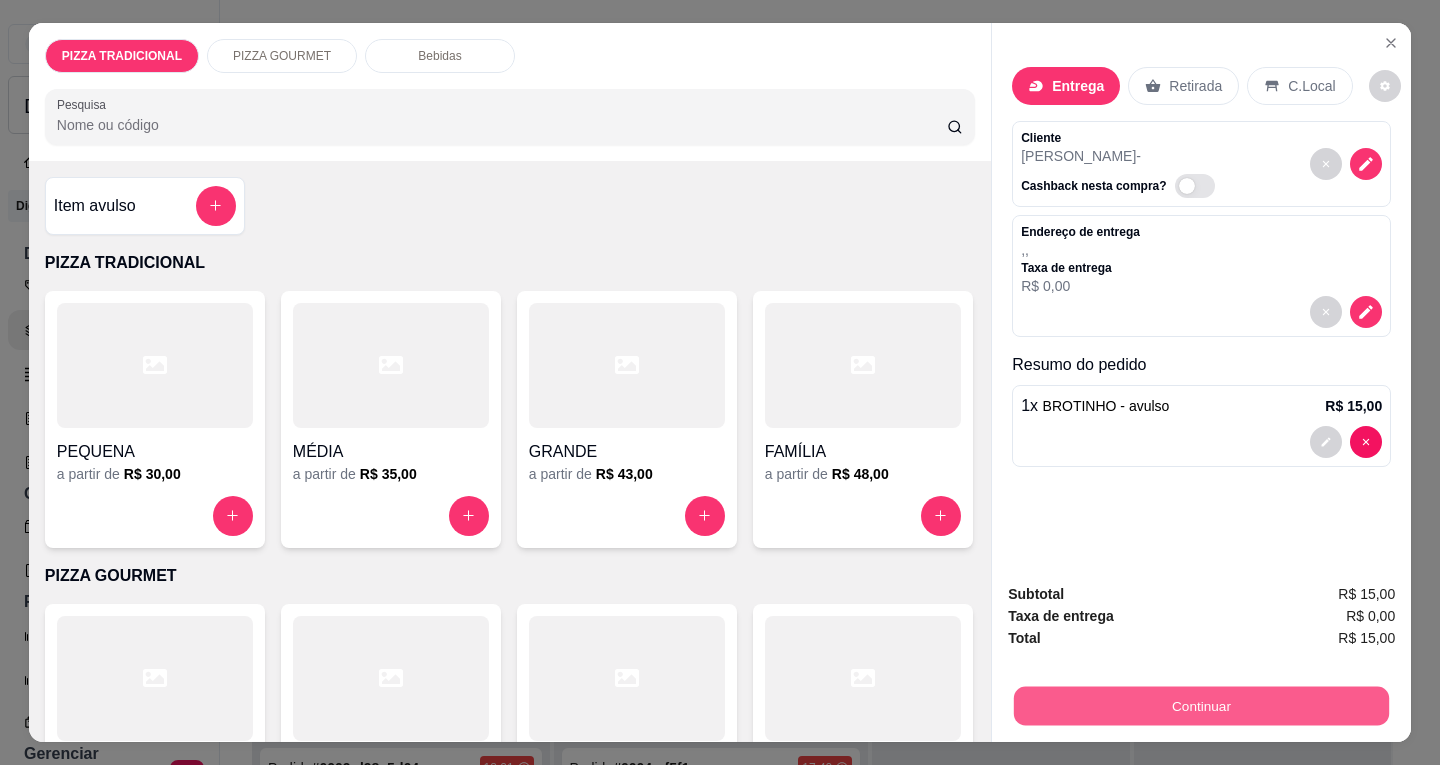 click on "Continuar" at bounding box center (1201, 706) 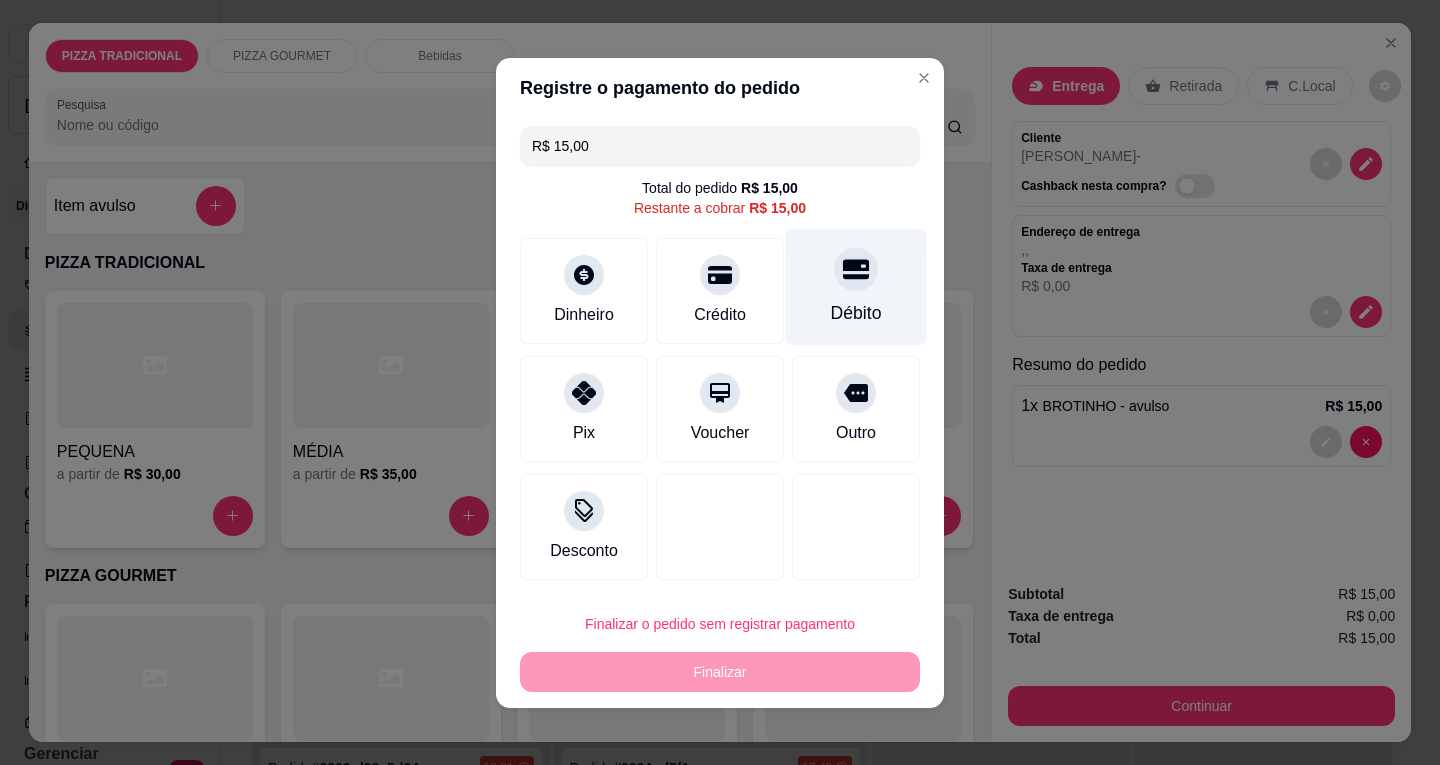 click 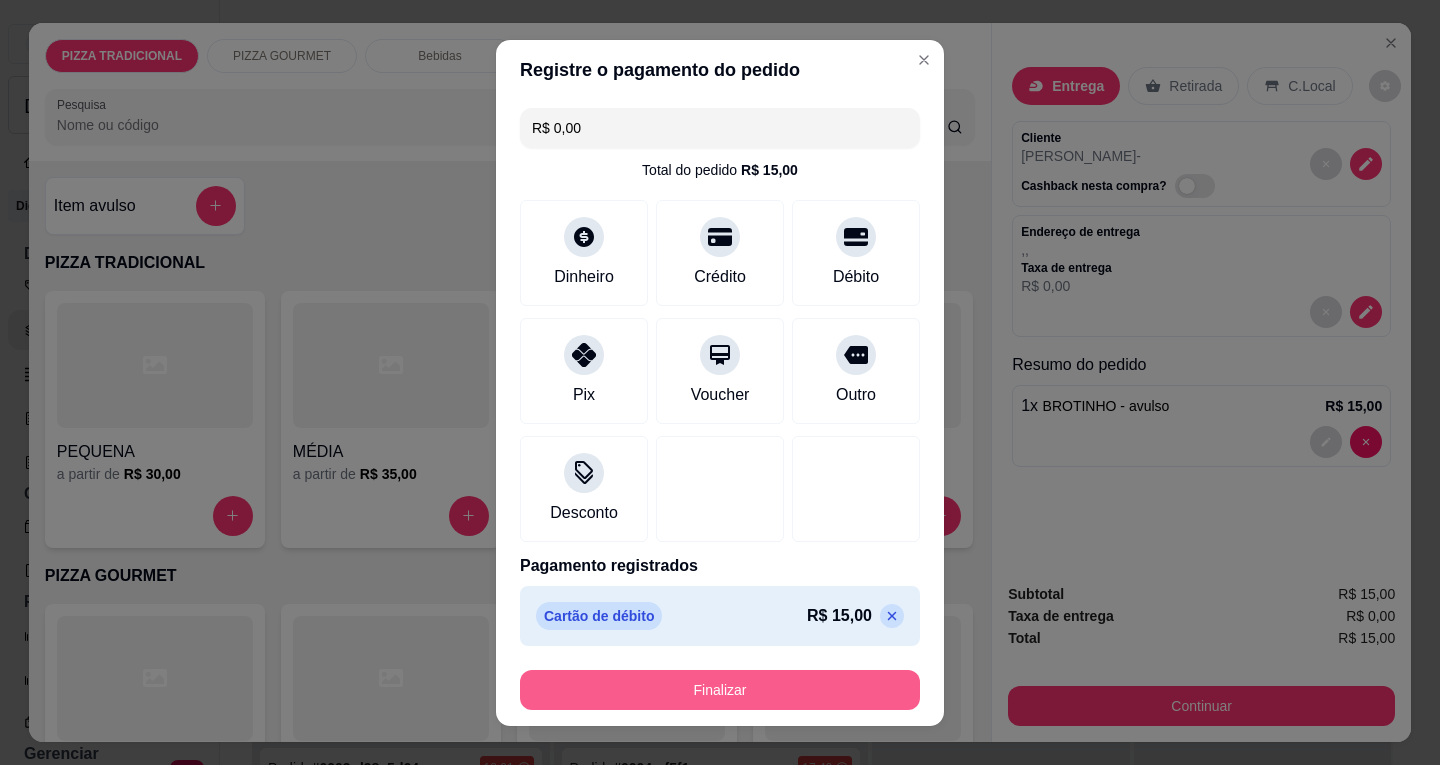 click on "Finalizar" at bounding box center [720, 690] 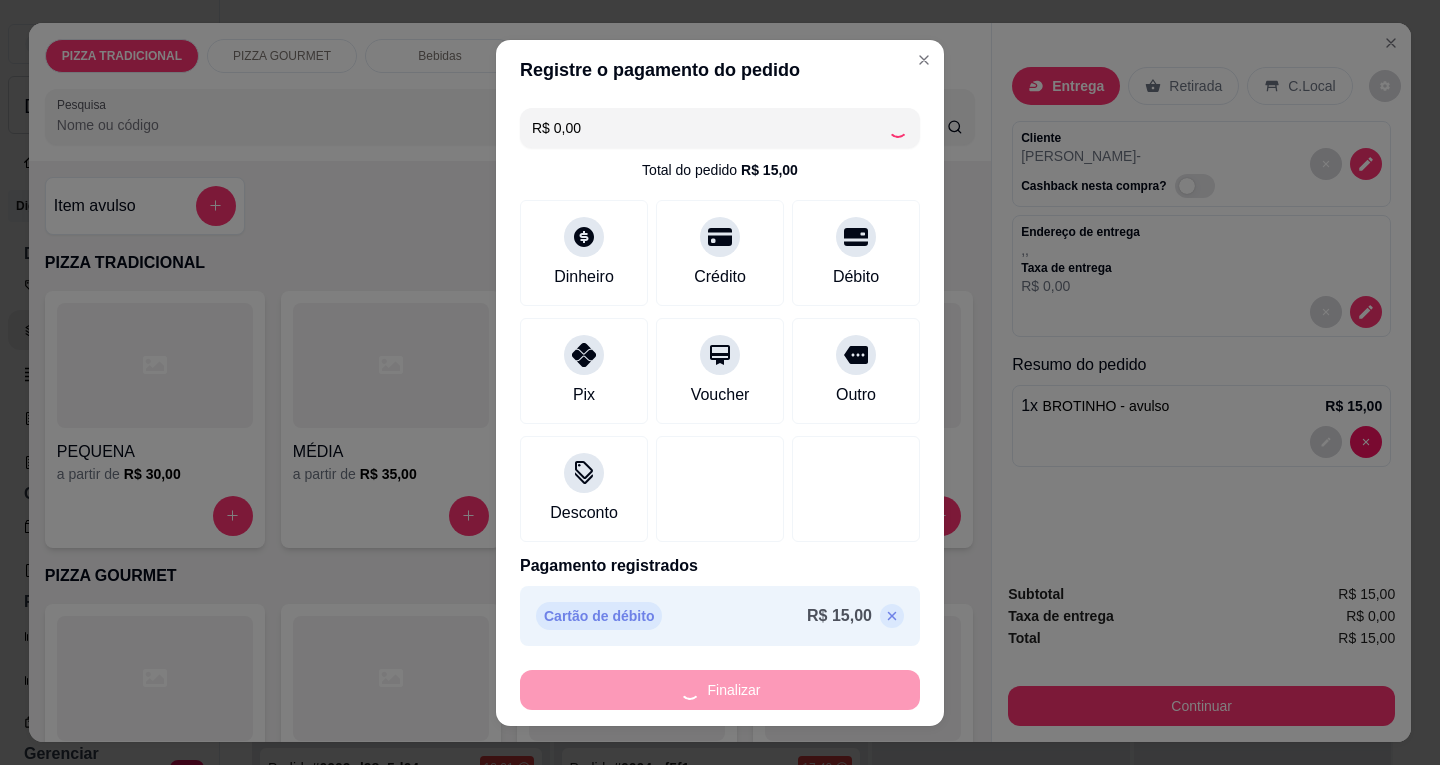 type on "-R$ 15,00" 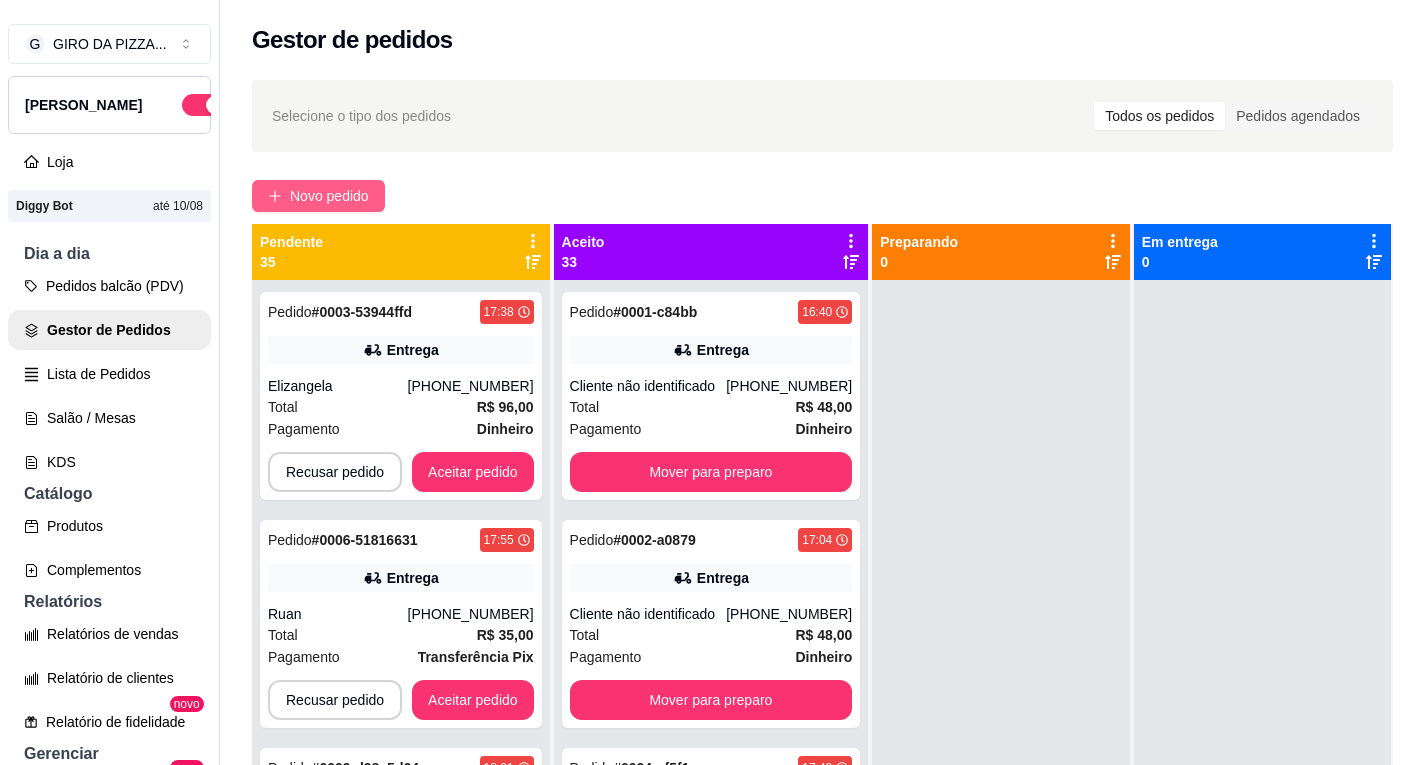 click on "Novo pedido" at bounding box center (329, 196) 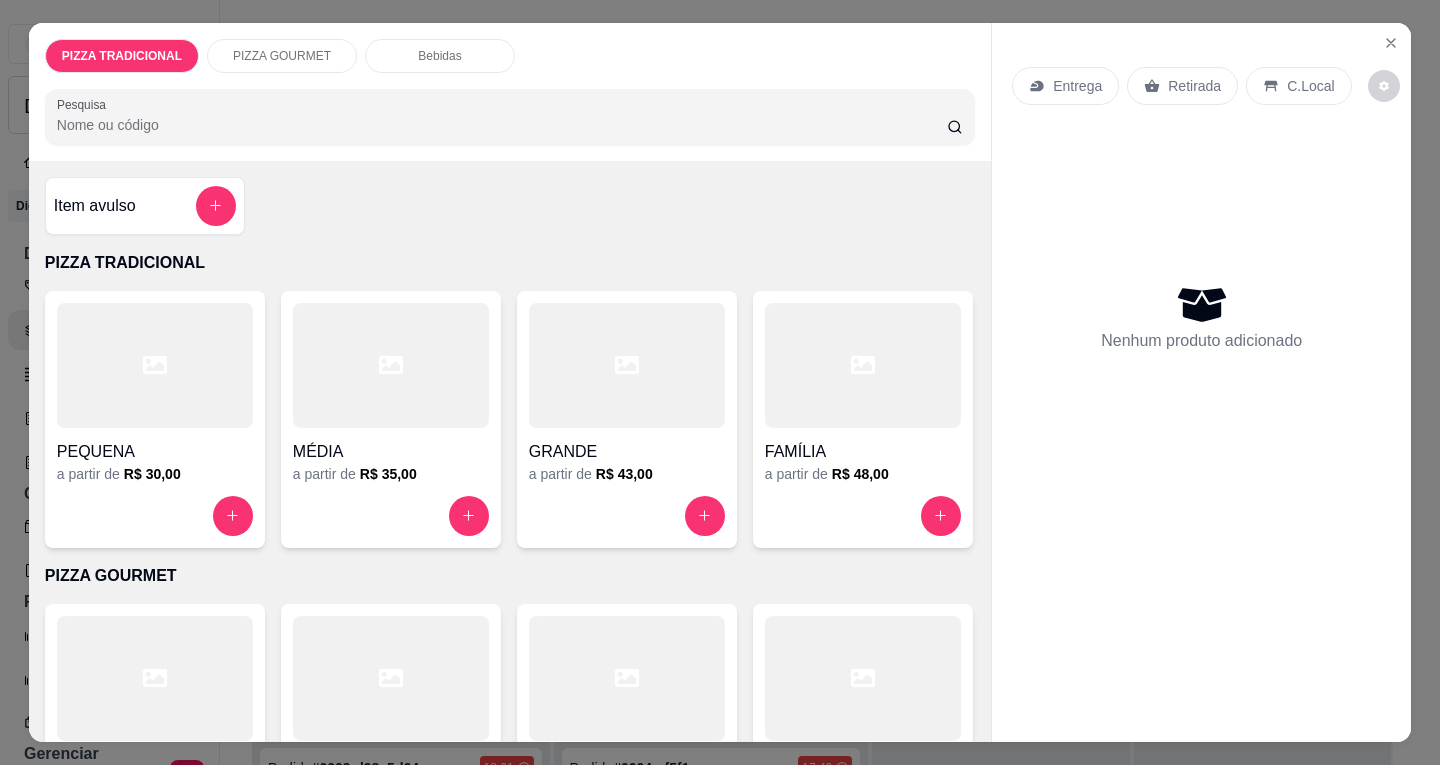 click at bounding box center [863, 365] 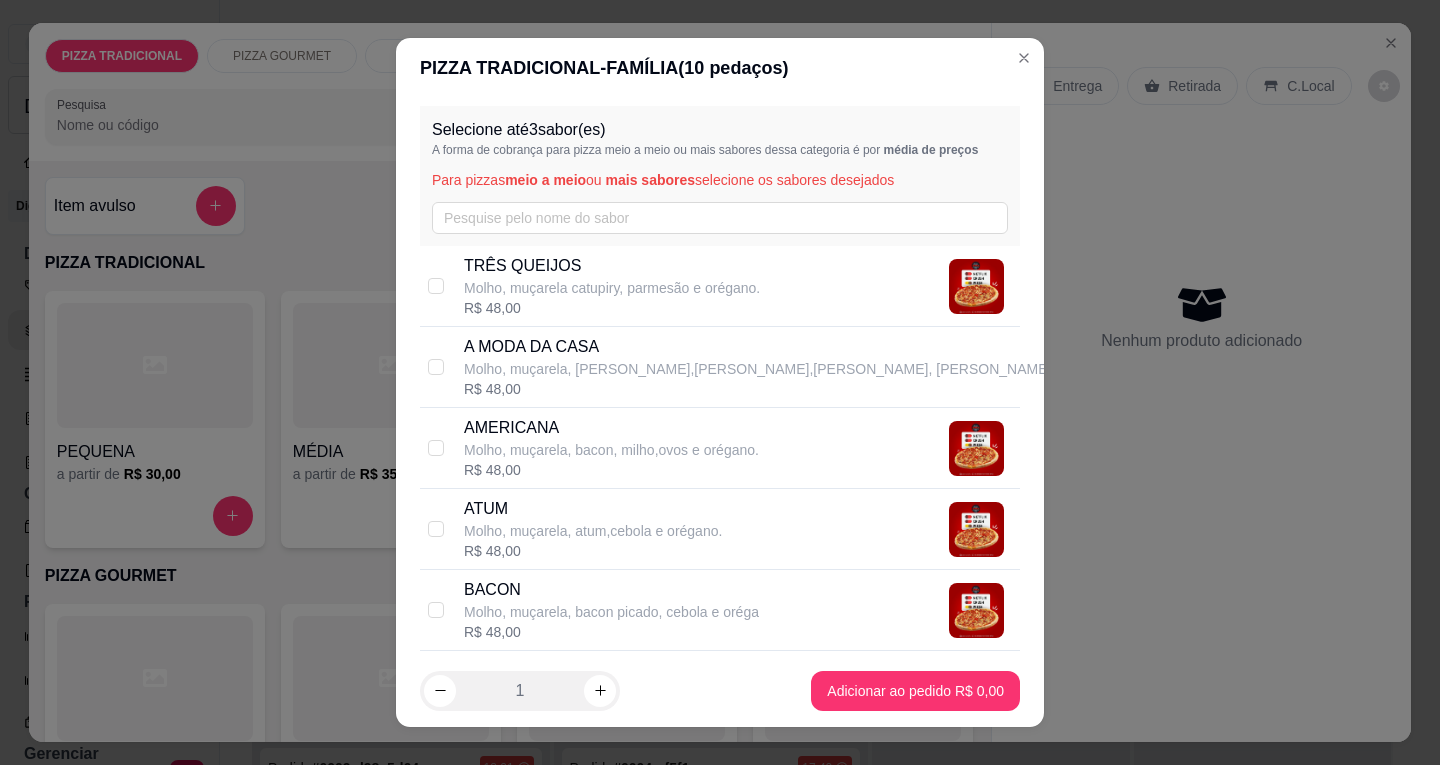 drag, startPoint x: 565, startPoint y: 345, endPoint x: 535, endPoint y: 238, distance: 111.12605 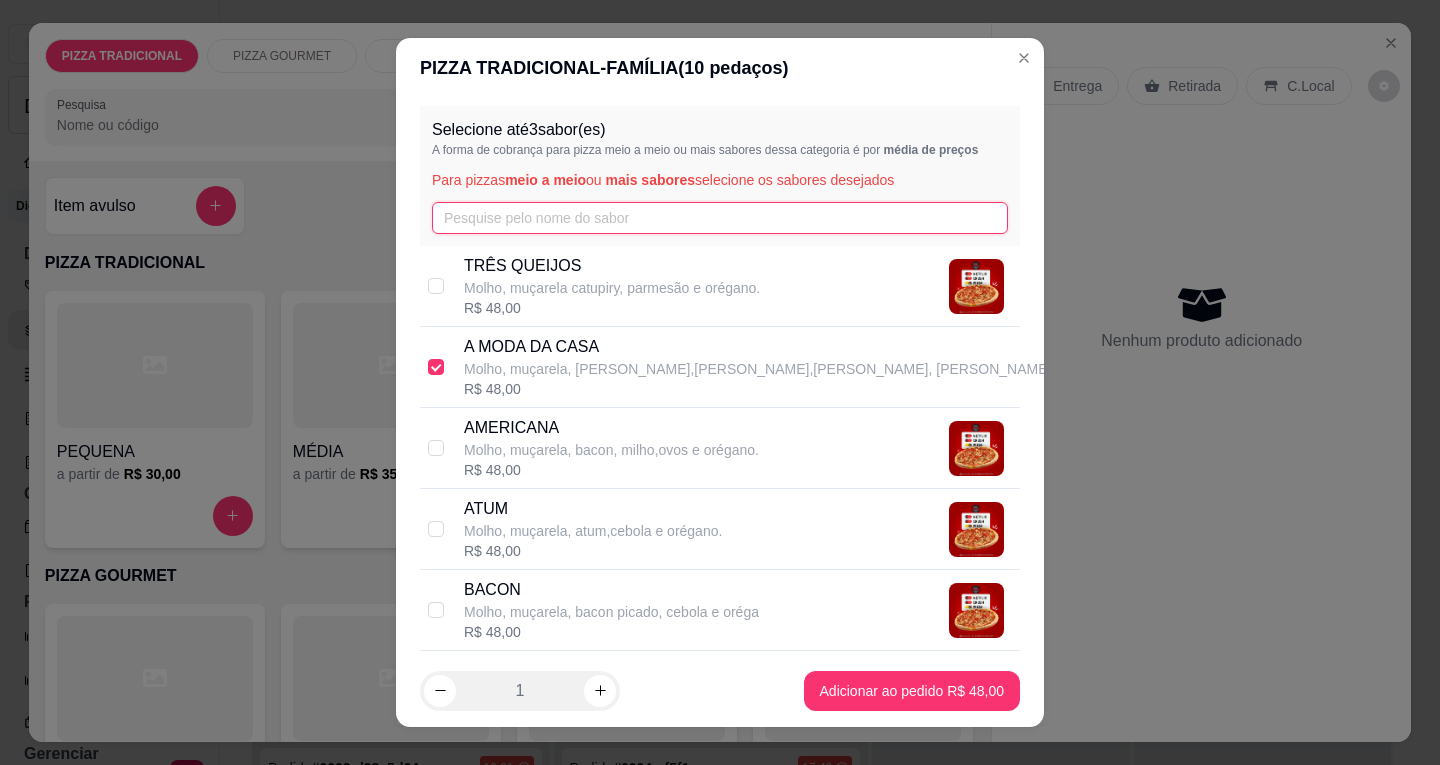 drag, startPoint x: 535, startPoint y: 211, endPoint x: 538, endPoint y: 201, distance: 10.440307 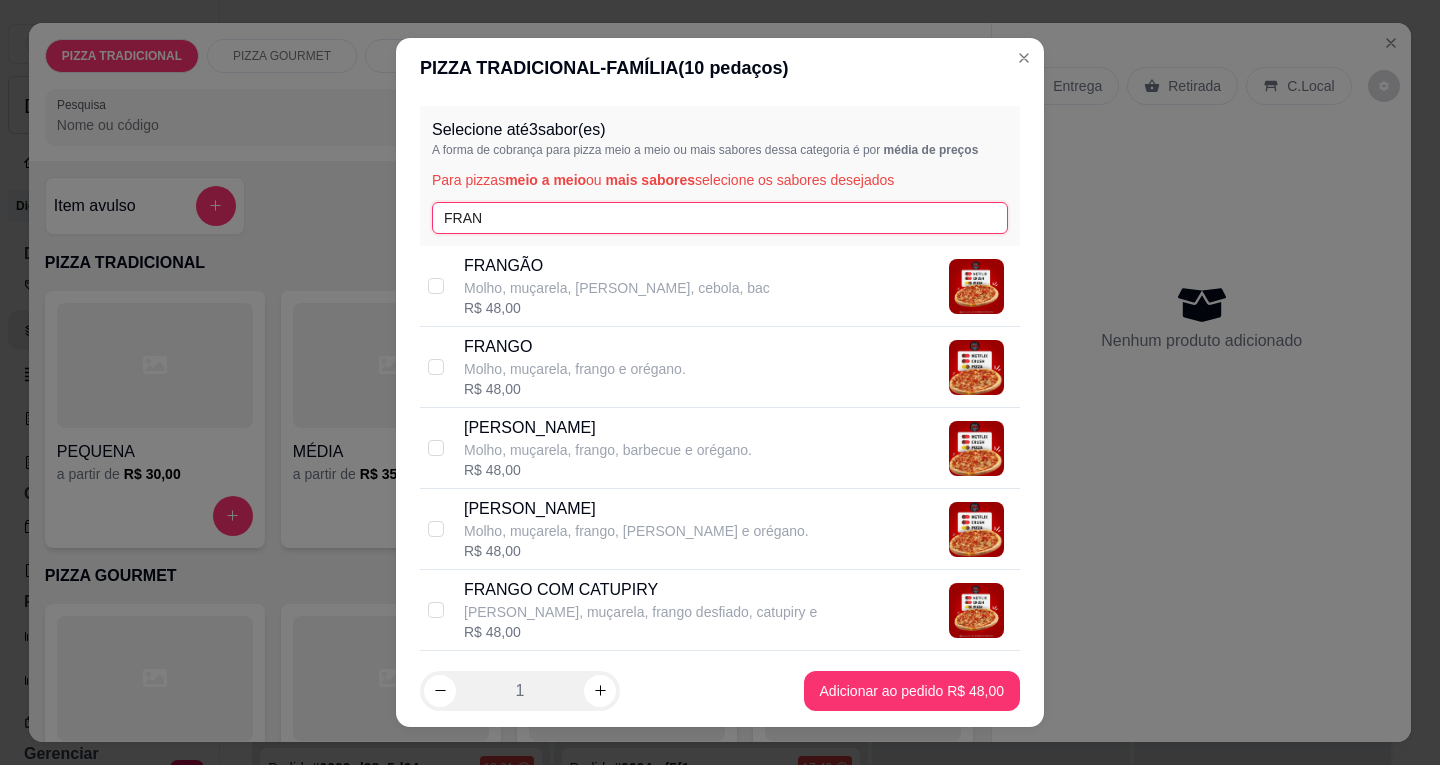 type on "FRAN" 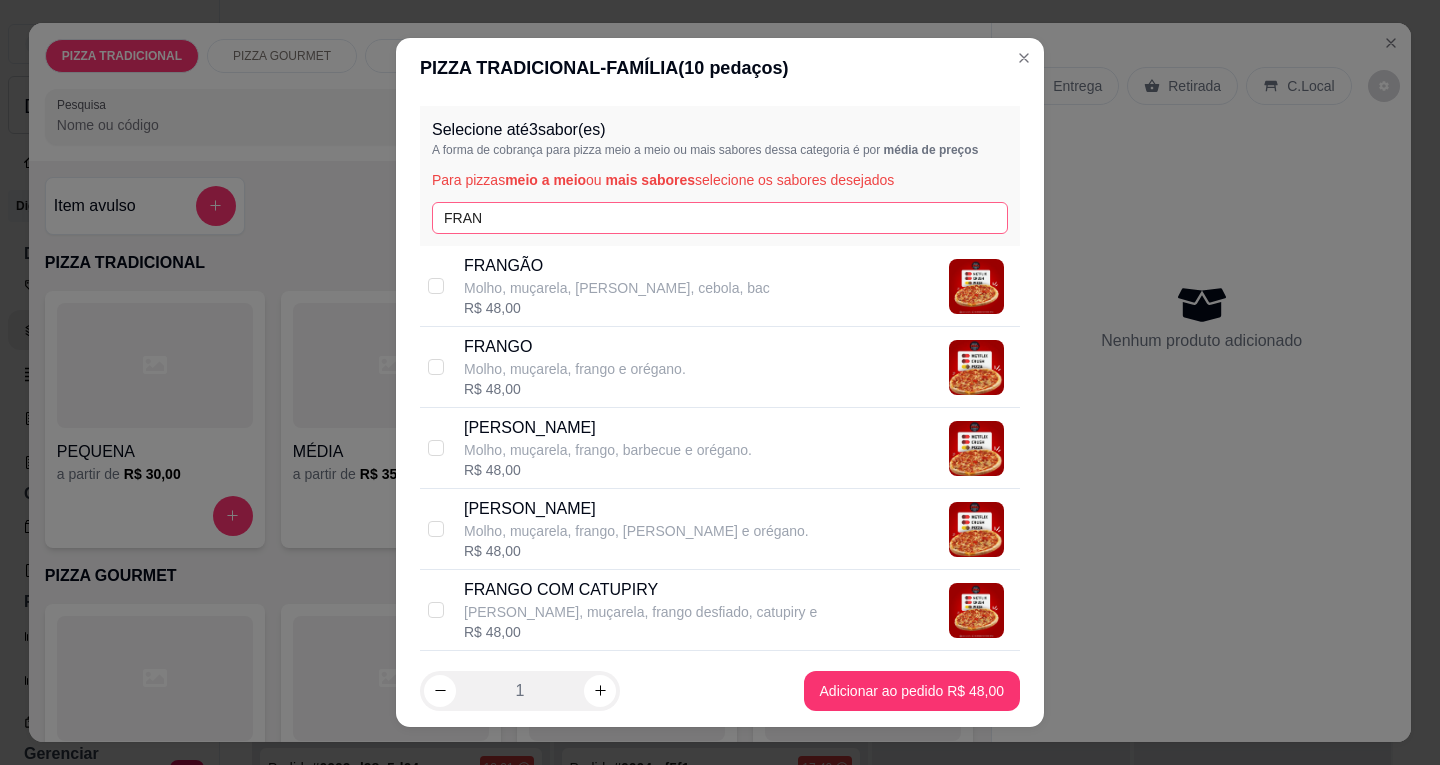 drag, startPoint x: 518, startPoint y: 285, endPoint x: 528, endPoint y: 234, distance: 51.971146 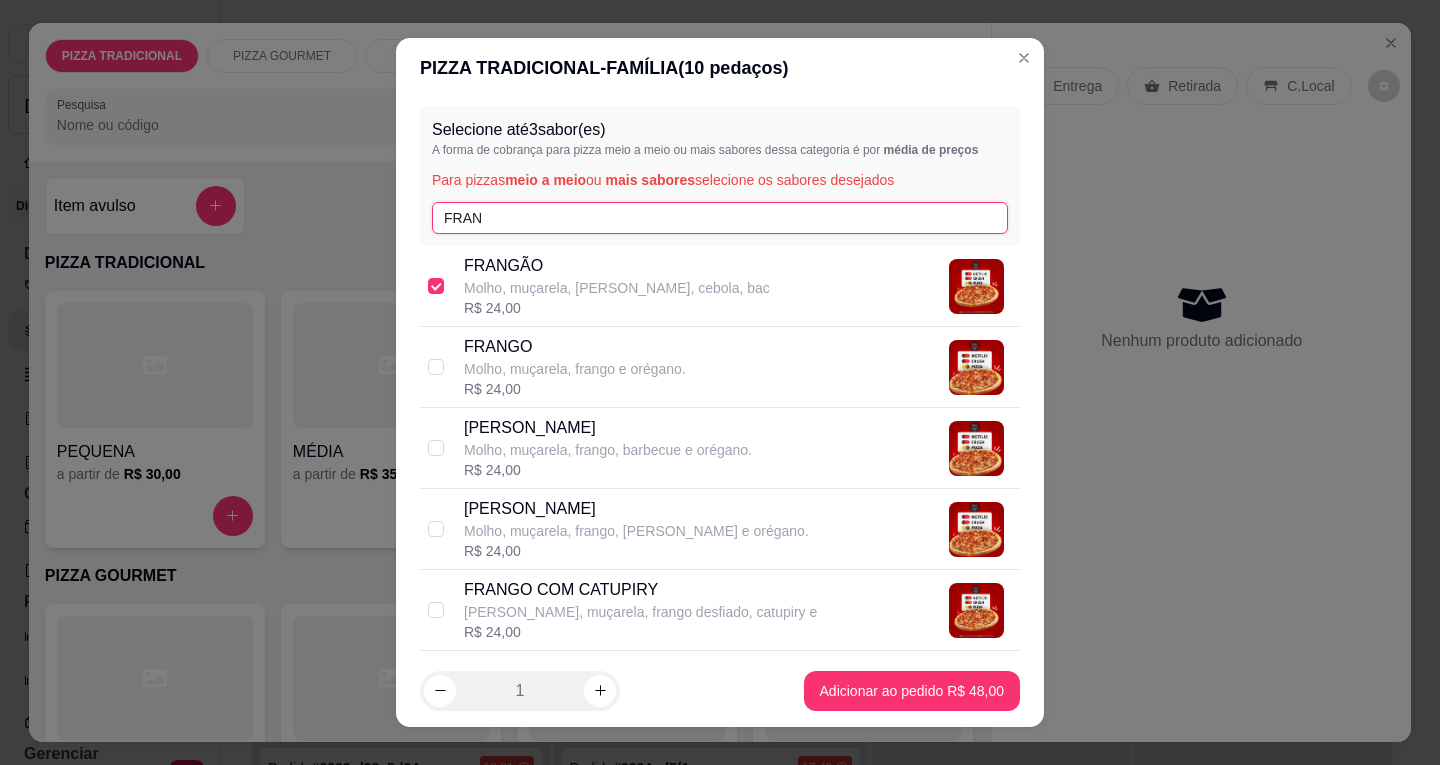 click on "FRAN" at bounding box center [720, 218] 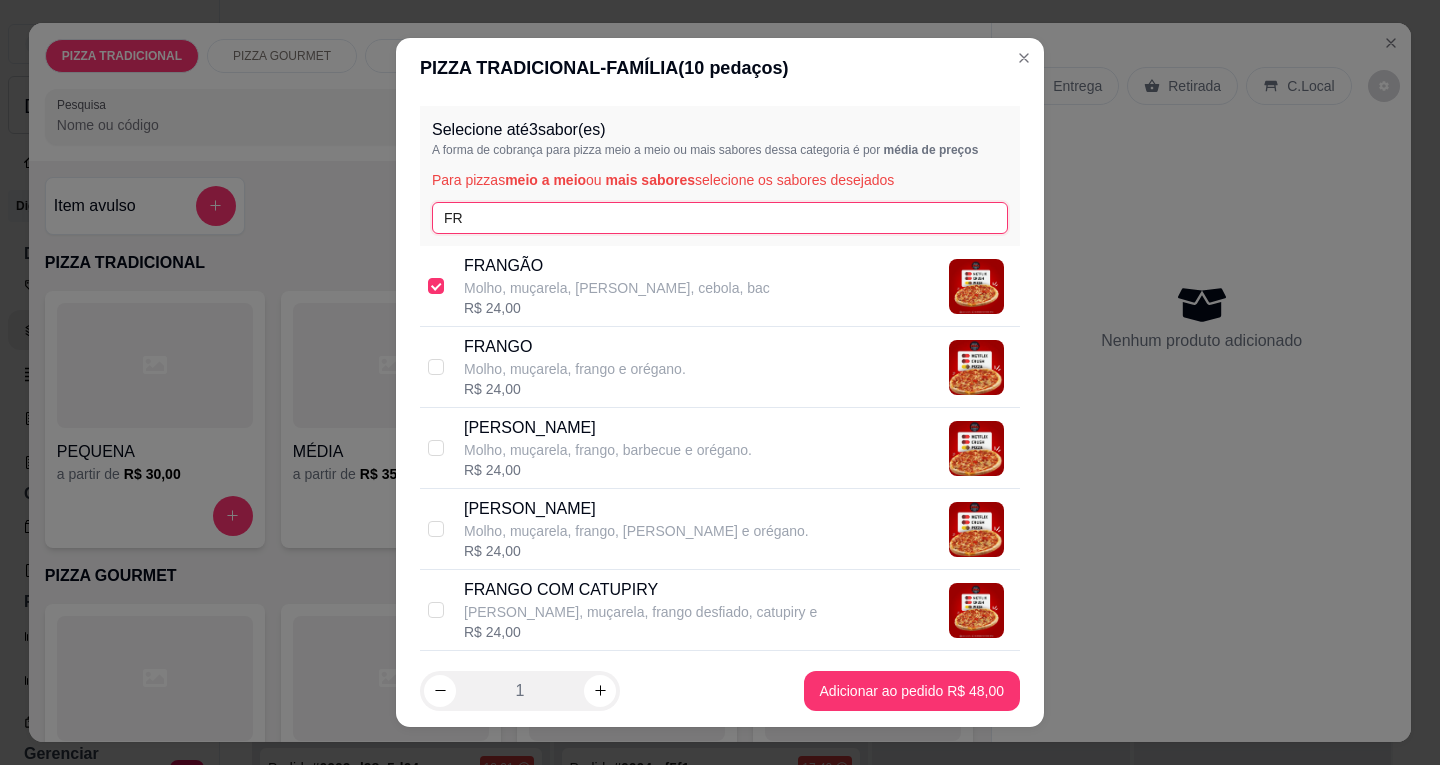 type on "F" 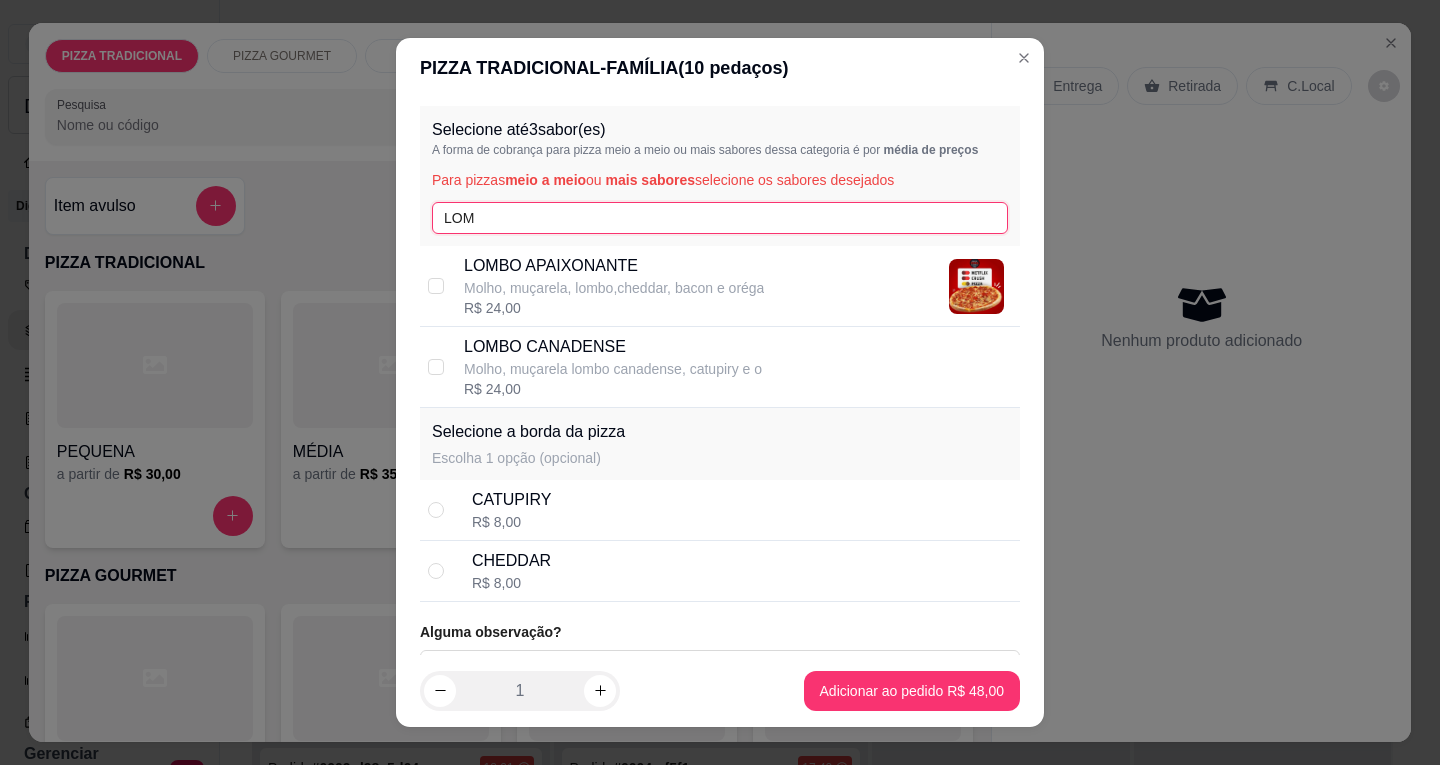 type on "LOM" 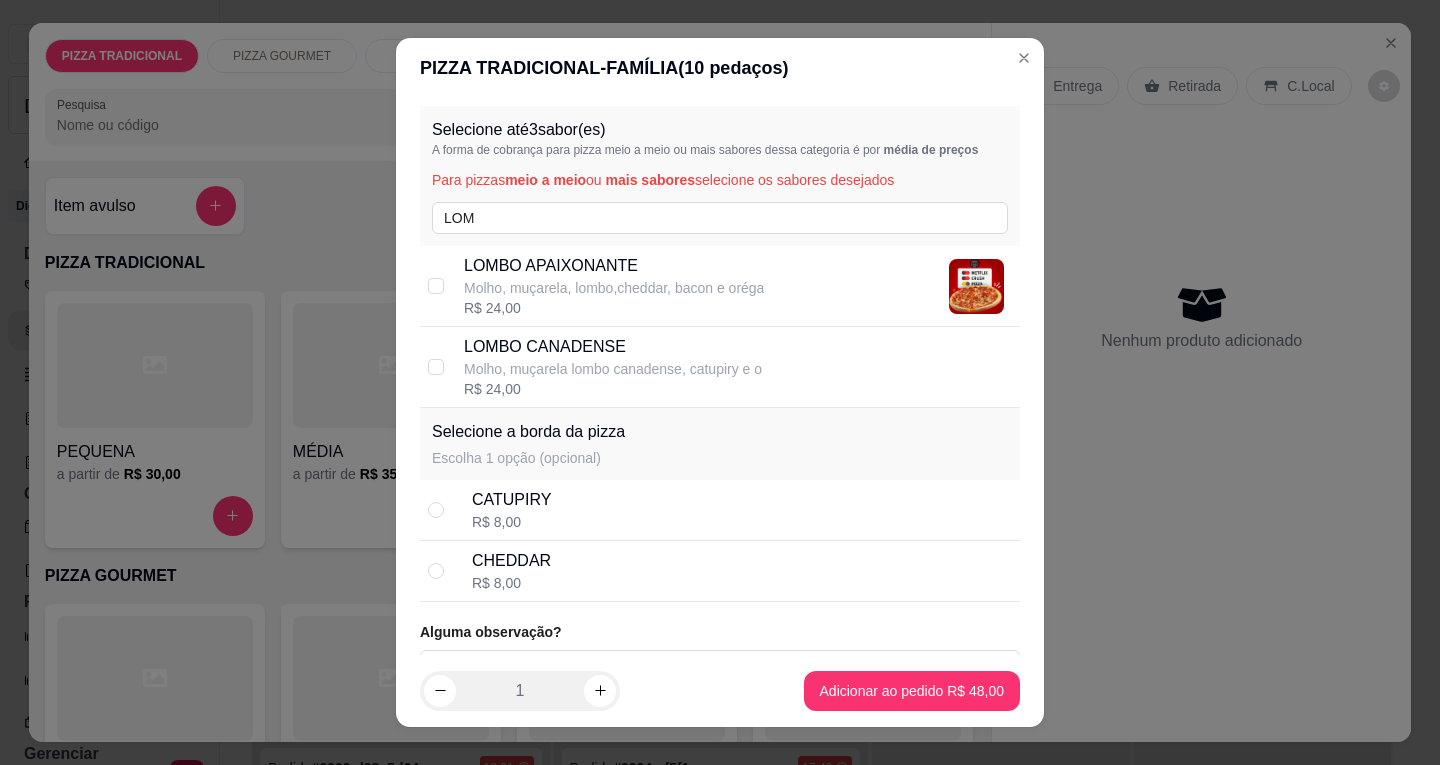 click on "Molho, muçarela lombo canadense, catupiry e o" at bounding box center [613, 369] 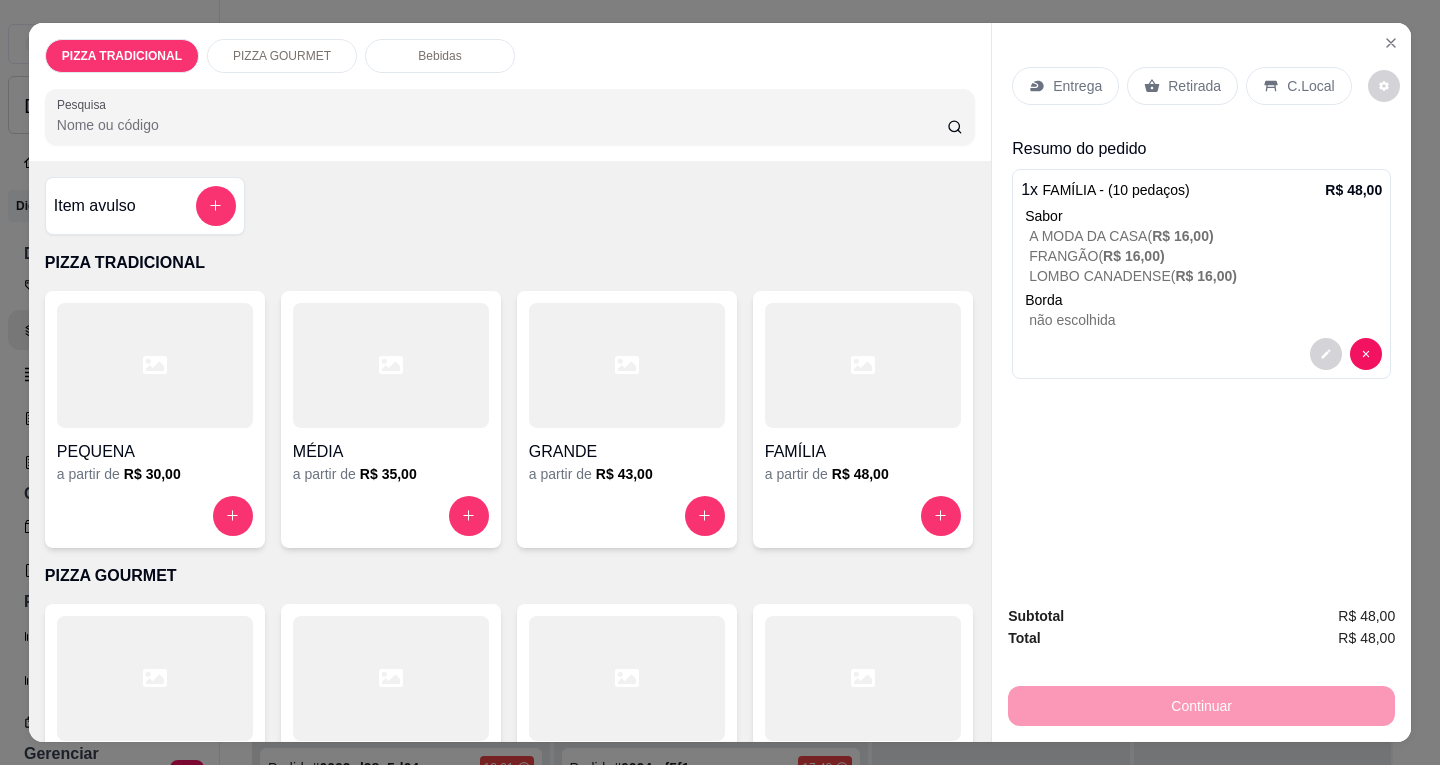 click on "Entrega" at bounding box center [1065, 86] 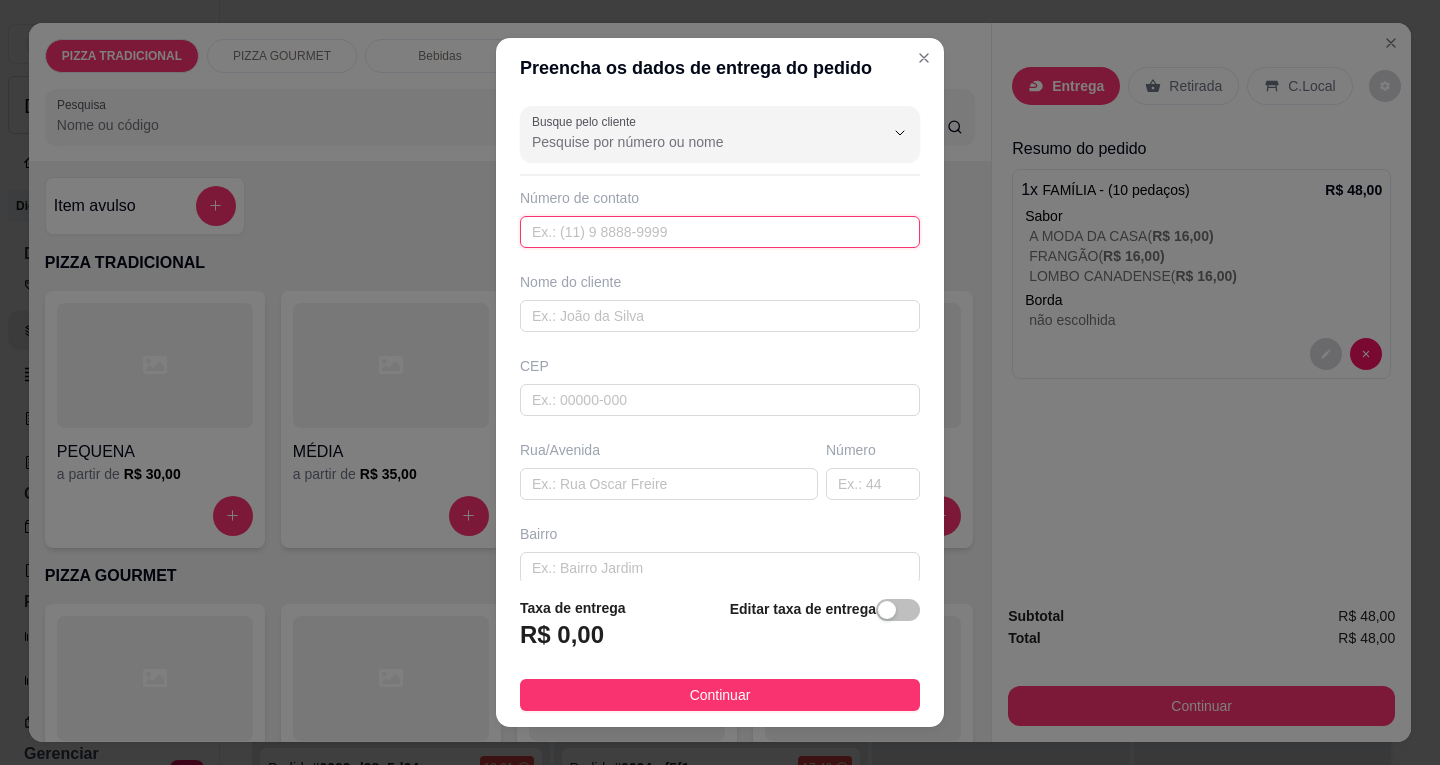 click at bounding box center [720, 232] 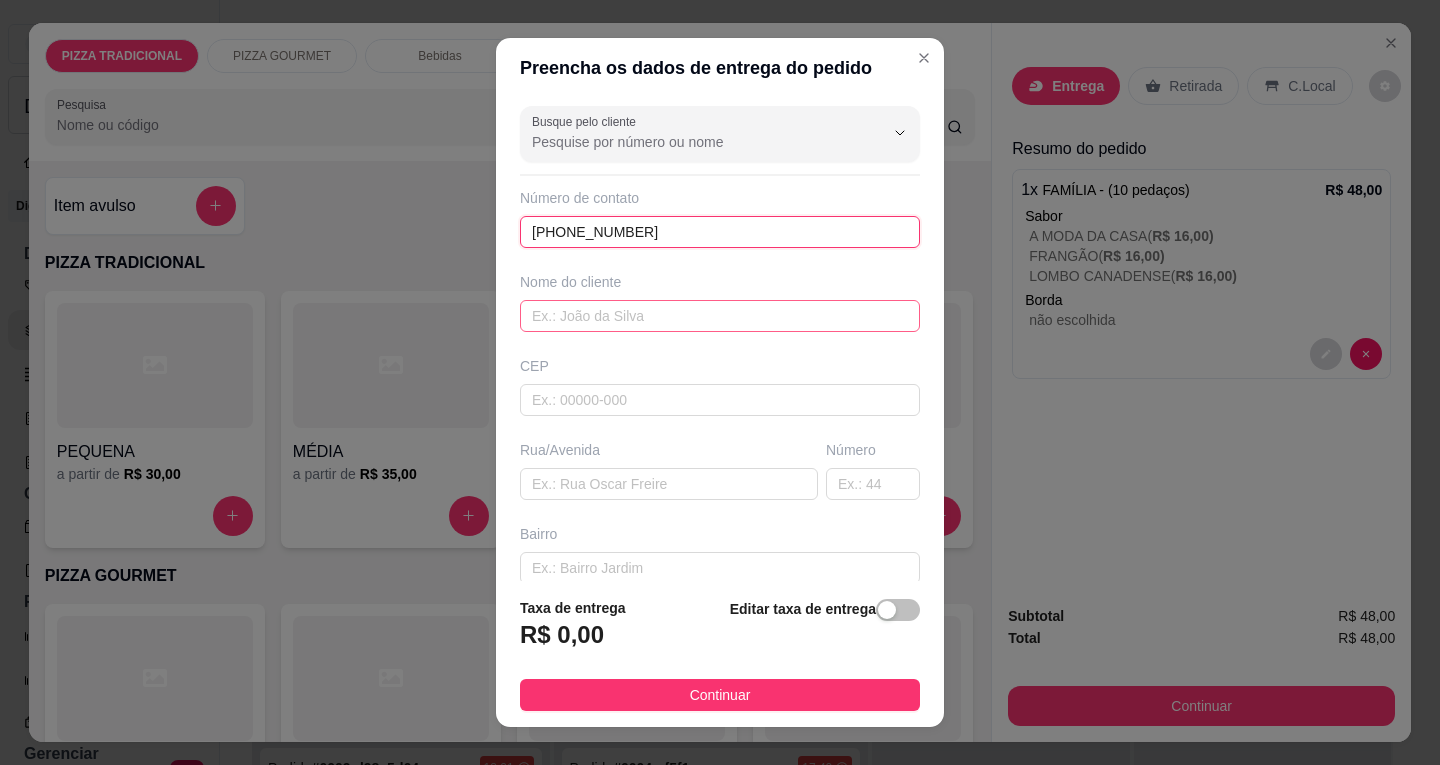 type on "[PHONE_NUMBER]" 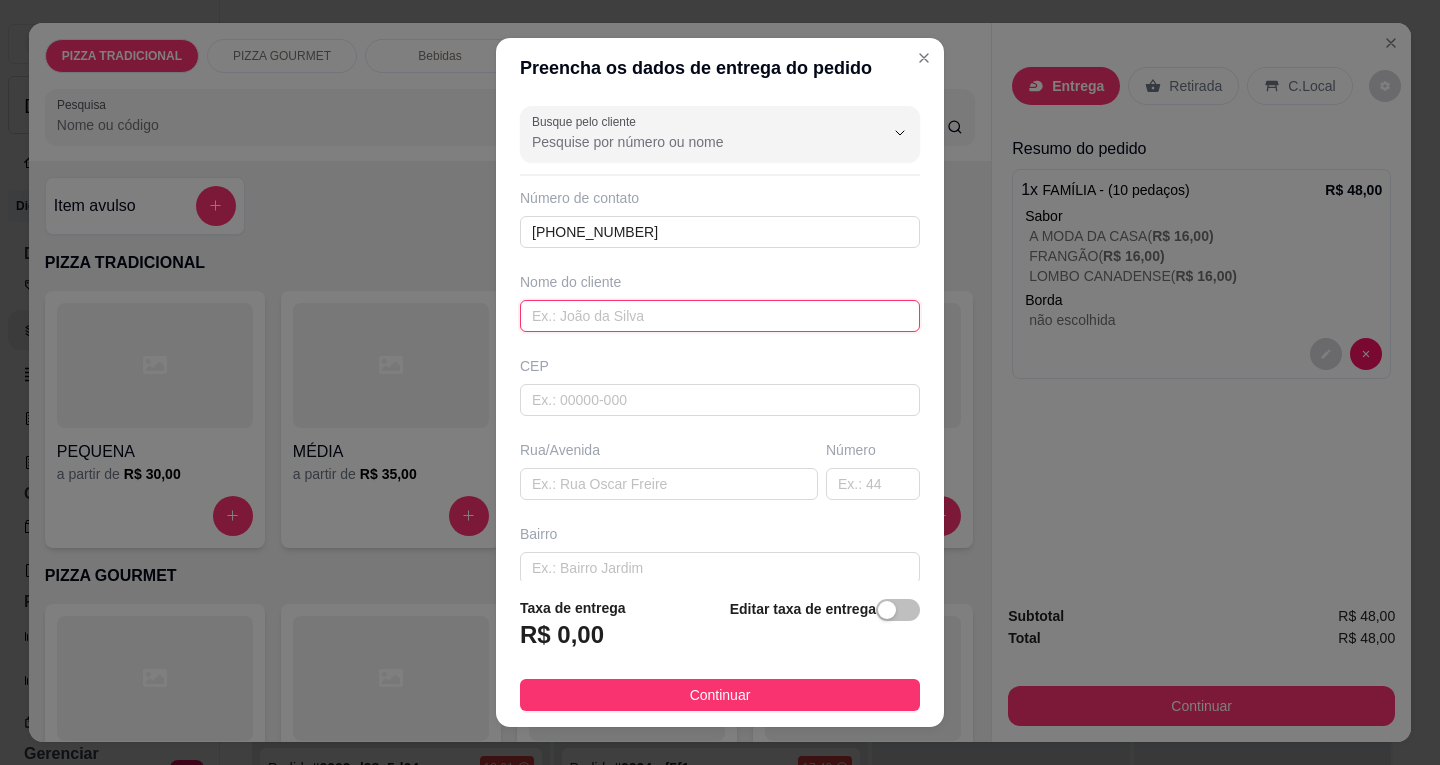 click at bounding box center [720, 316] 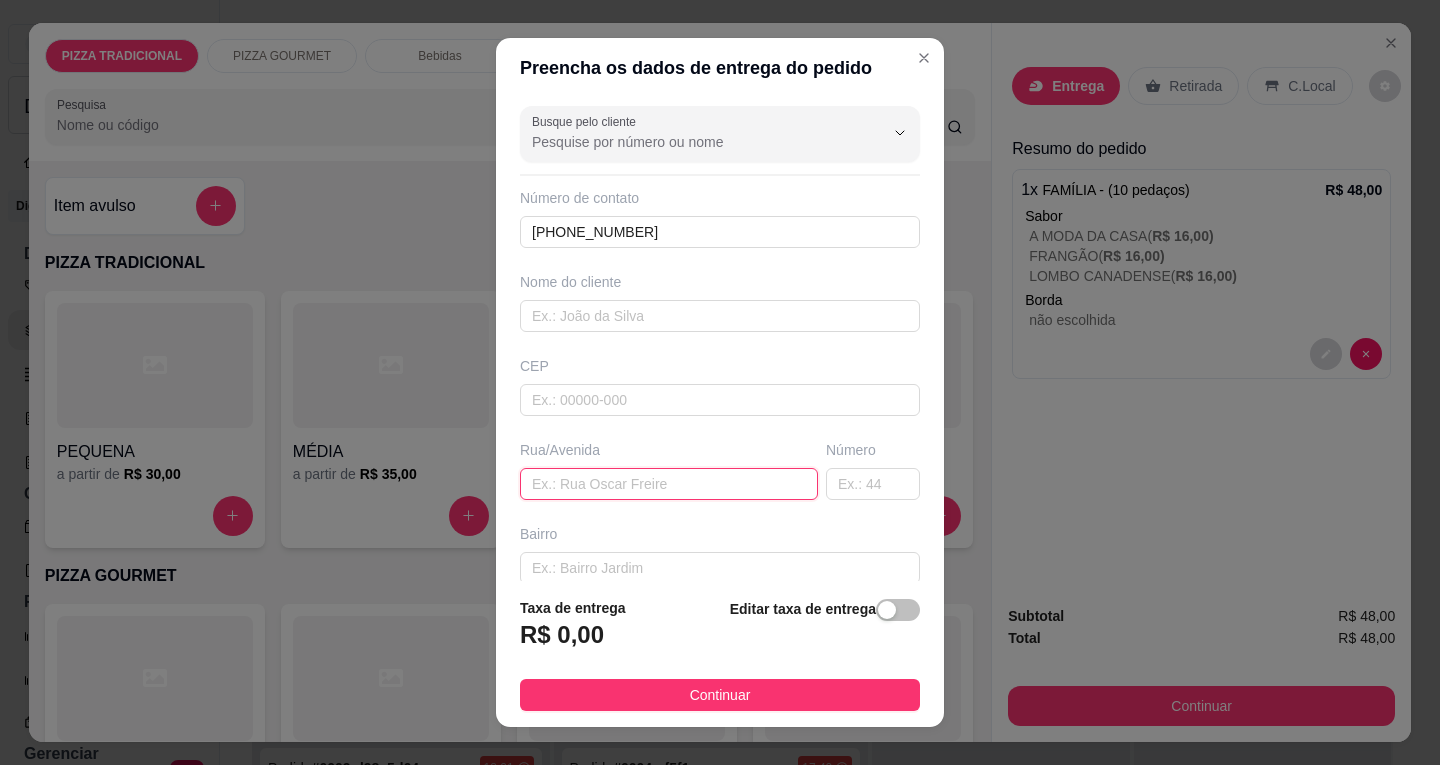click at bounding box center (669, 484) 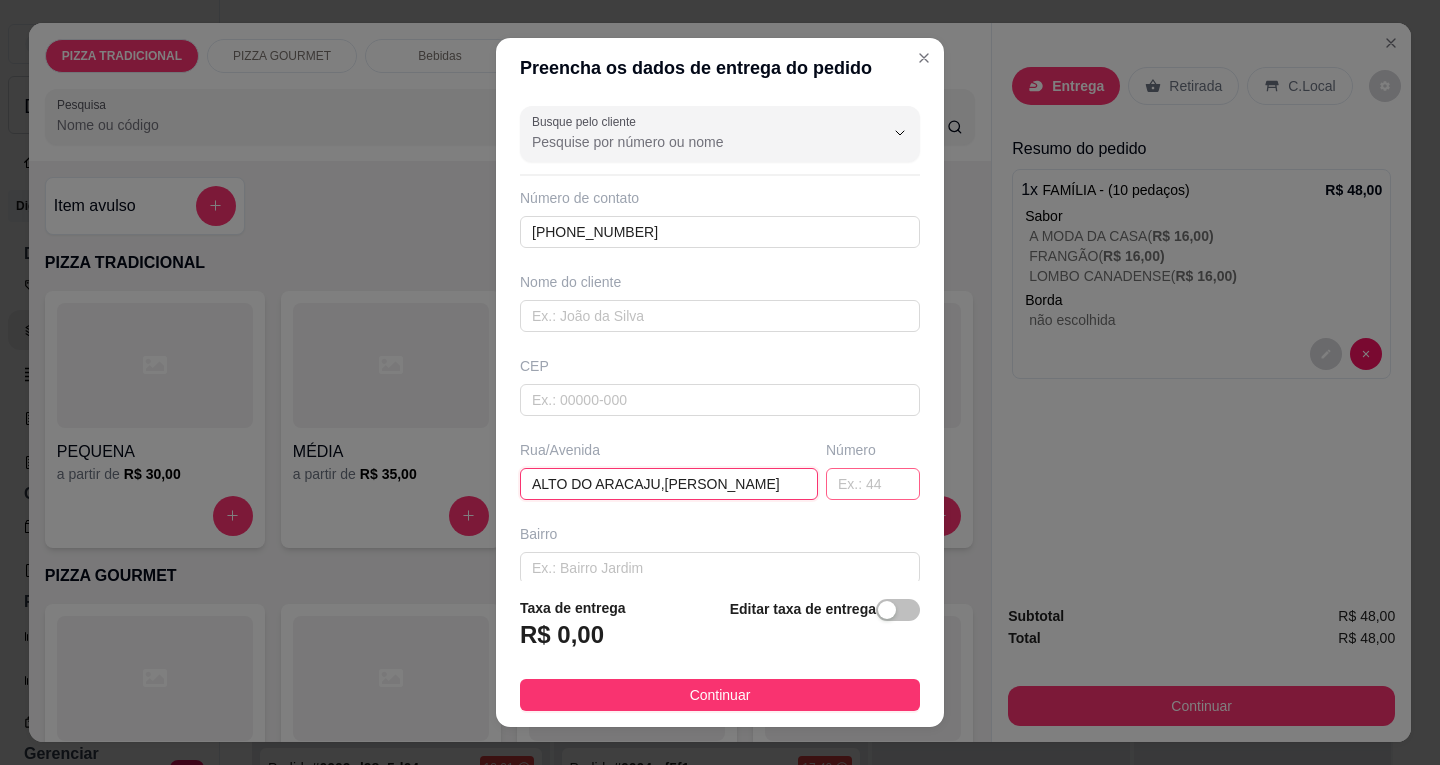 type on "ALTO DO ARACAJU,[PERSON_NAME]" 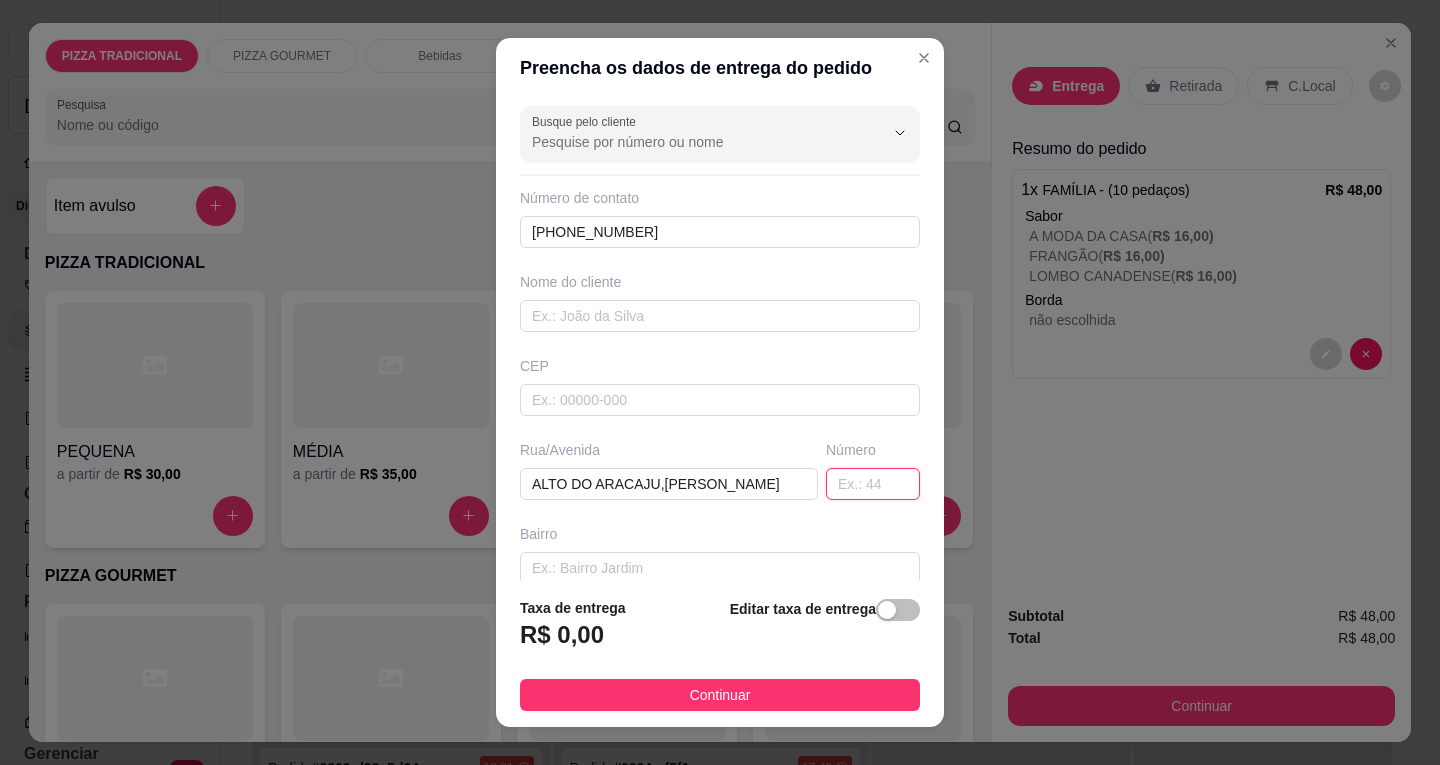 click at bounding box center [873, 484] 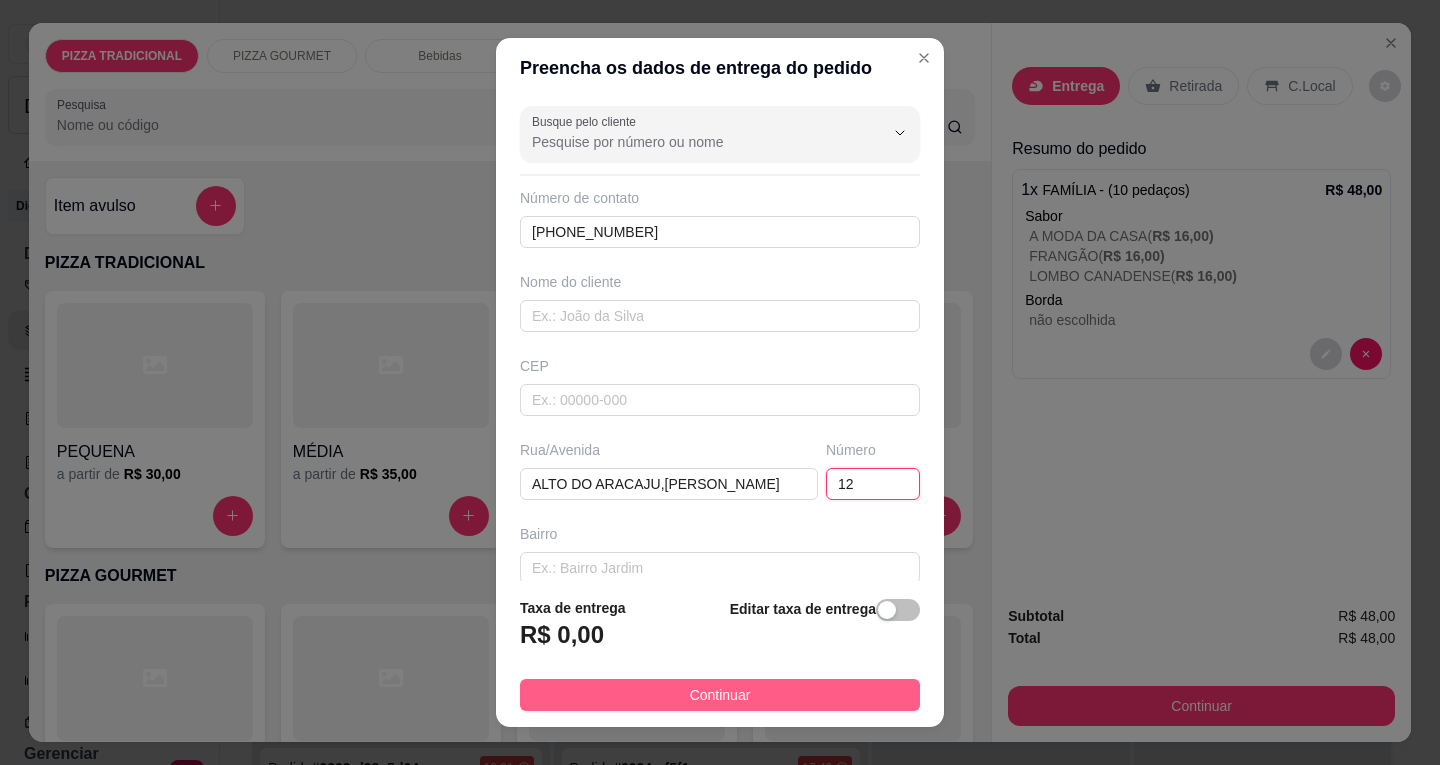 type on "12" 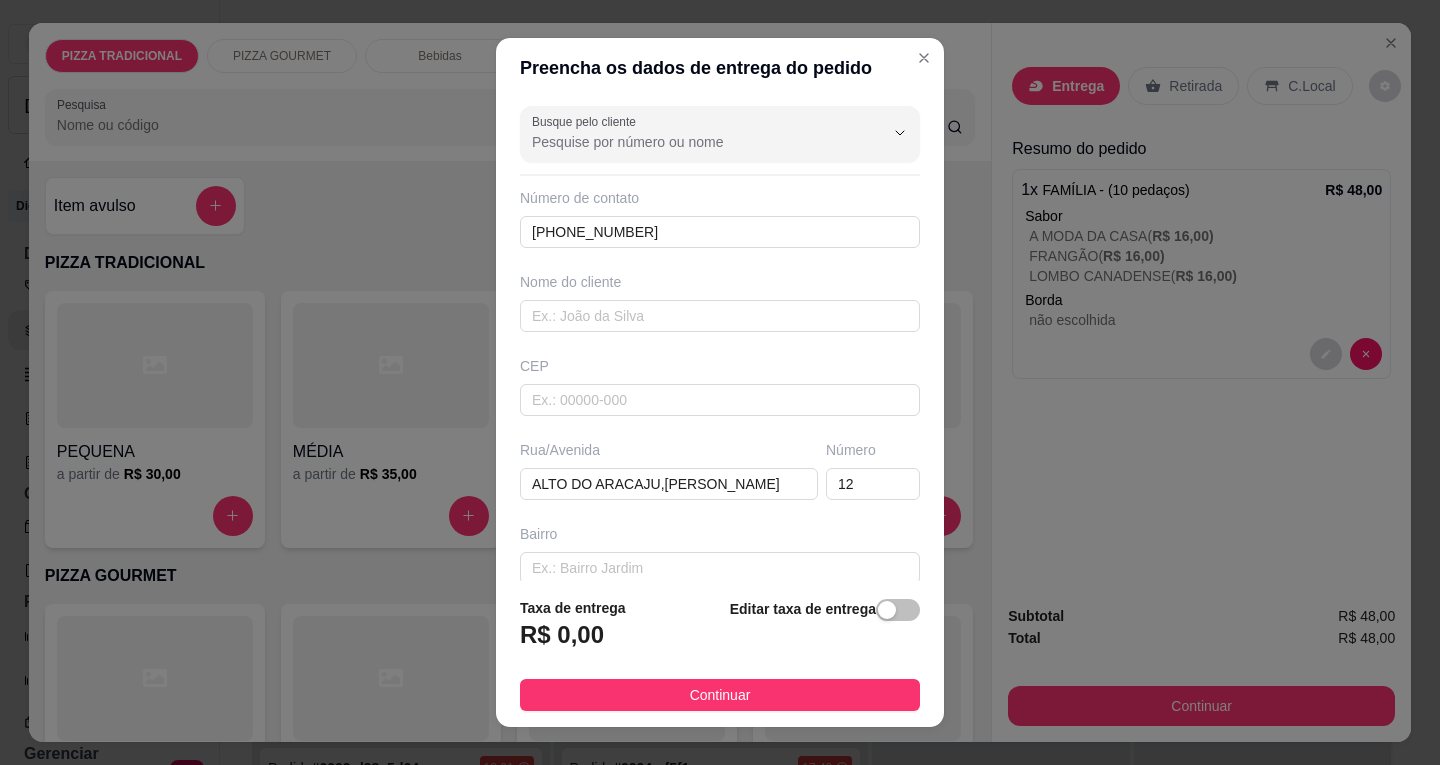 drag, startPoint x: 728, startPoint y: 700, endPoint x: 922, endPoint y: 683, distance: 194.74342 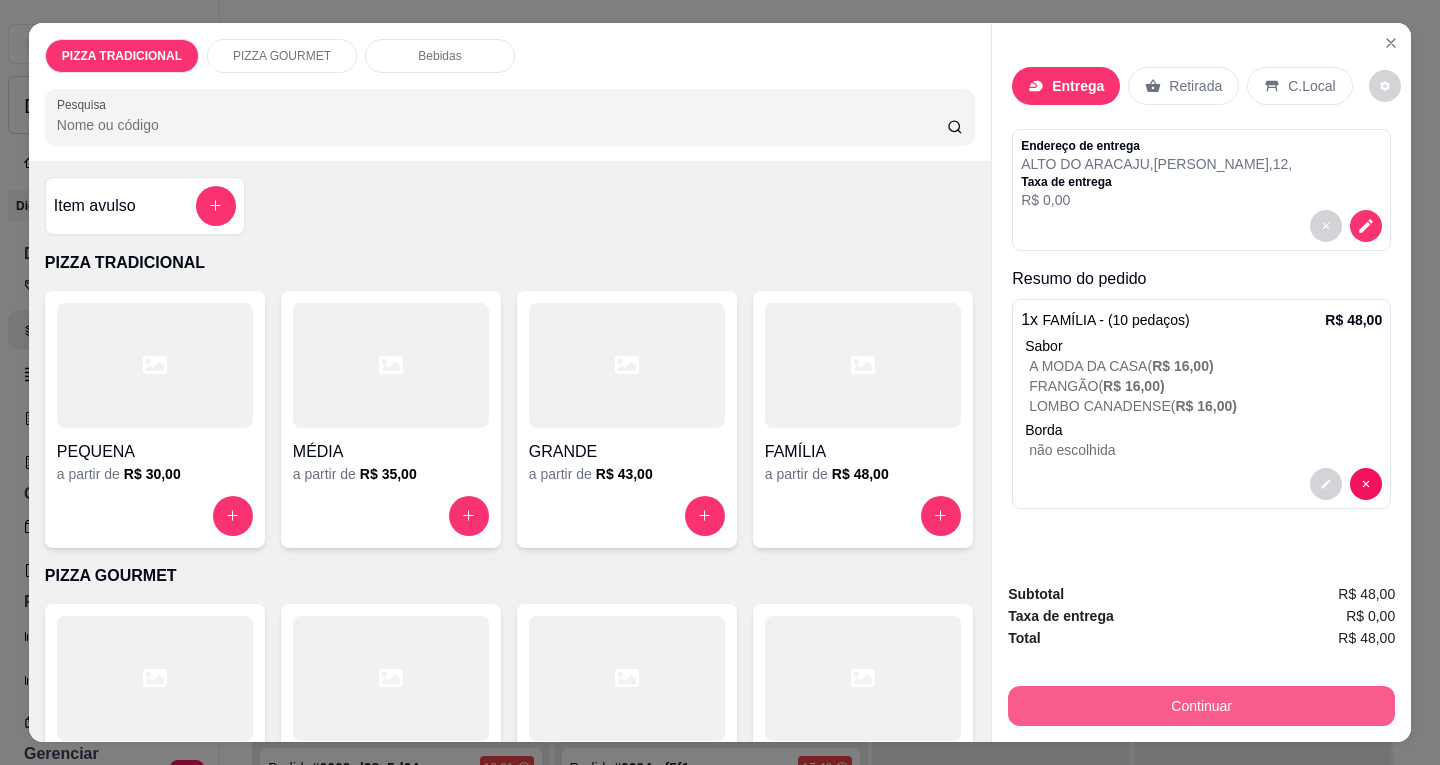 click on "Continuar" at bounding box center (1201, 706) 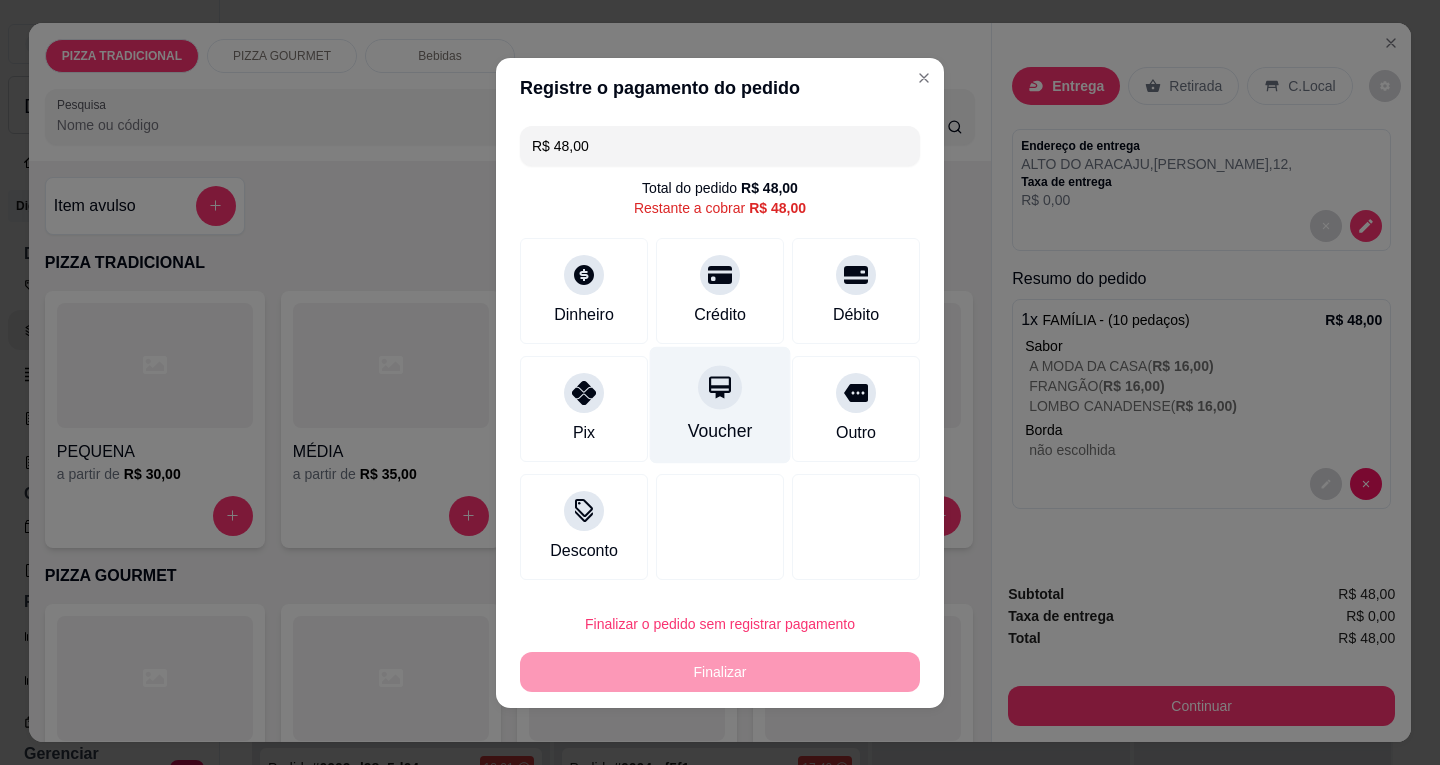 drag, startPoint x: 707, startPoint y: 264, endPoint x: 713, endPoint y: 333, distance: 69.260376 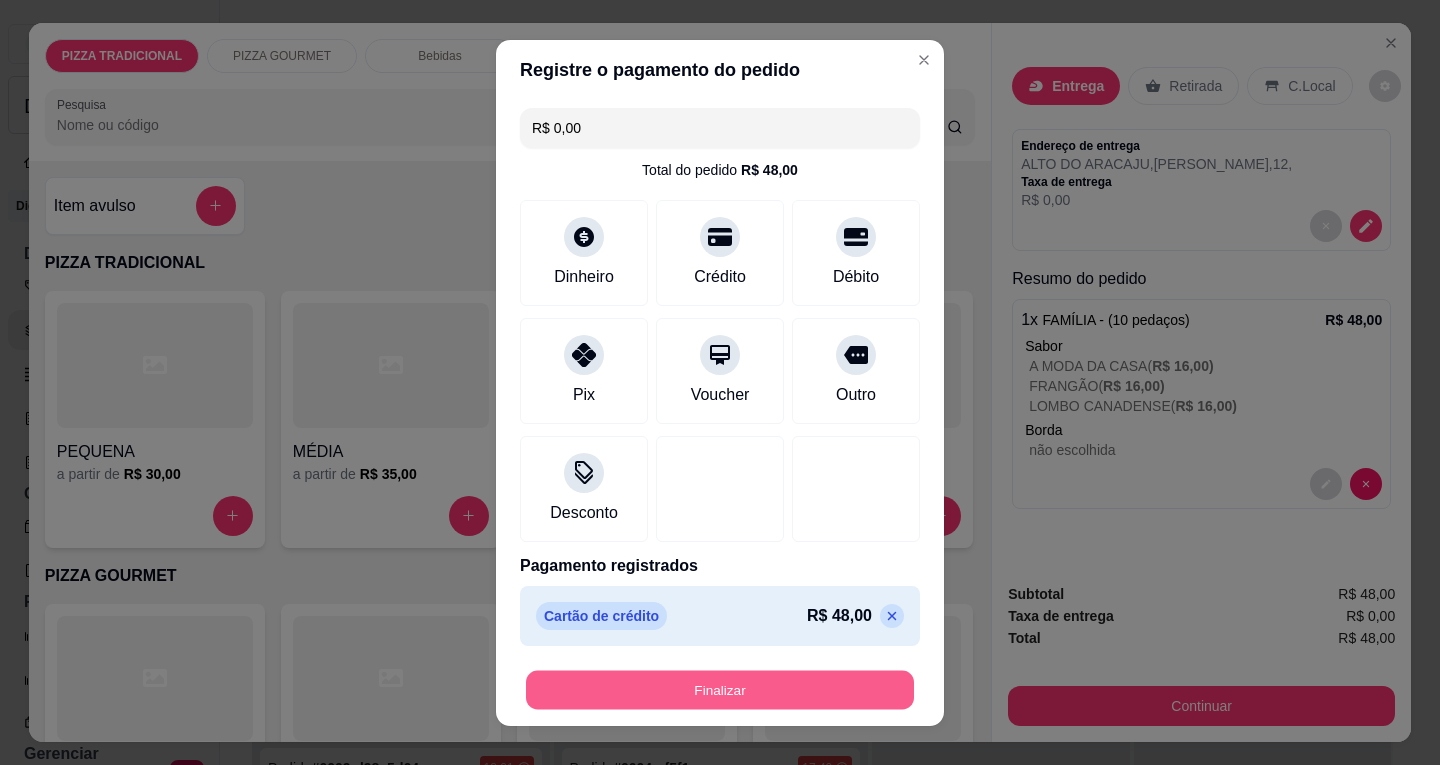 click on "Finalizar" at bounding box center (720, 689) 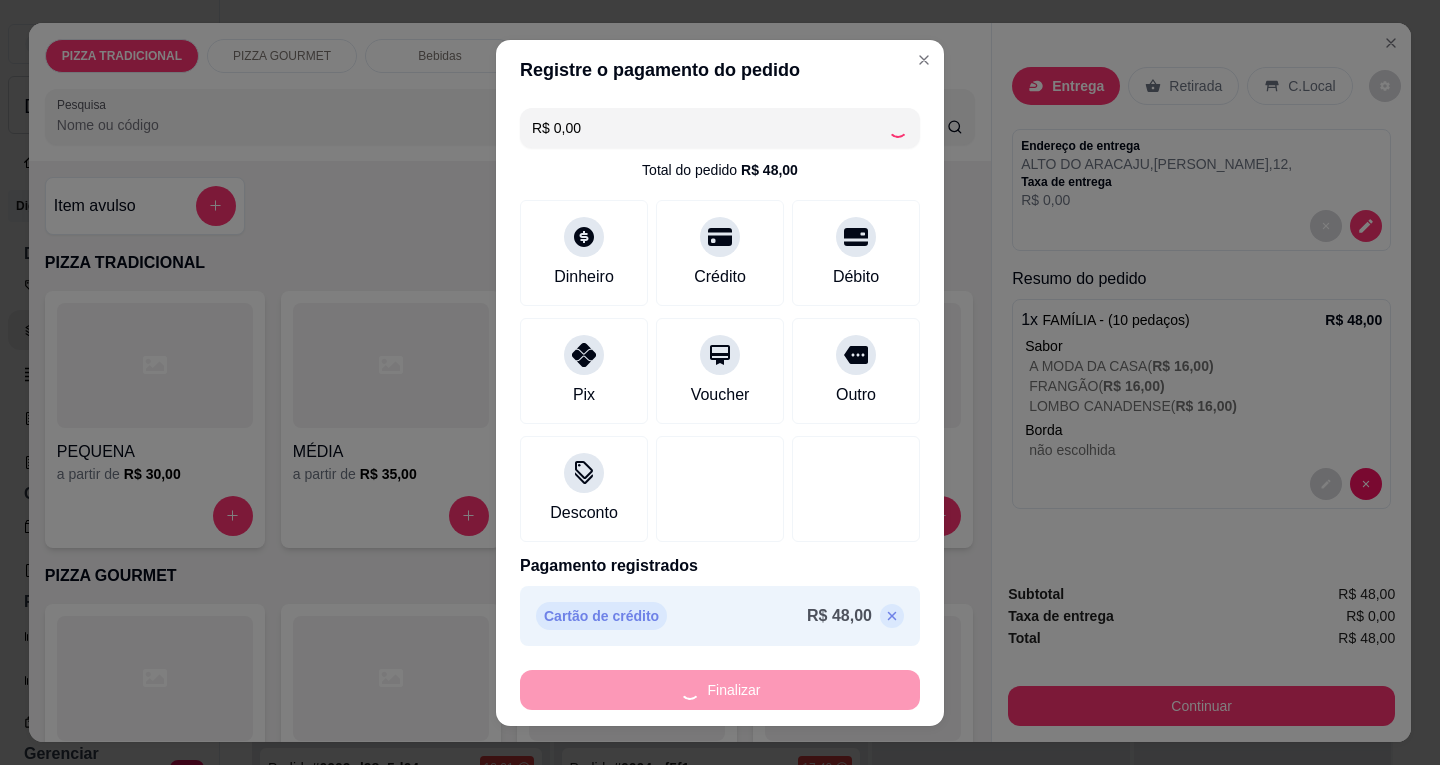 type on "-R$ 48,00" 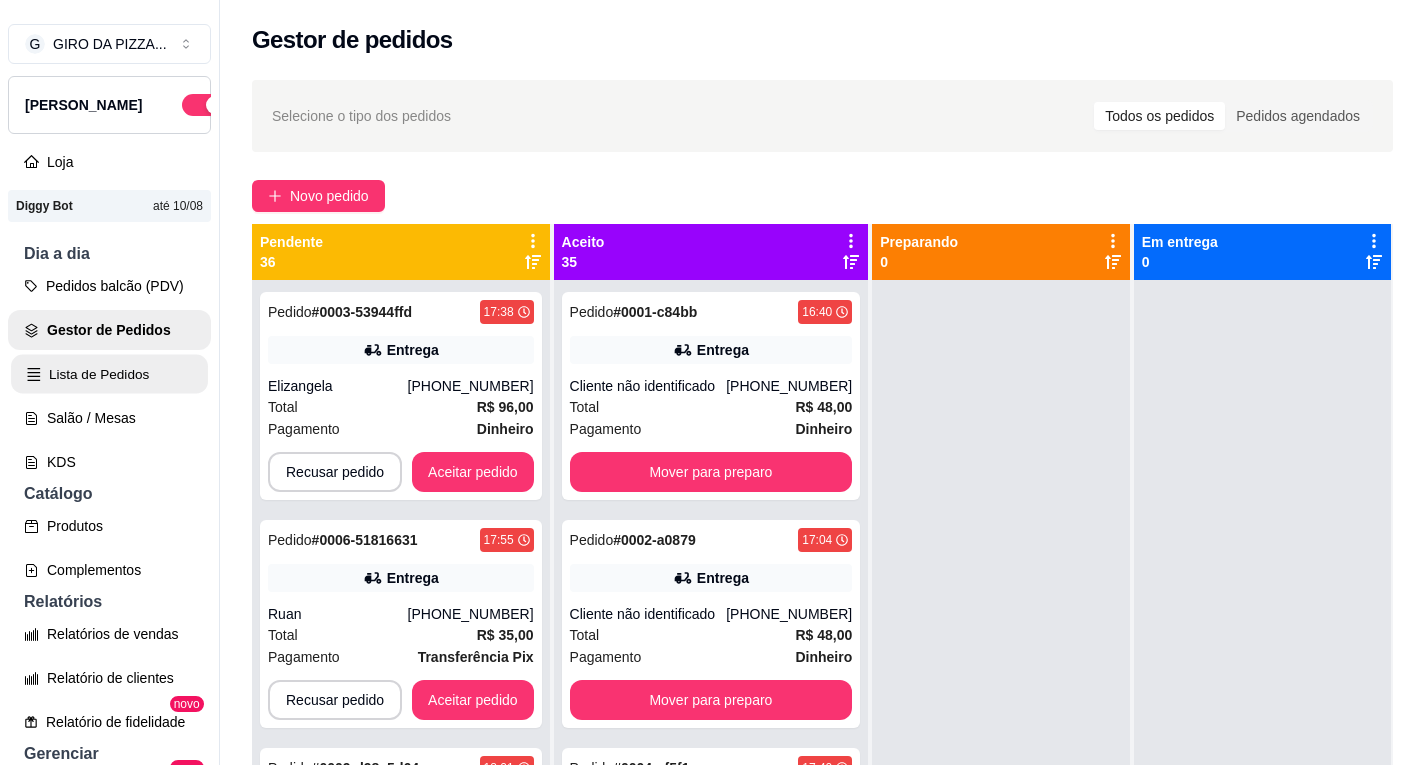 click on "Lista de Pedidos" at bounding box center [109, 374] 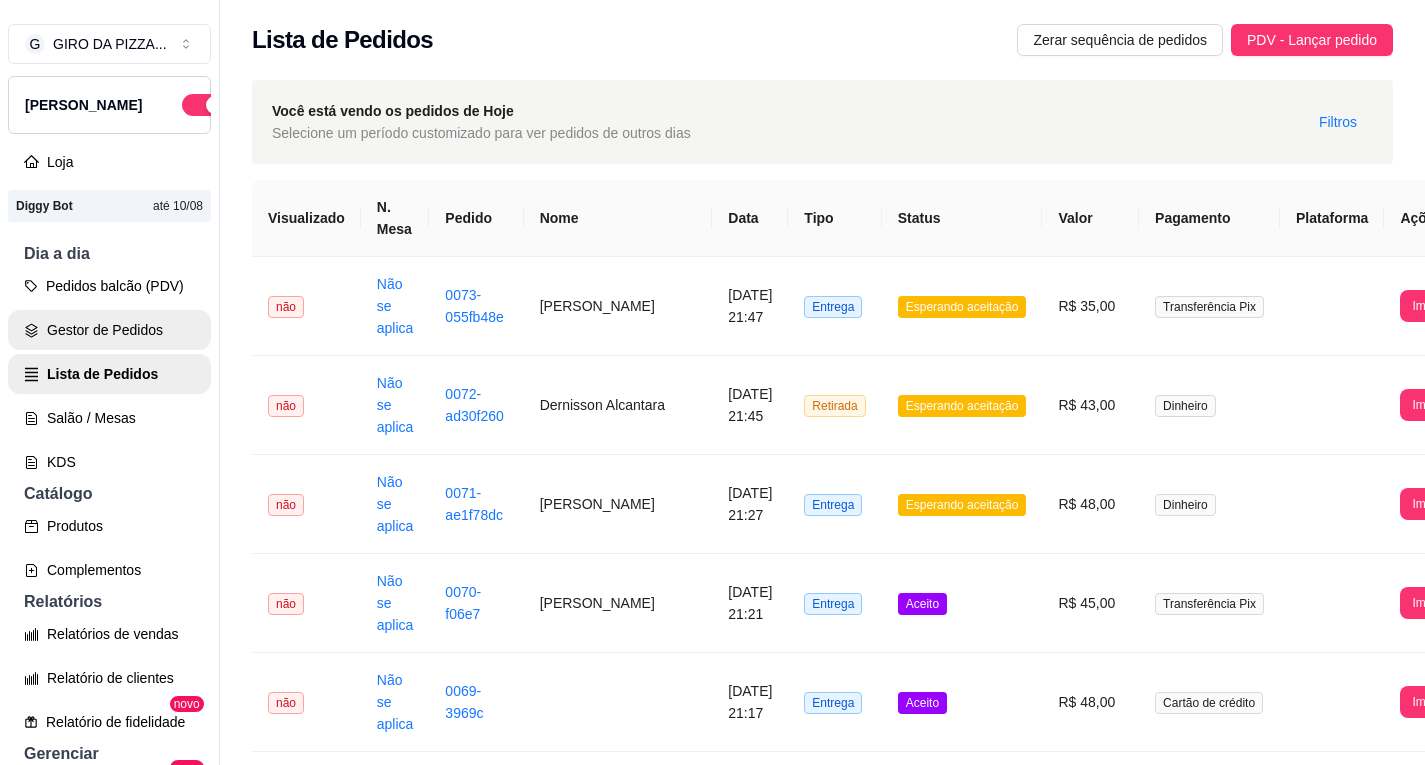 click on "Lista de Pedidos" at bounding box center (109, 374) 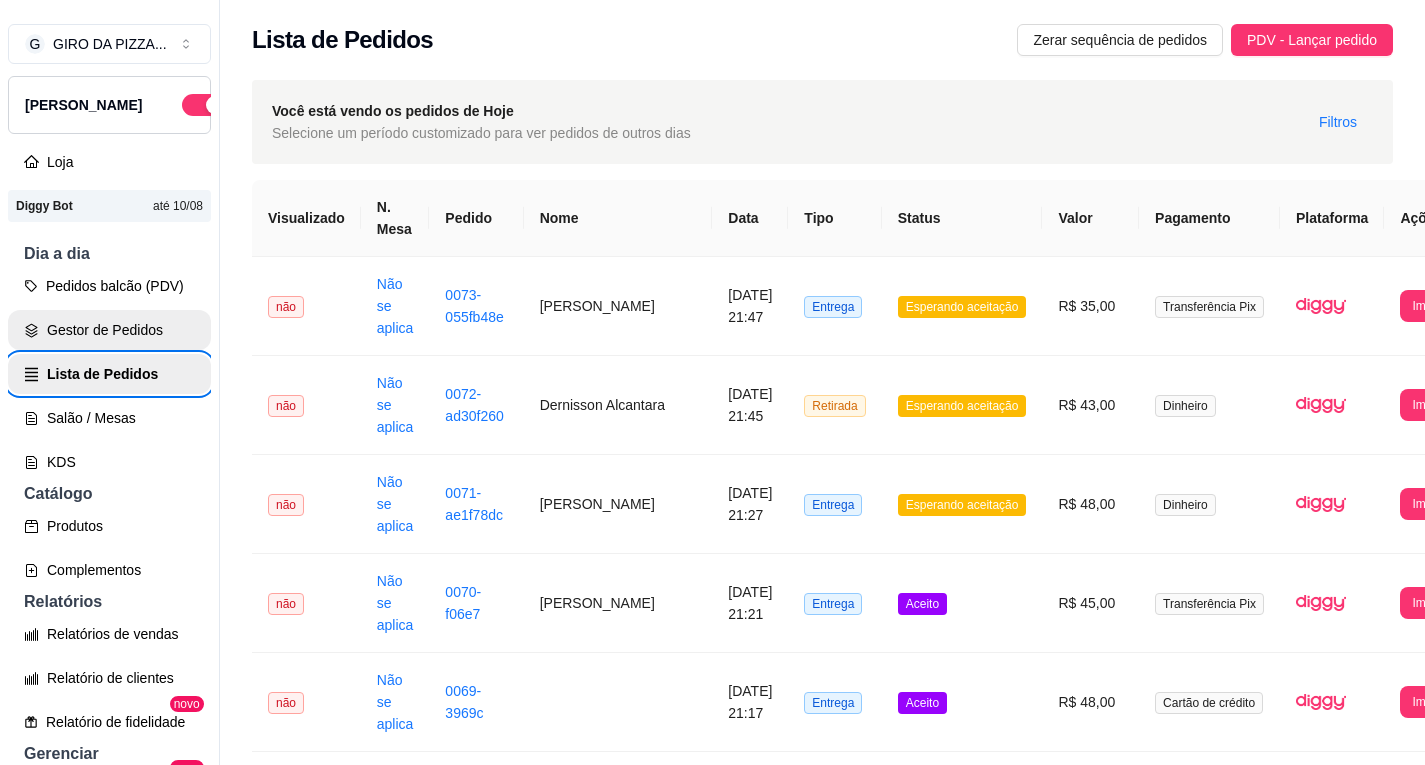 click on "Gestor de Pedidos" at bounding box center (109, 330) 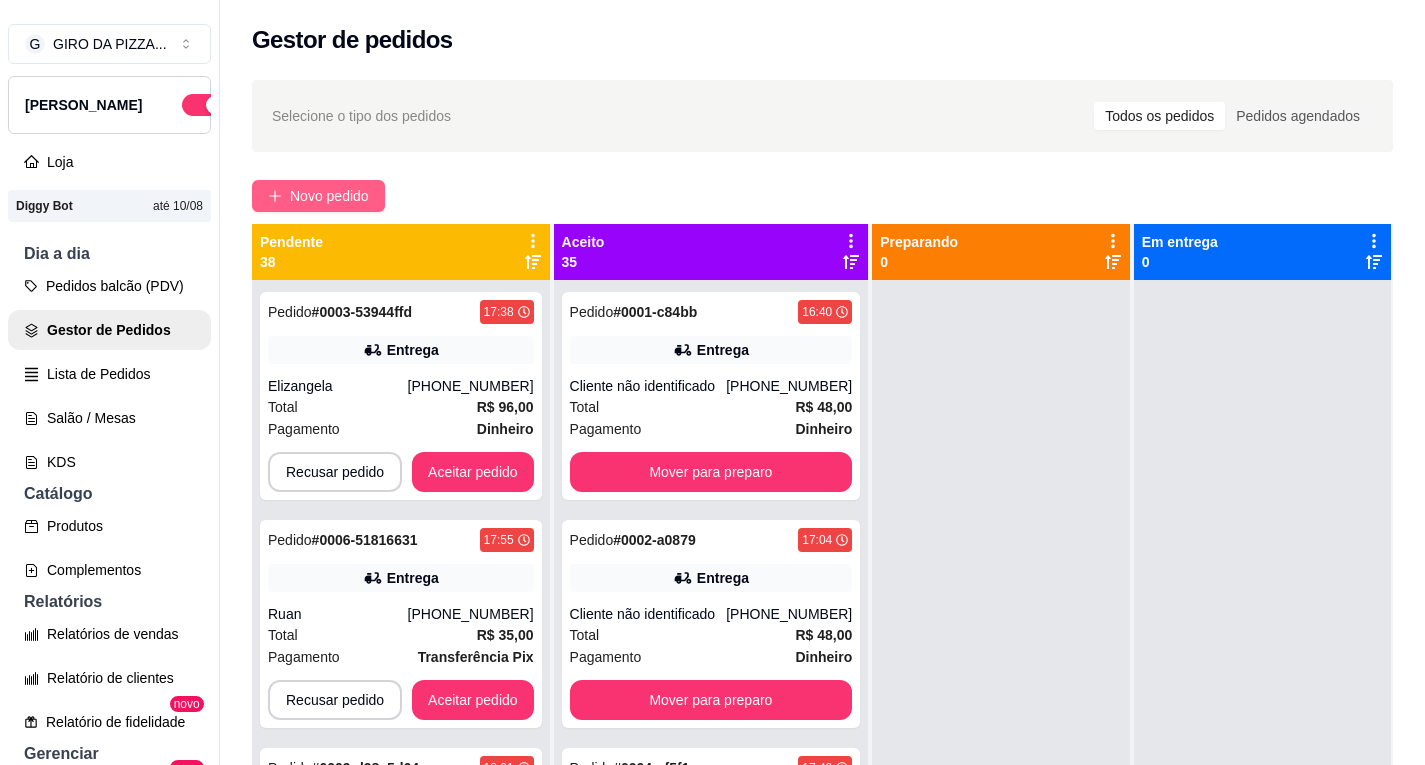 click on "Novo pedido" at bounding box center [329, 196] 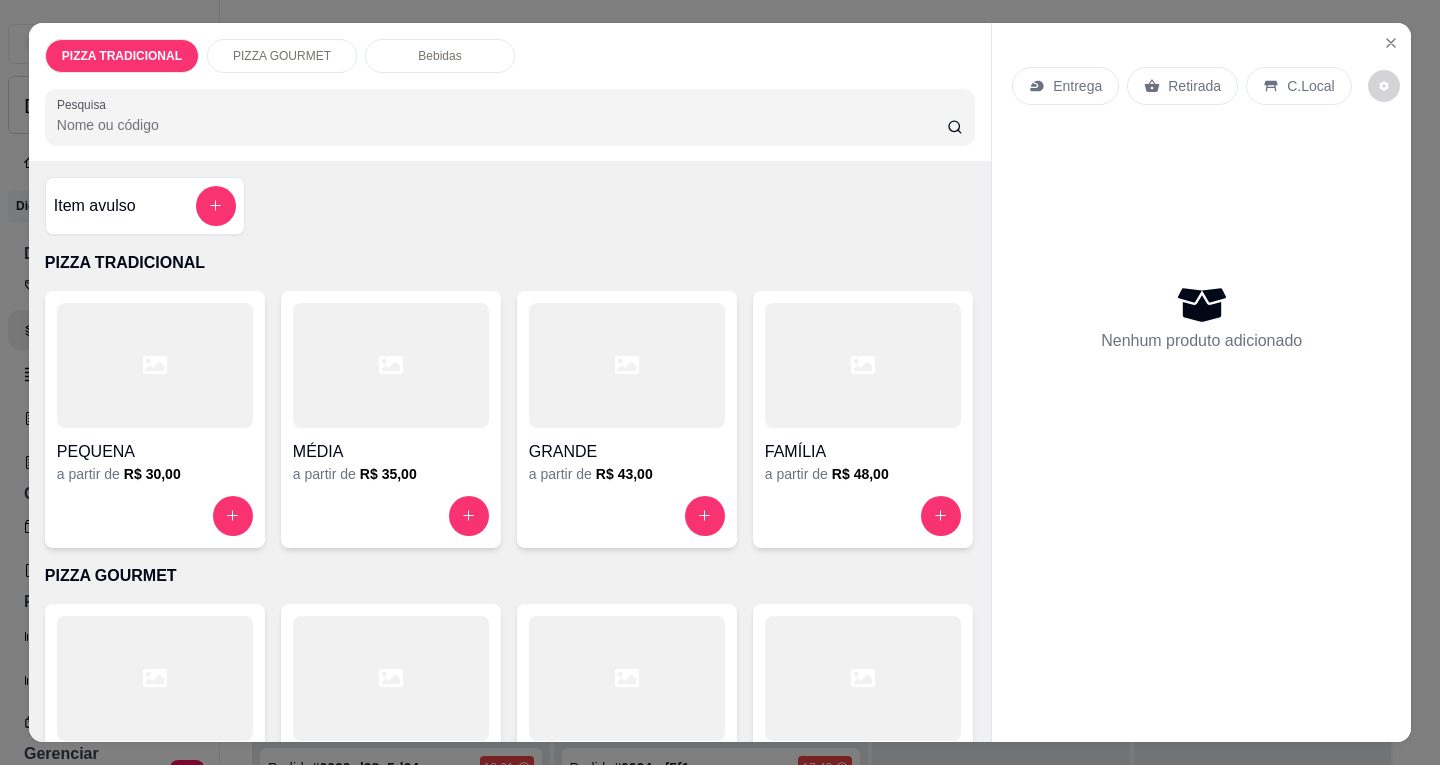 click on "GRANDE" at bounding box center (627, 452) 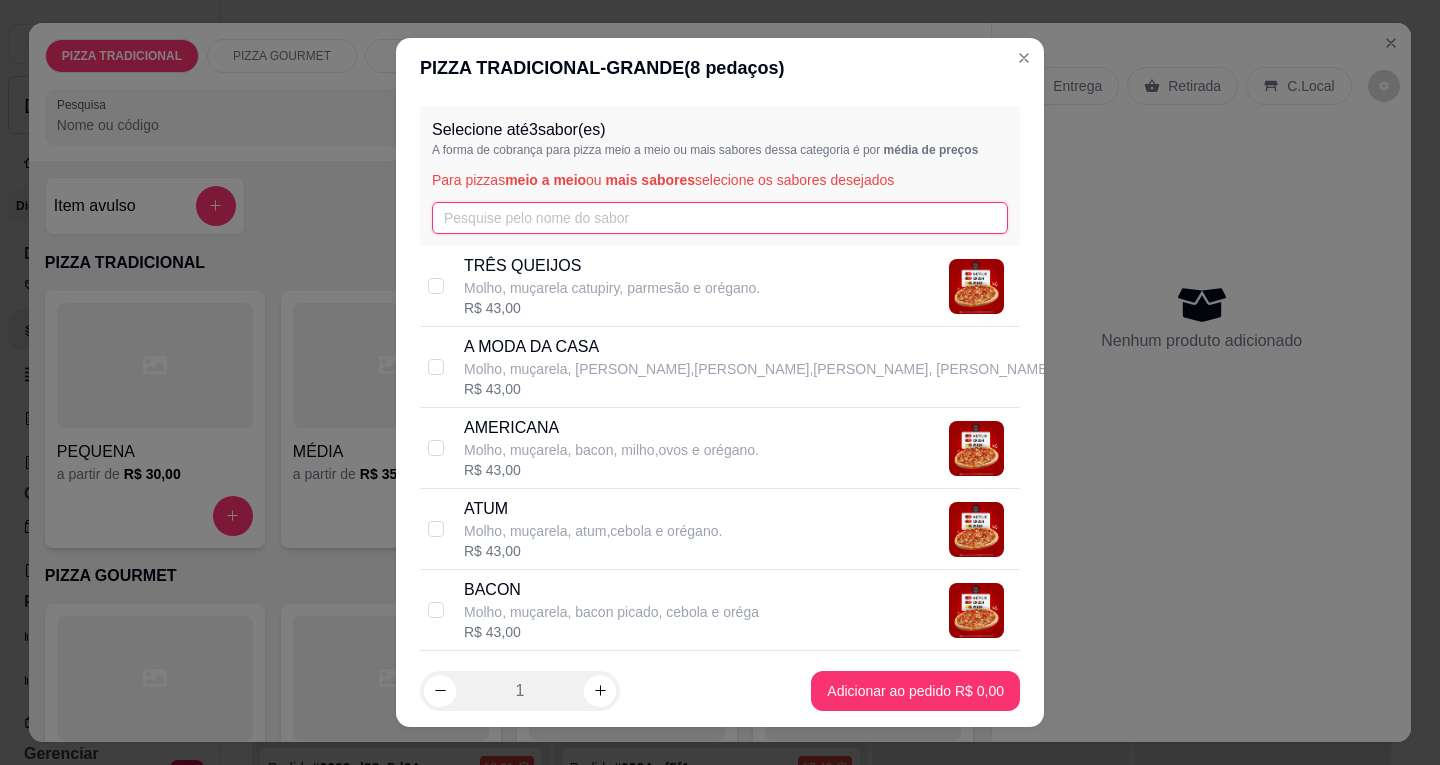 click at bounding box center [720, 218] 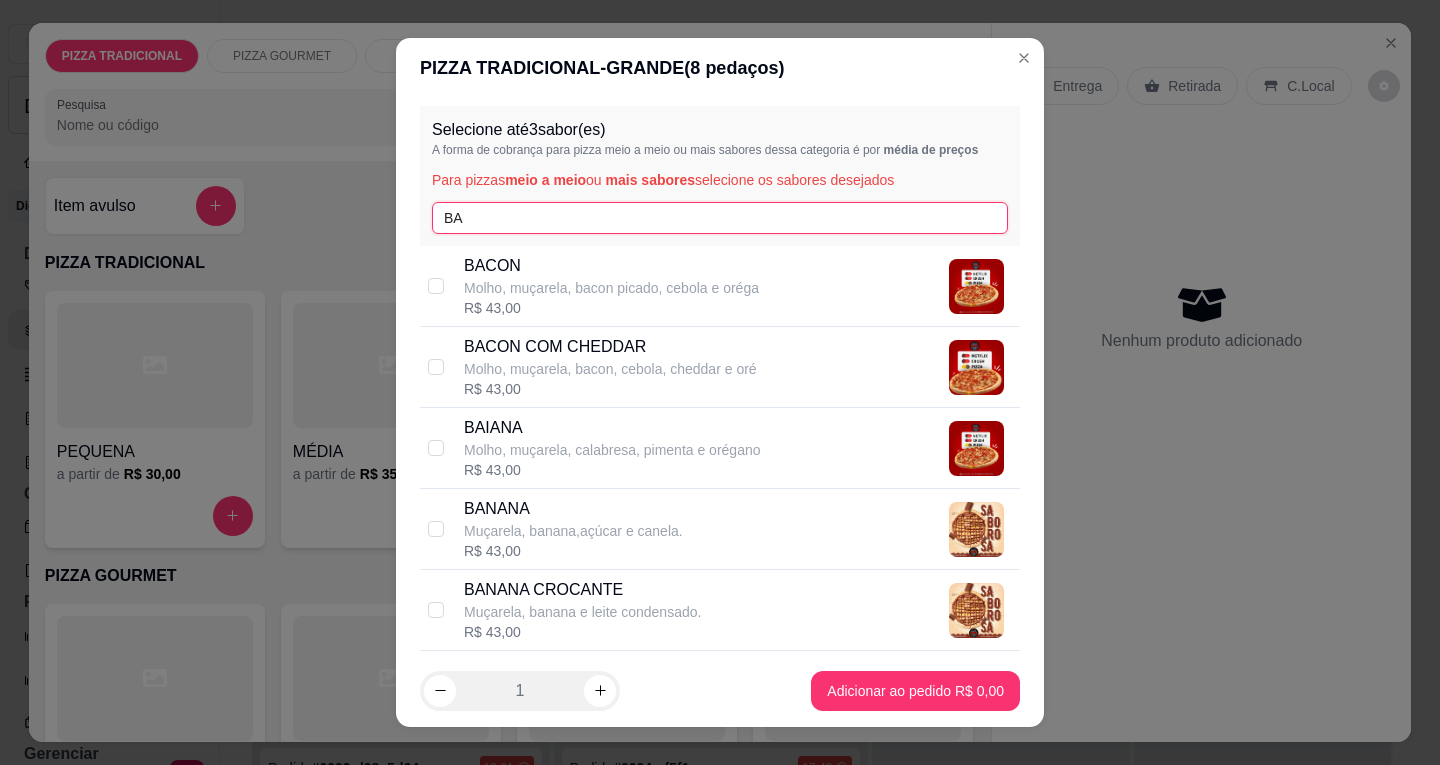 type on "BA" 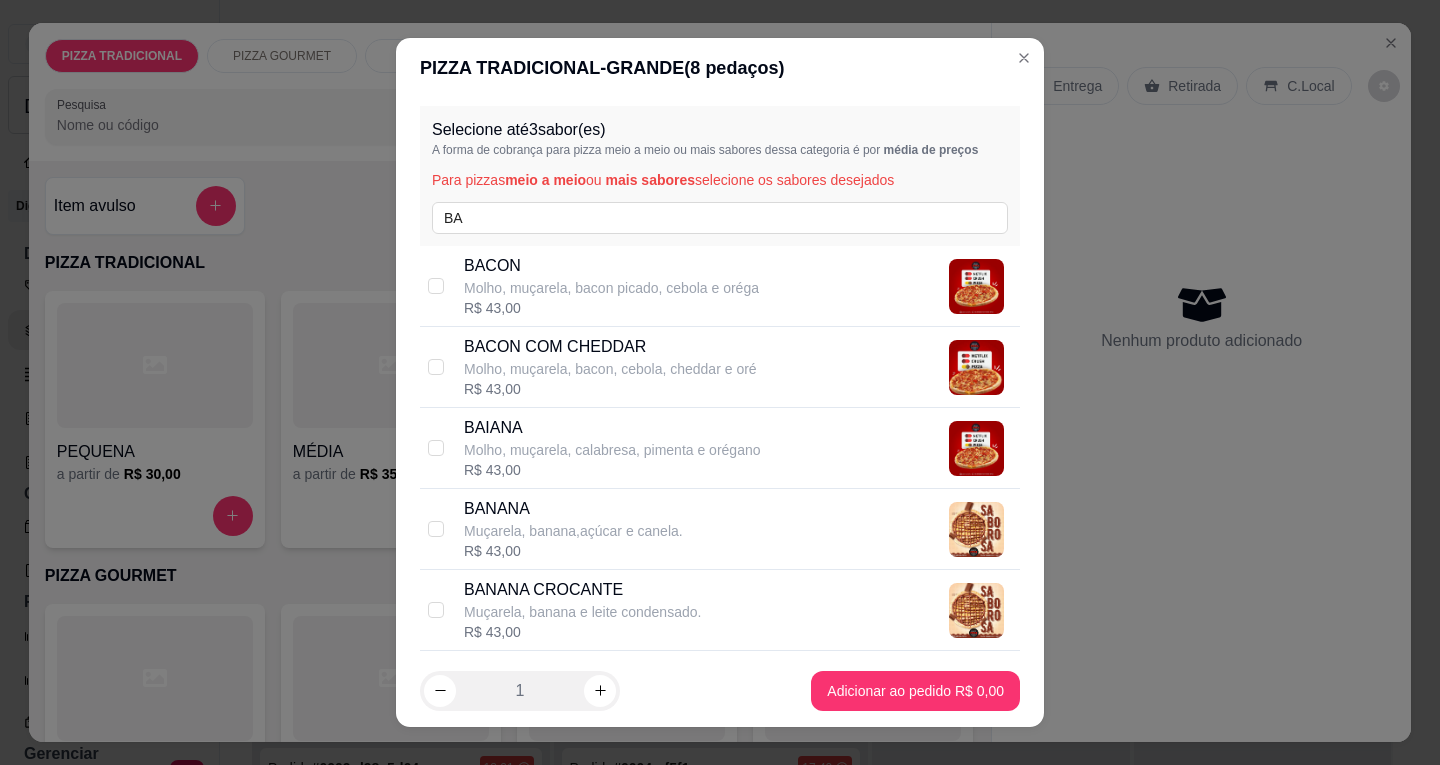 click on "BAIANA  Molho, muçarela, calabresa, pimenta e orégano R$ 43,00" at bounding box center (720, 448) 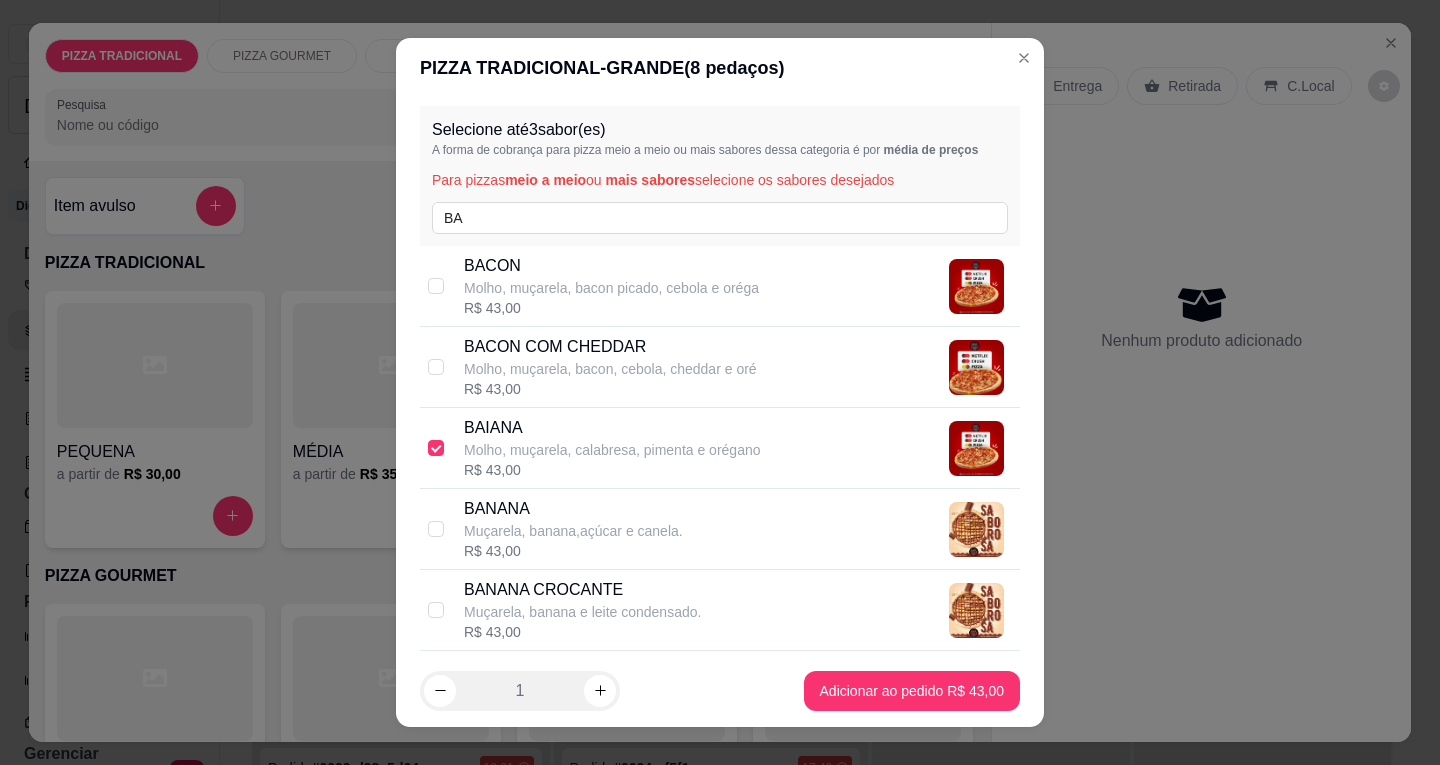 click on "Selecione até  3  sabor(es) A forma de cobrança para pizza meio a meio ou mais sabores dessa categoria é por   média de preços Para pizzas  meio a meio  ou   mais sabores  selecione os sabores desejados BA" at bounding box center (720, 176) 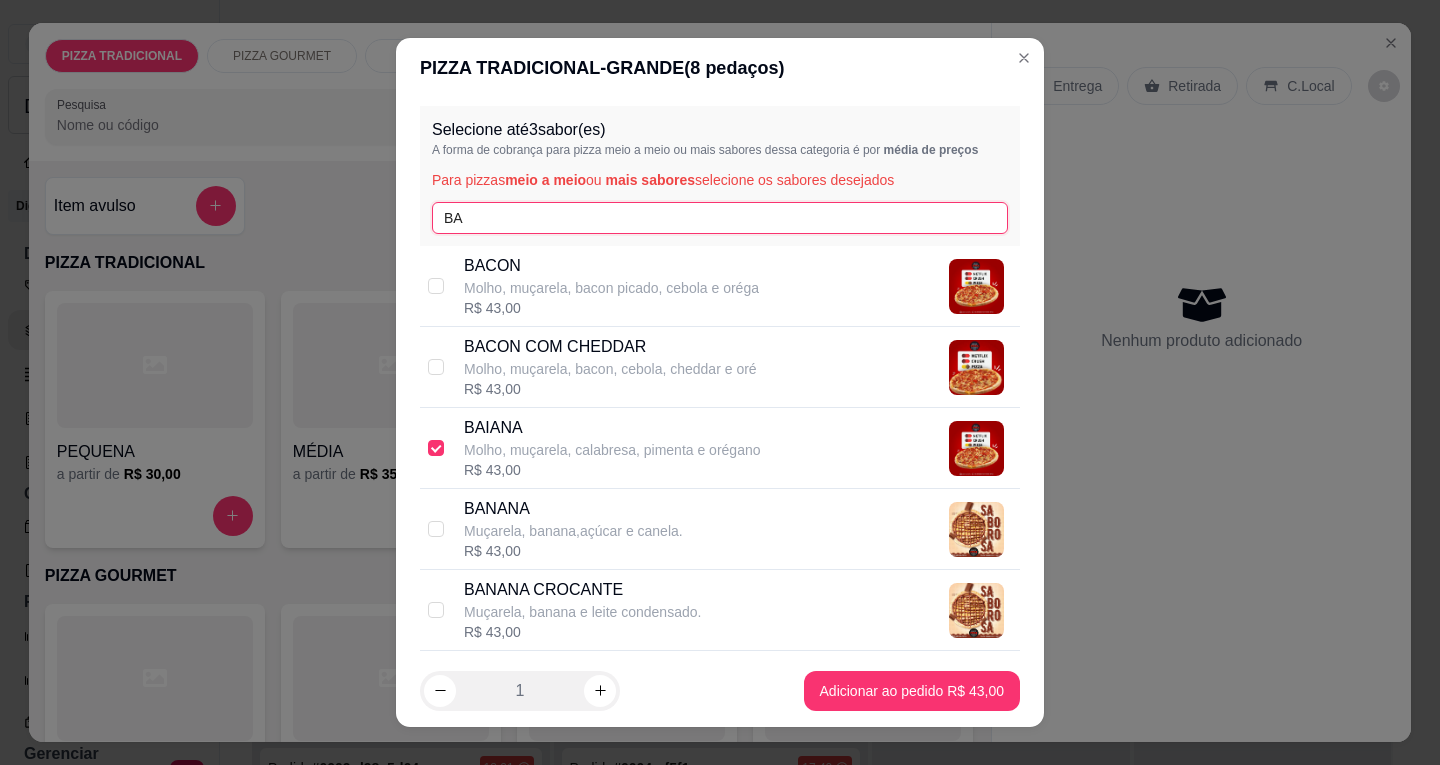 click on "BA" at bounding box center (720, 218) 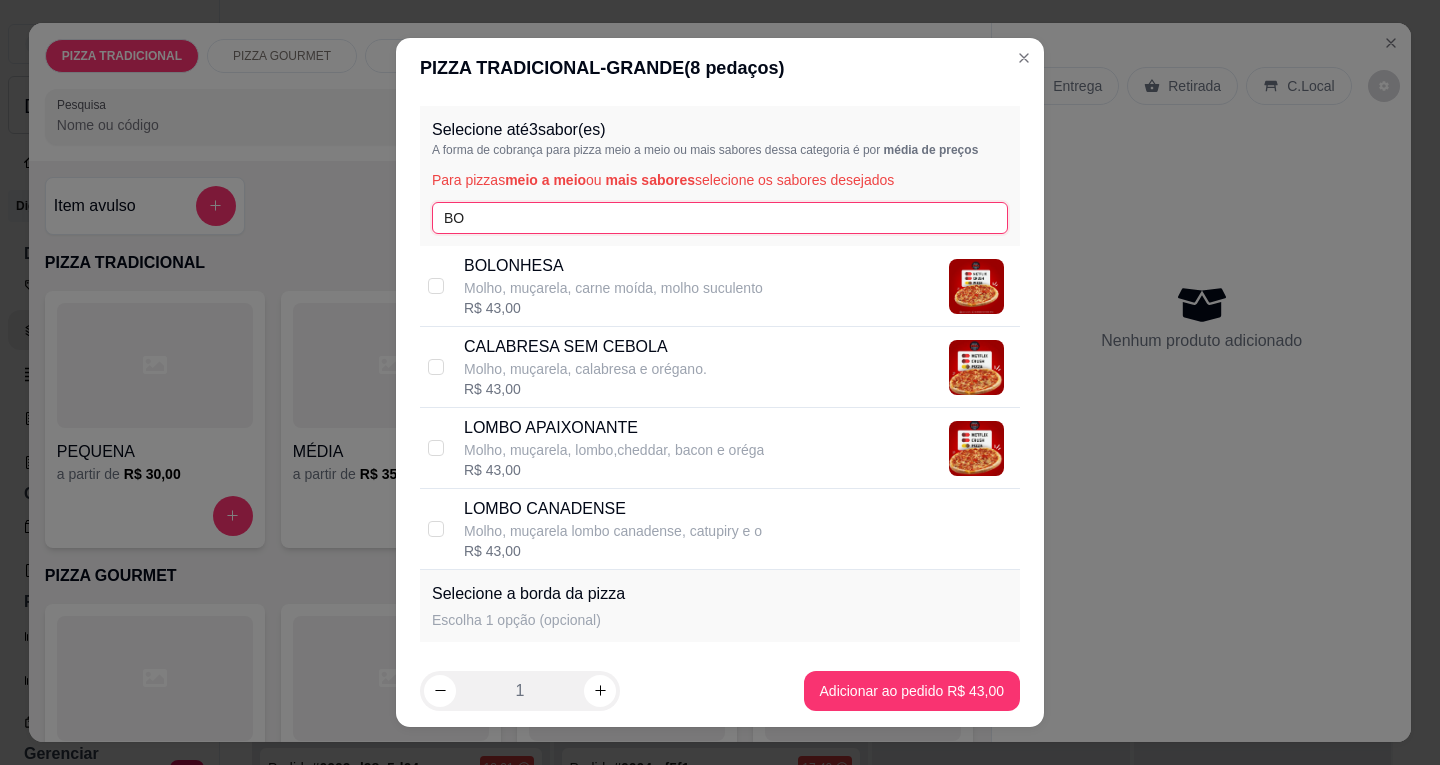 type on "BO" 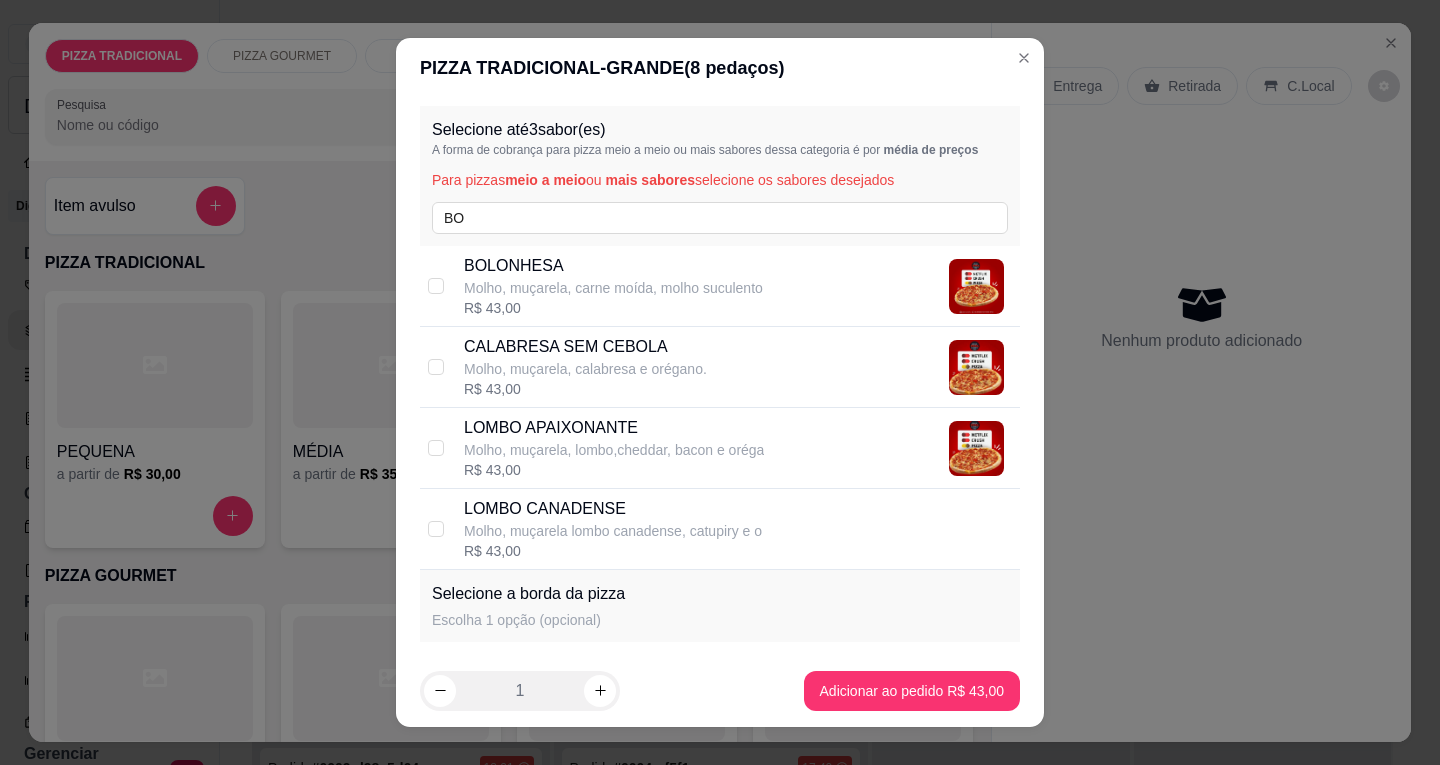 click on "Molho, muçarela, carne moída, molho suculento" at bounding box center [613, 288] 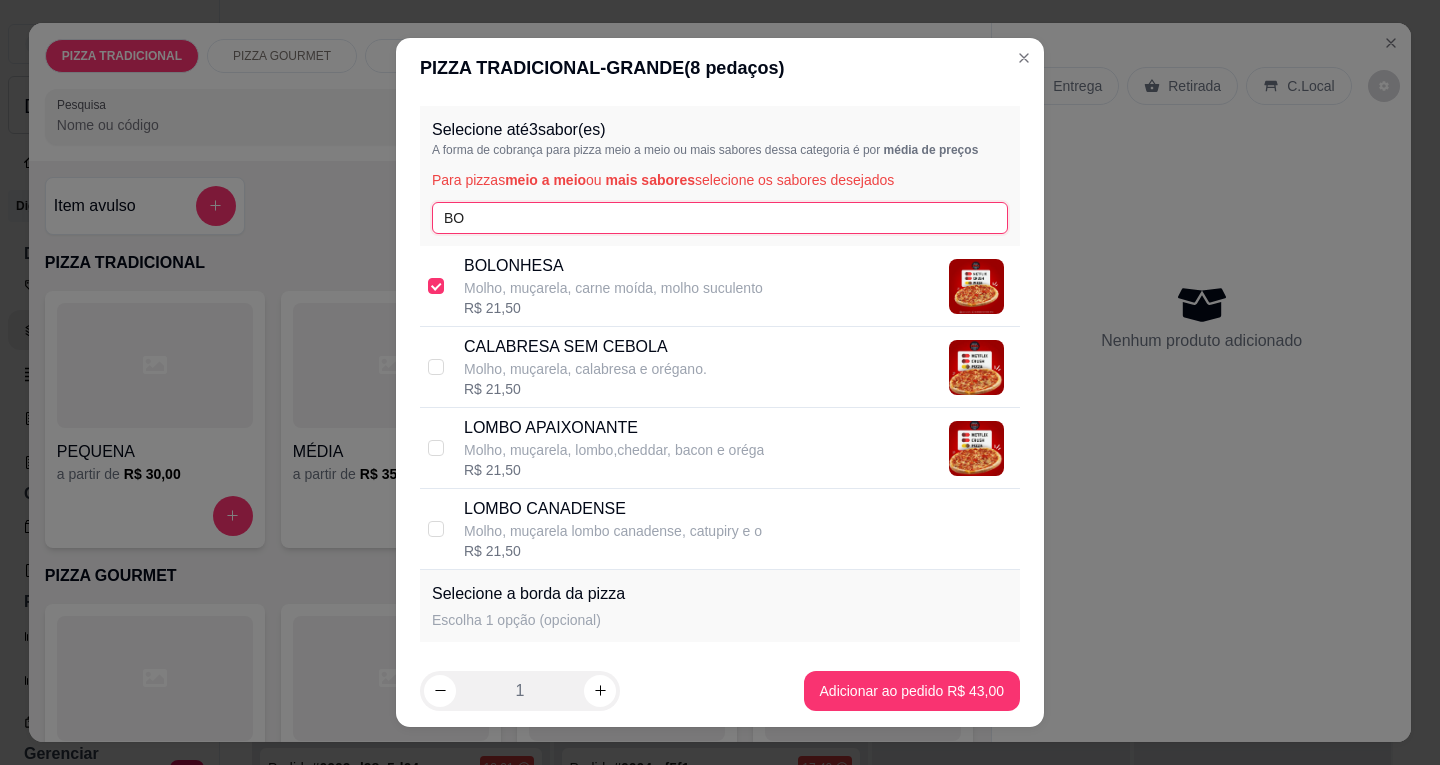 click on "BO" at bounding box center (720, 218) 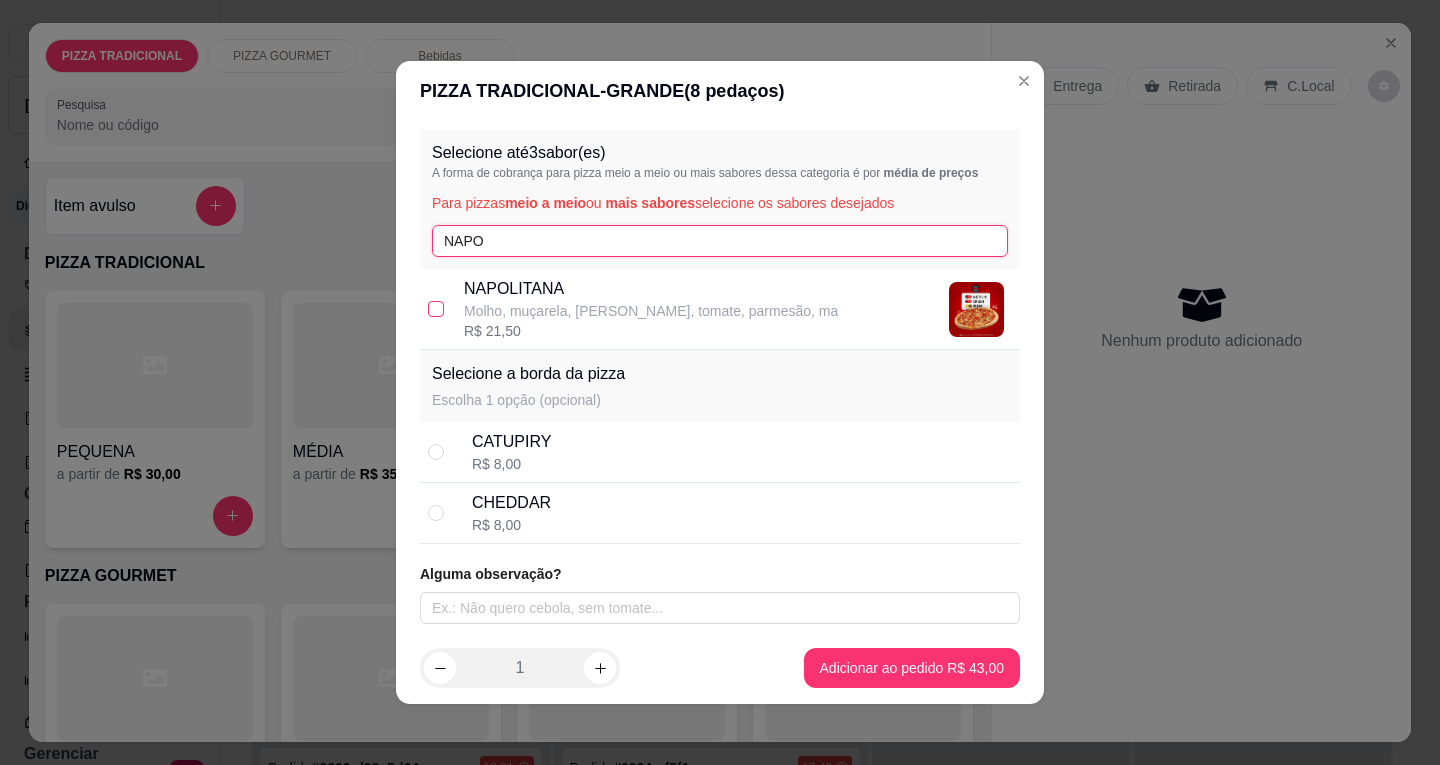 type on "NAPO" 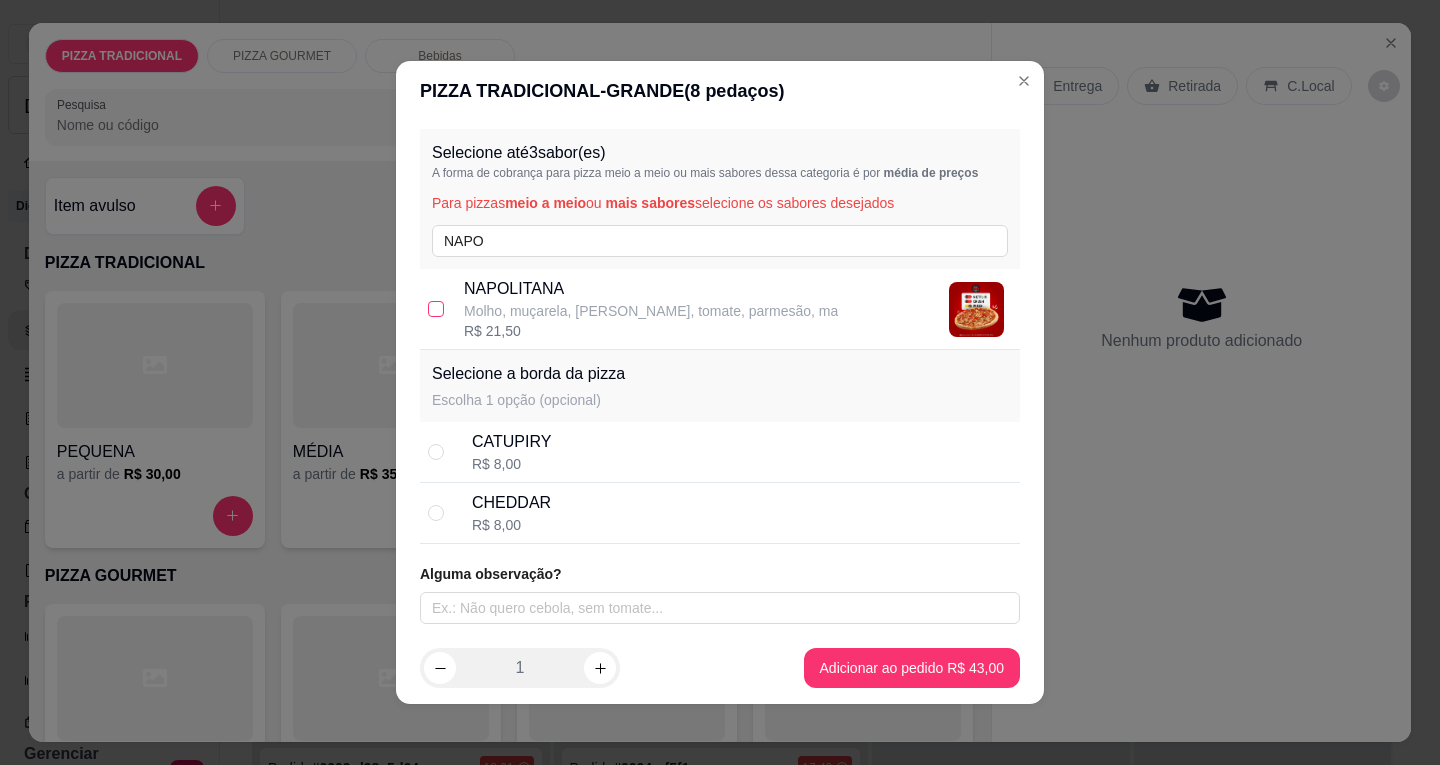 click at bounding box center [436, 309] 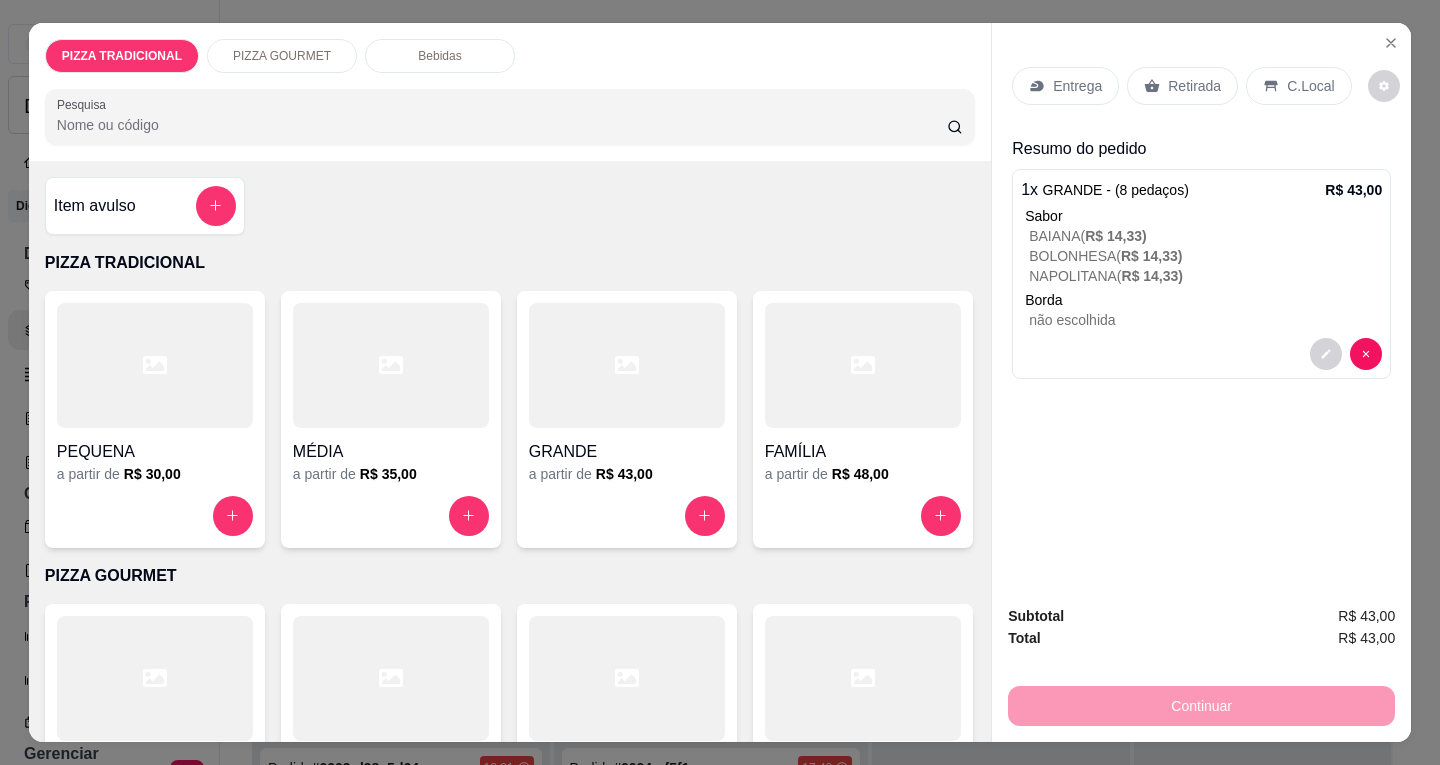 click on "Entrega" at bounding box center [1065, 86] 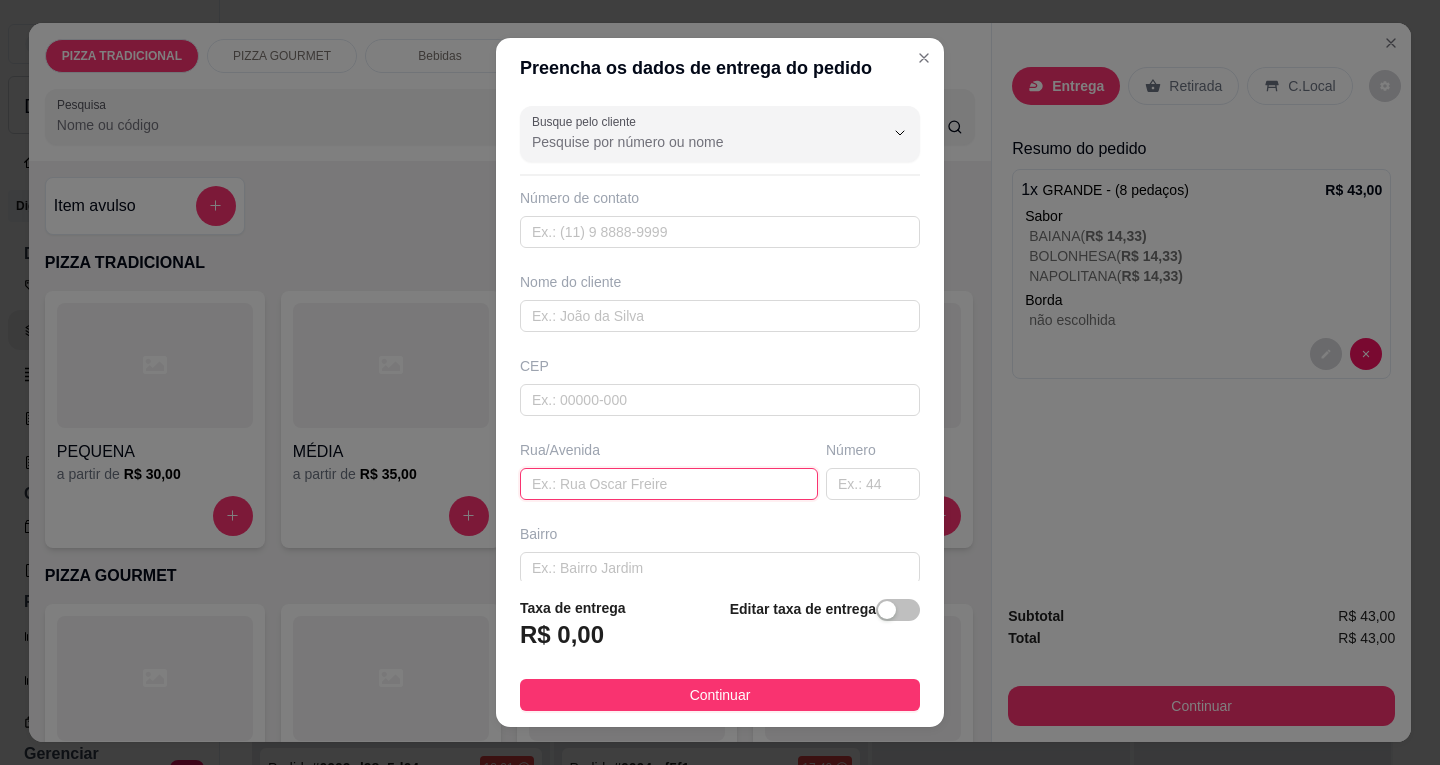click at bounding box center (669, 484) 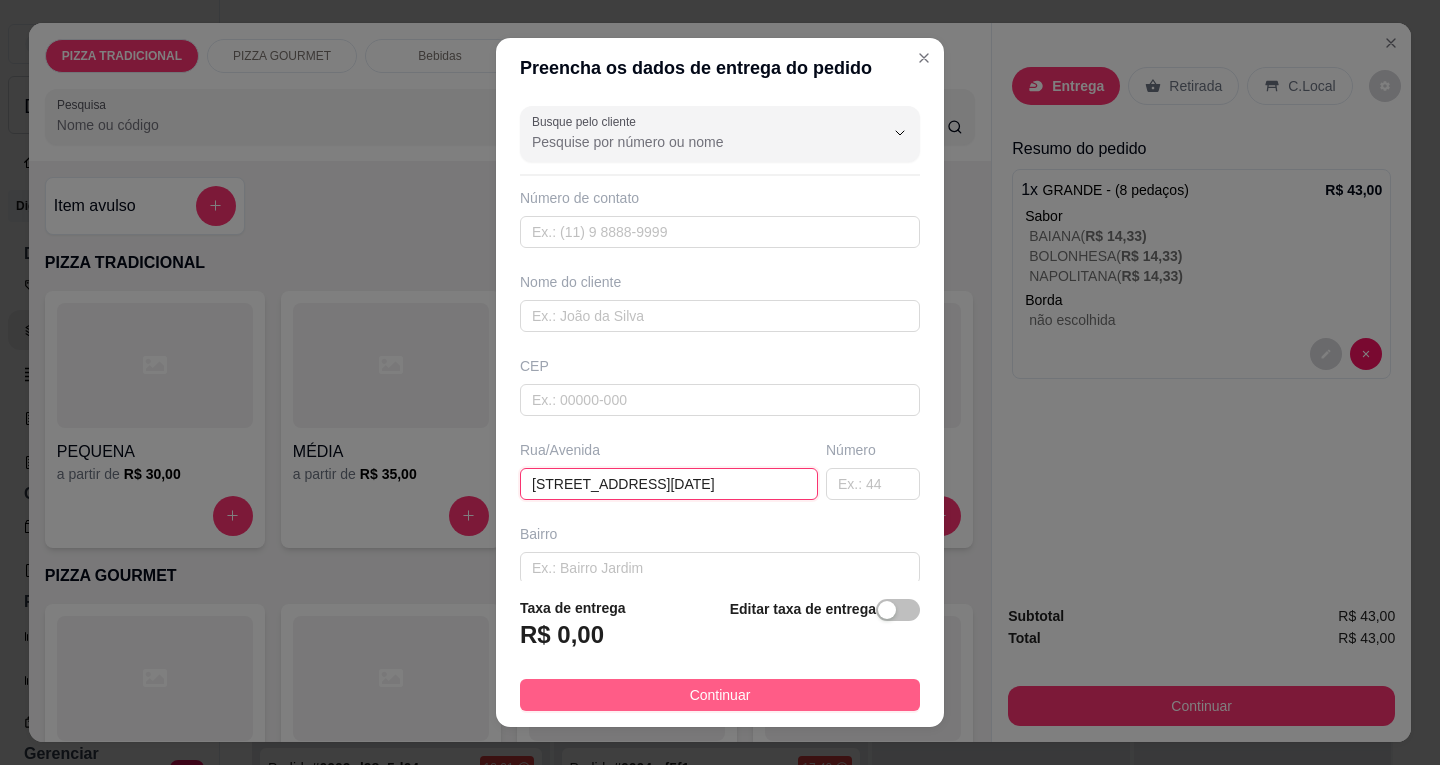 type on "[STREET_ADDRESS][DATE]" 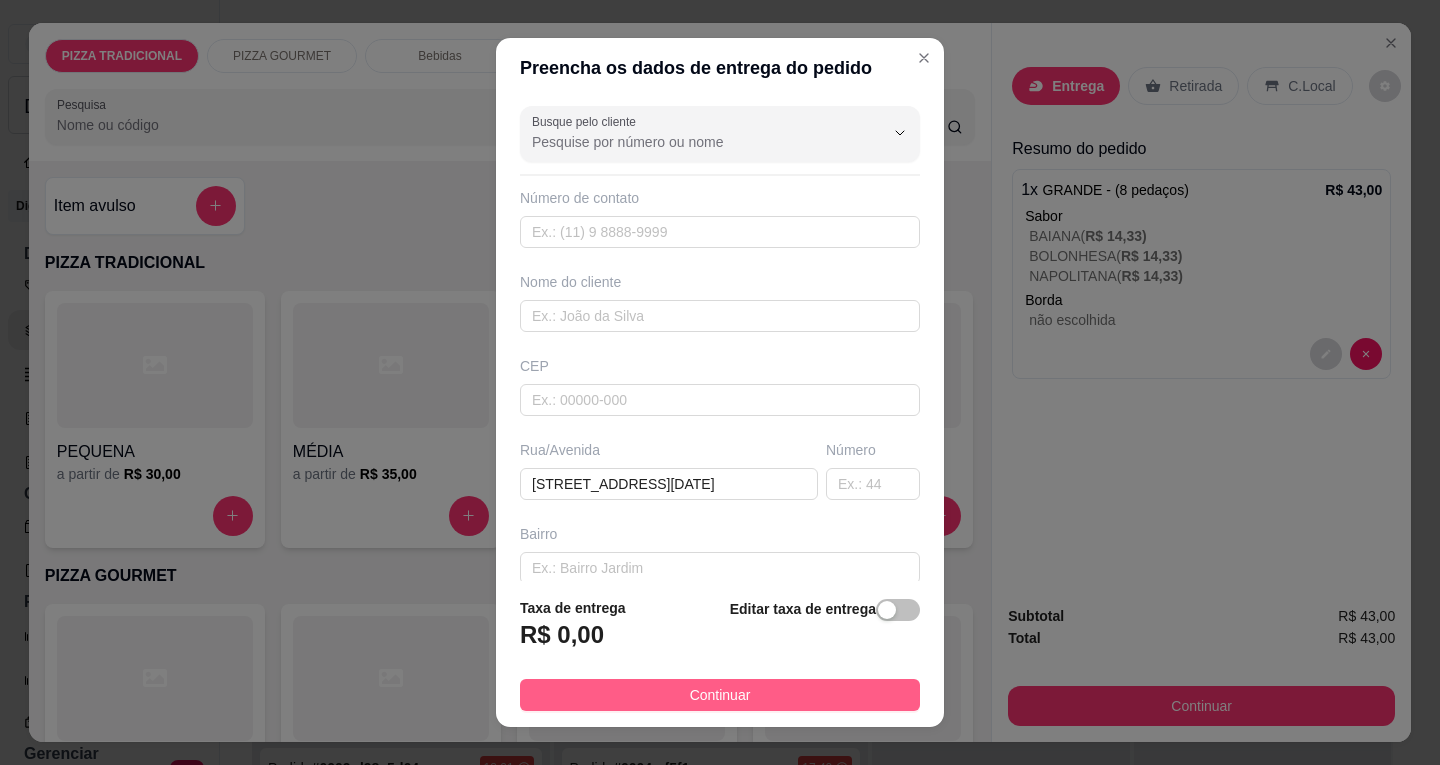 click on "Continuar" at bounding box center (720, 695) 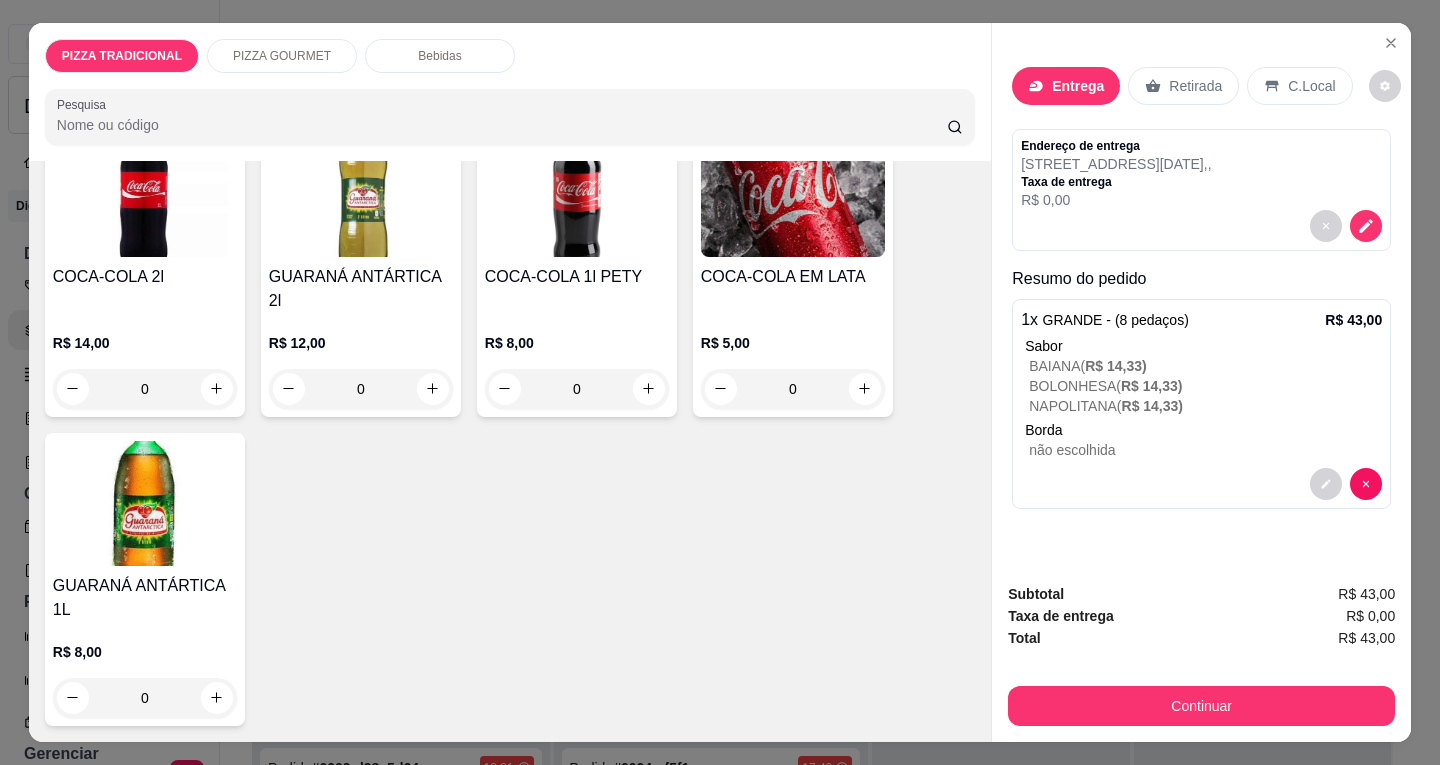 scroll, scrollTop: 1290, scrollLeft: 0, axis: vertical 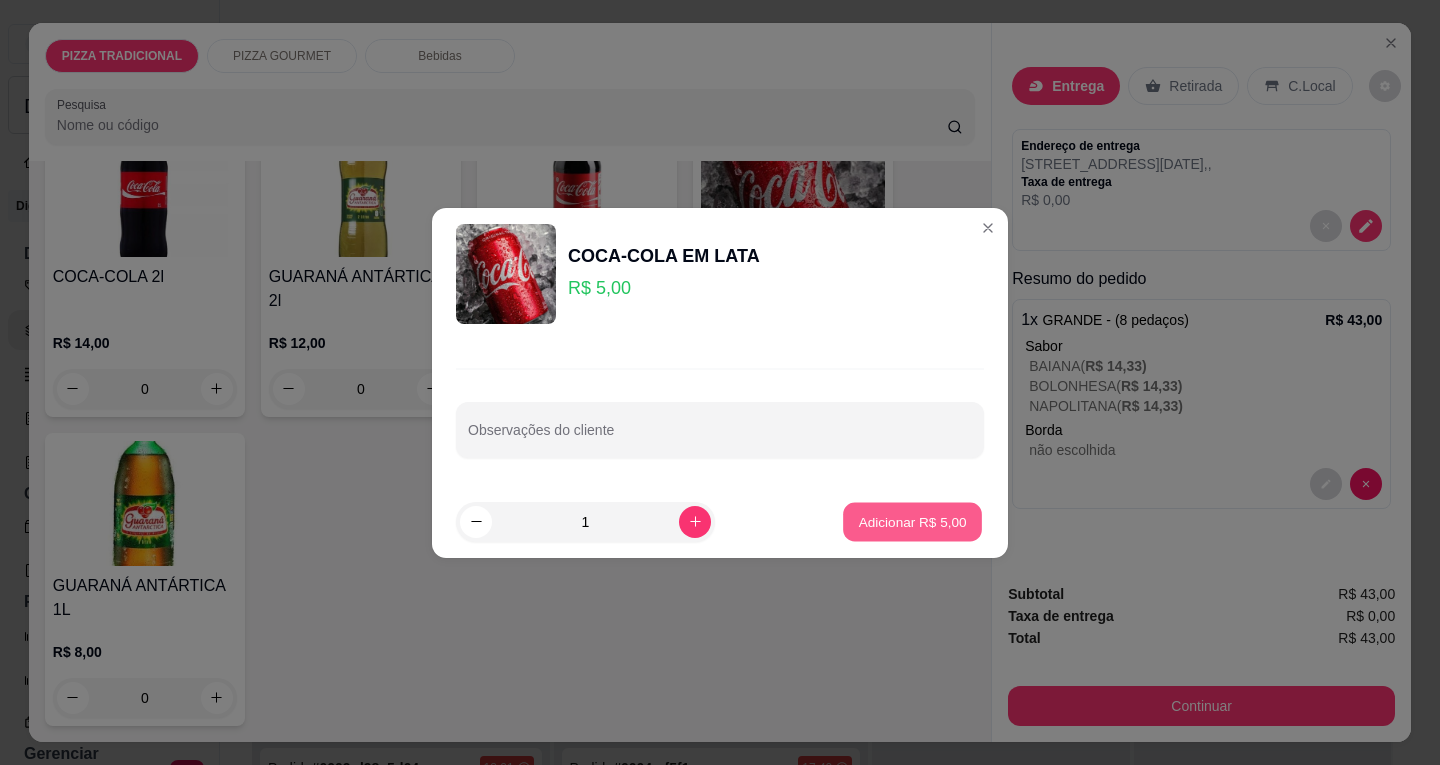 click on "Adicionar   R$ 5,00" at bounding box center (912, 521) 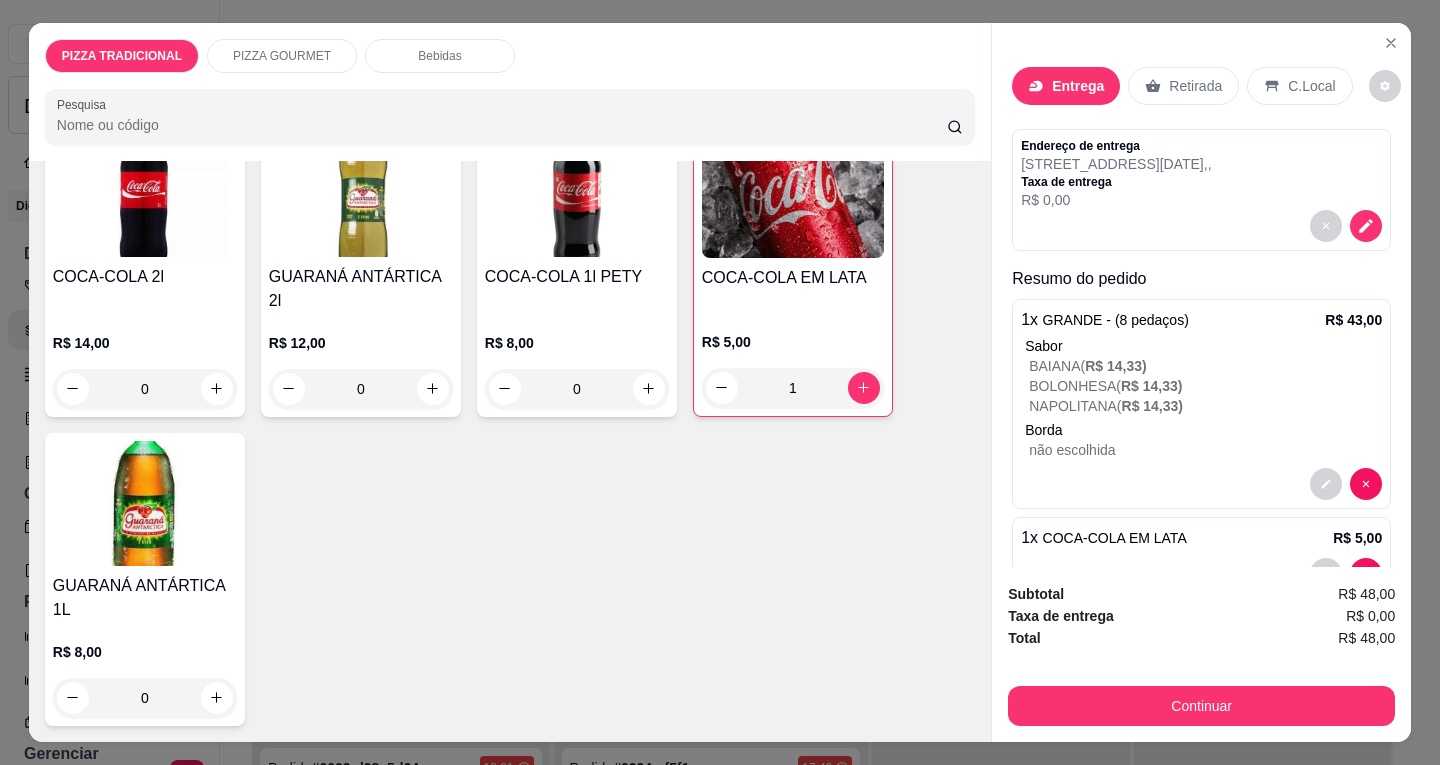 scroll, scrollTop: 59, scrollLeft: 0, axis: vertical 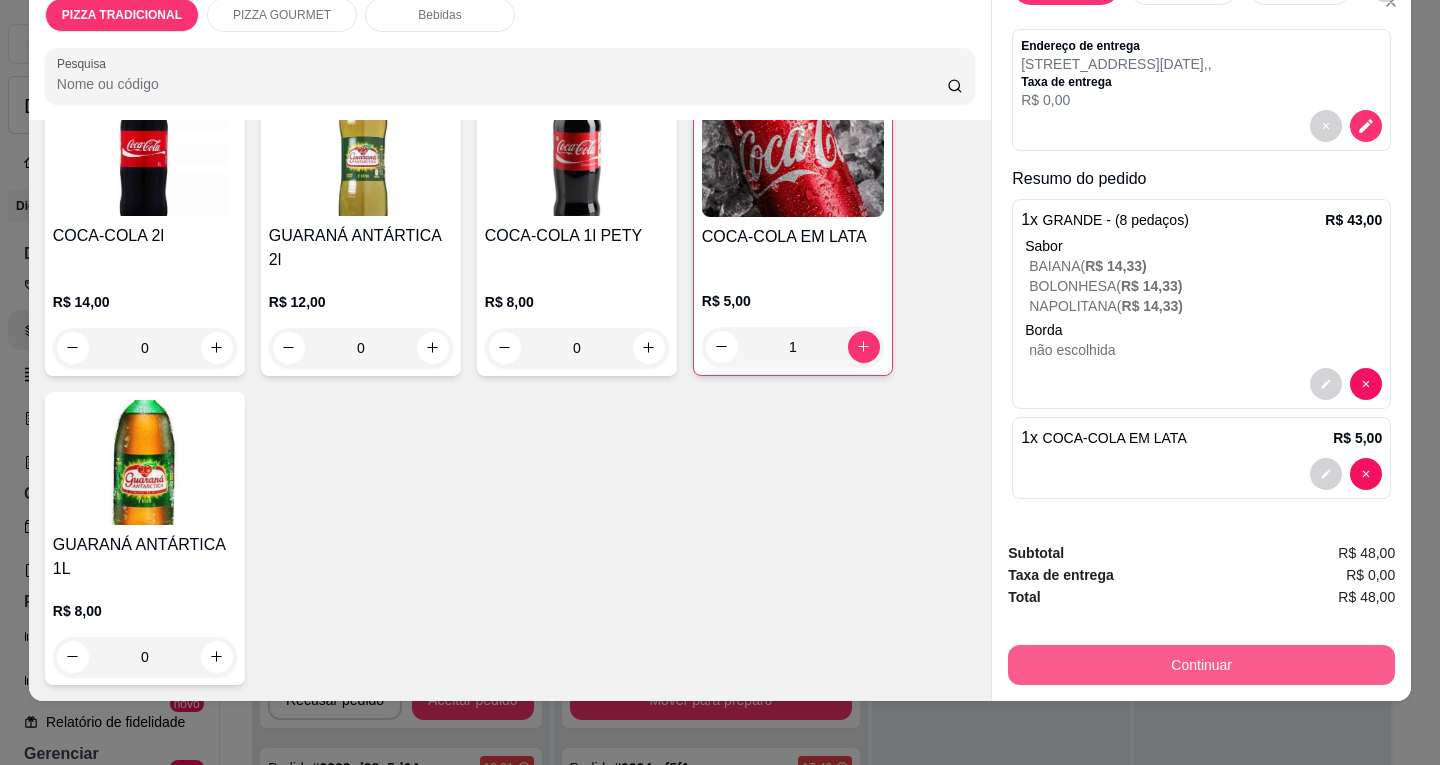 click on "Continuar" at bounding box center [1201, 665] 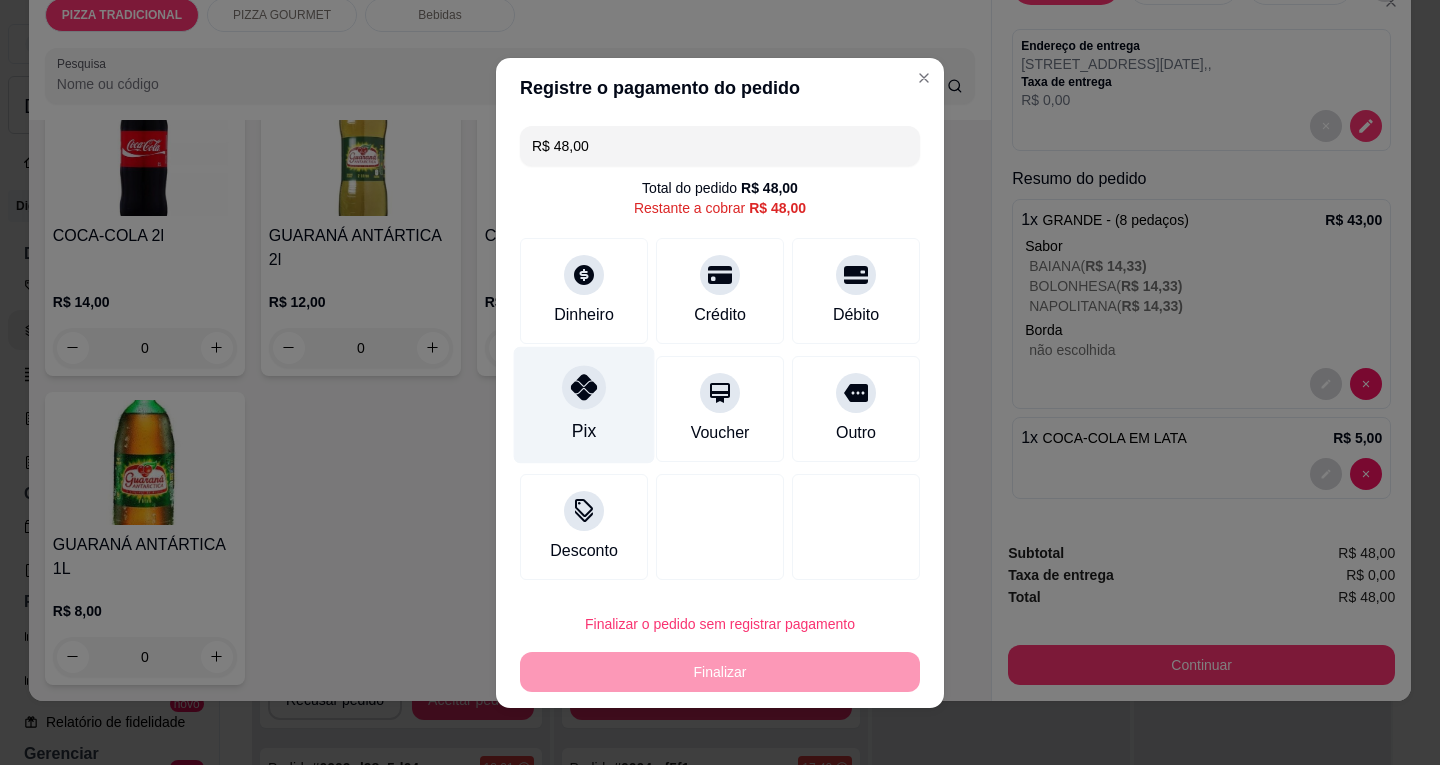 click on "Pix" at bounding box center [584, 431] 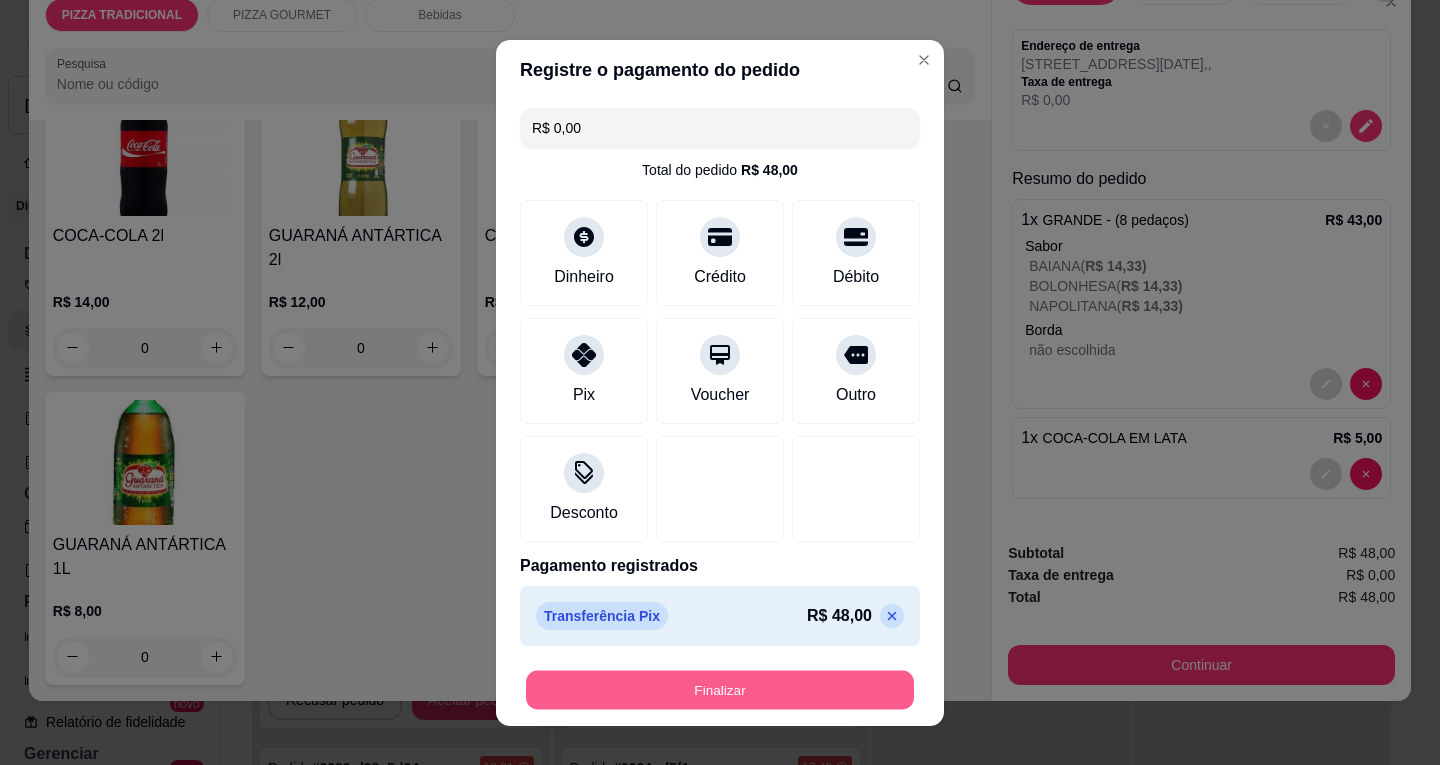 click on "Finalizar" at bounding box center (720, 689) 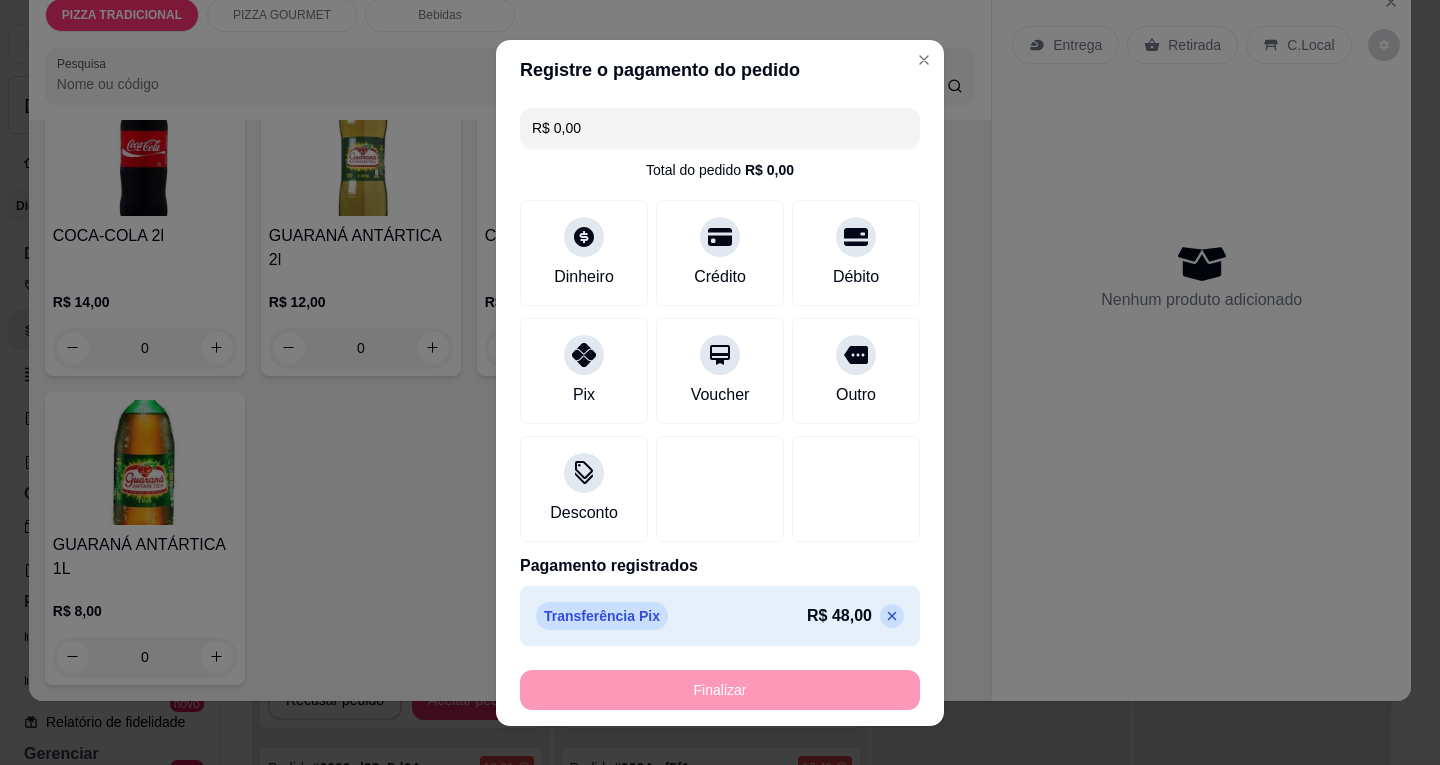 type on "0" 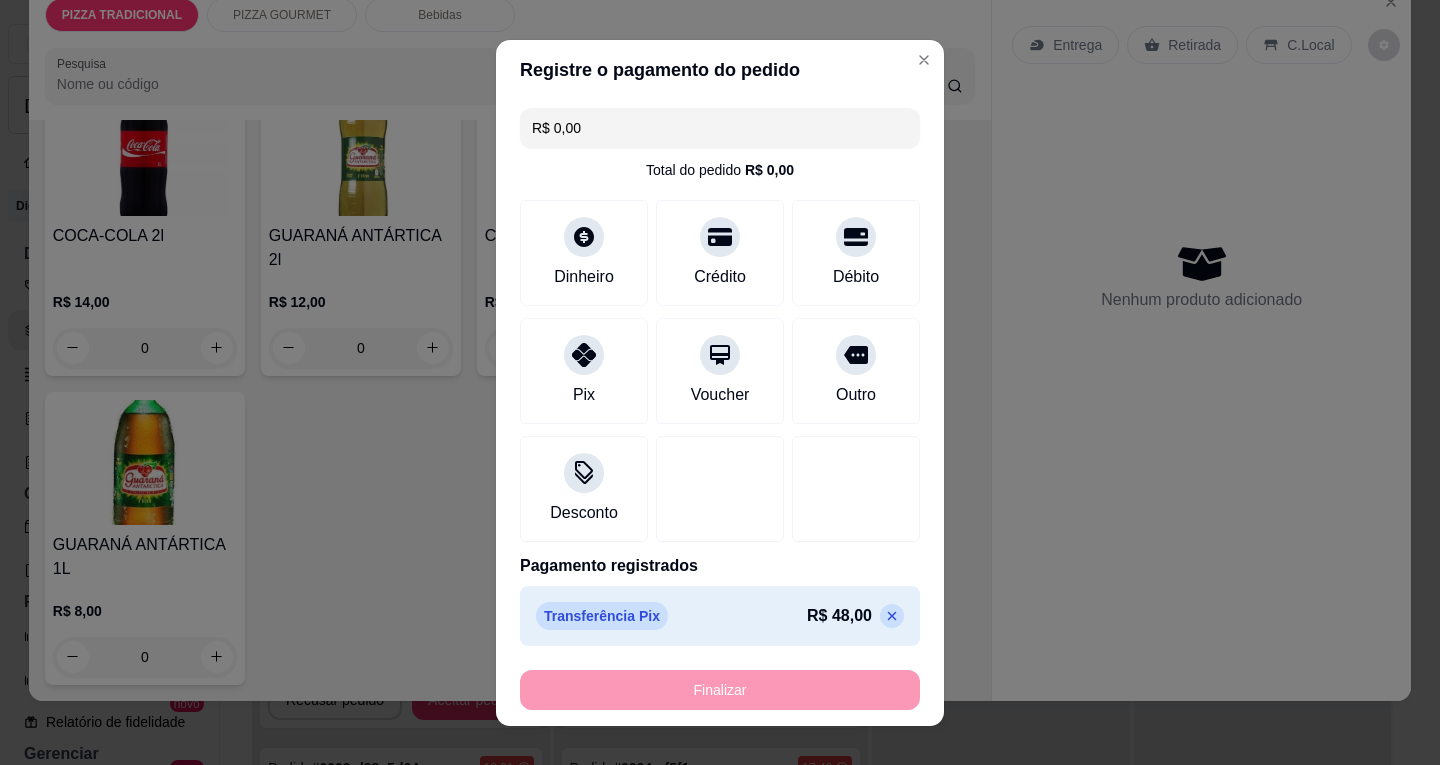 type on "-R$ 48,00" 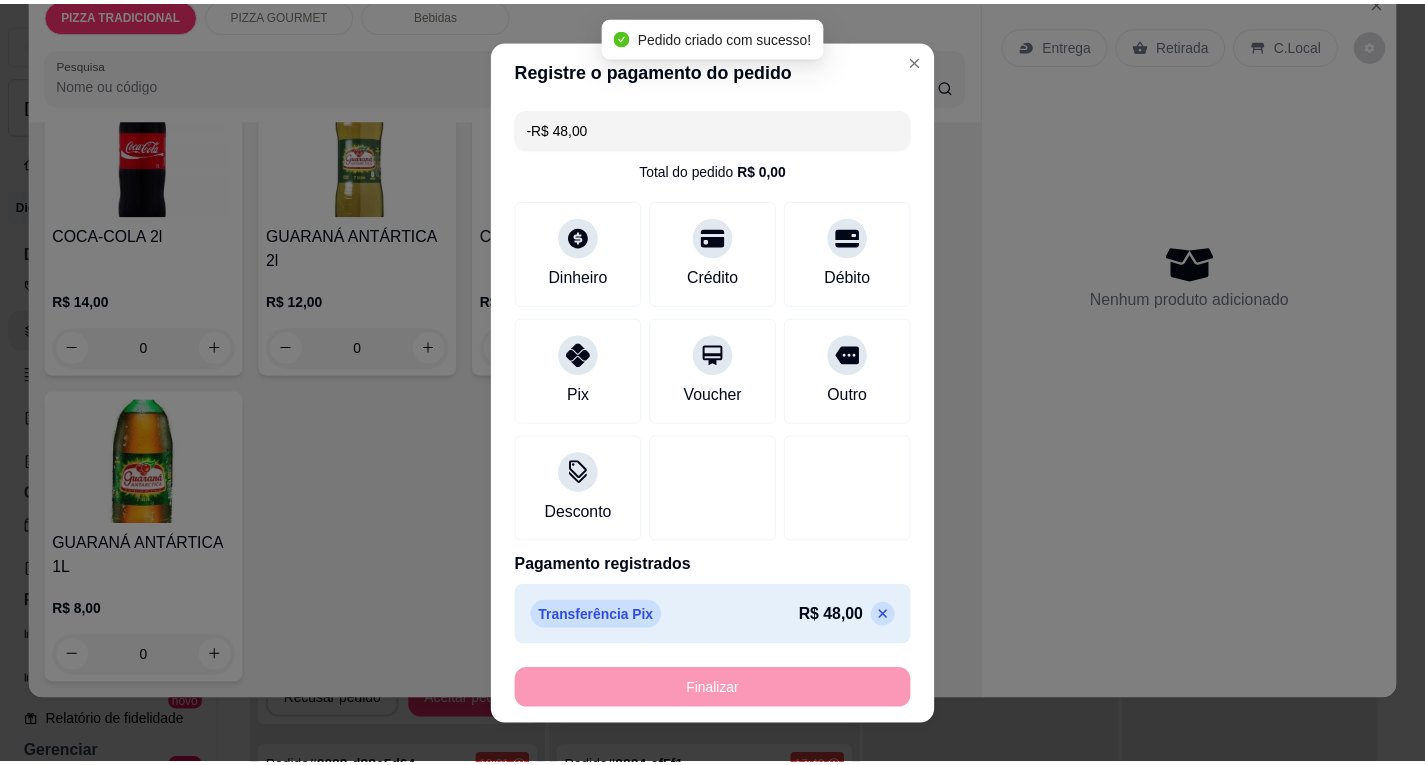 scroll, scrollTop: 0, scrollLeft: 0, axis: both 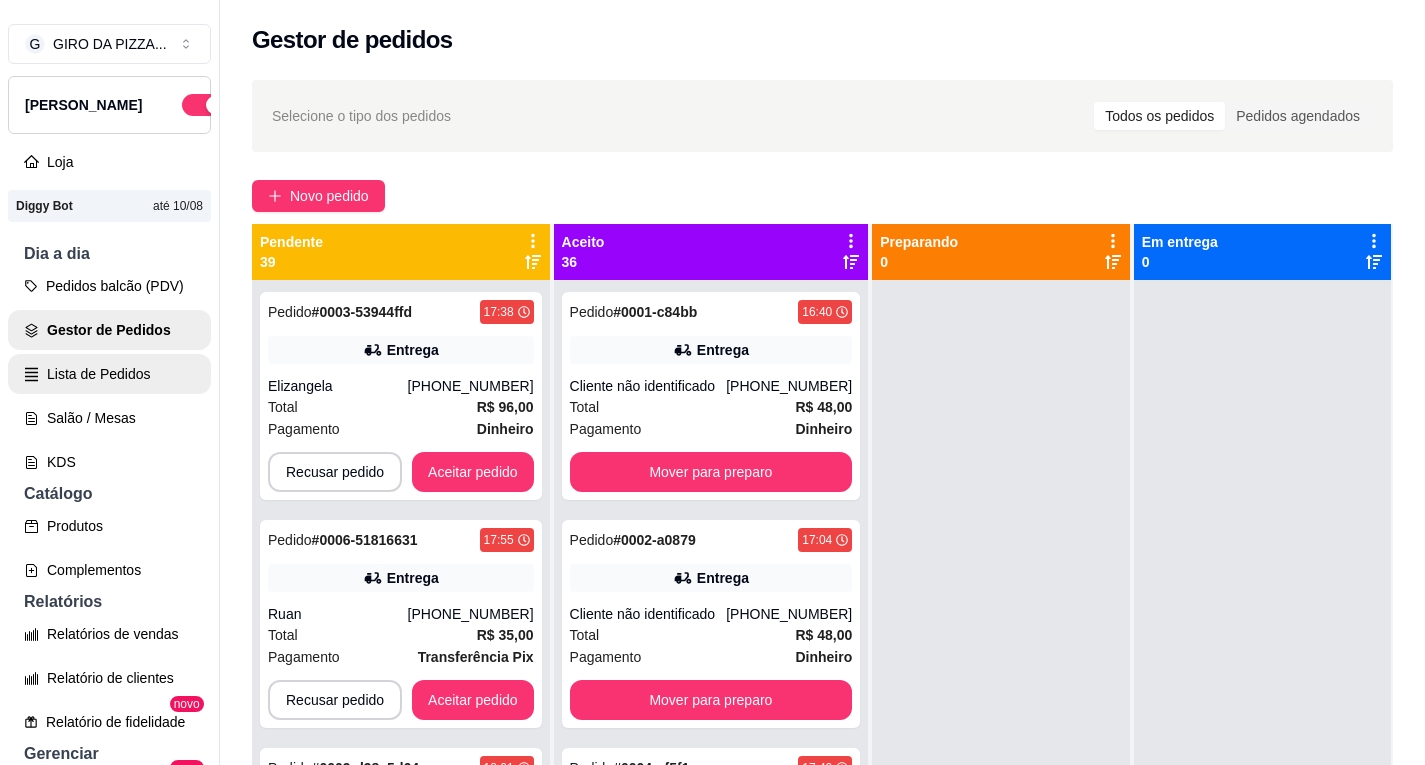 click on "Lista de Pedidos" at bounding box center [109, 374] 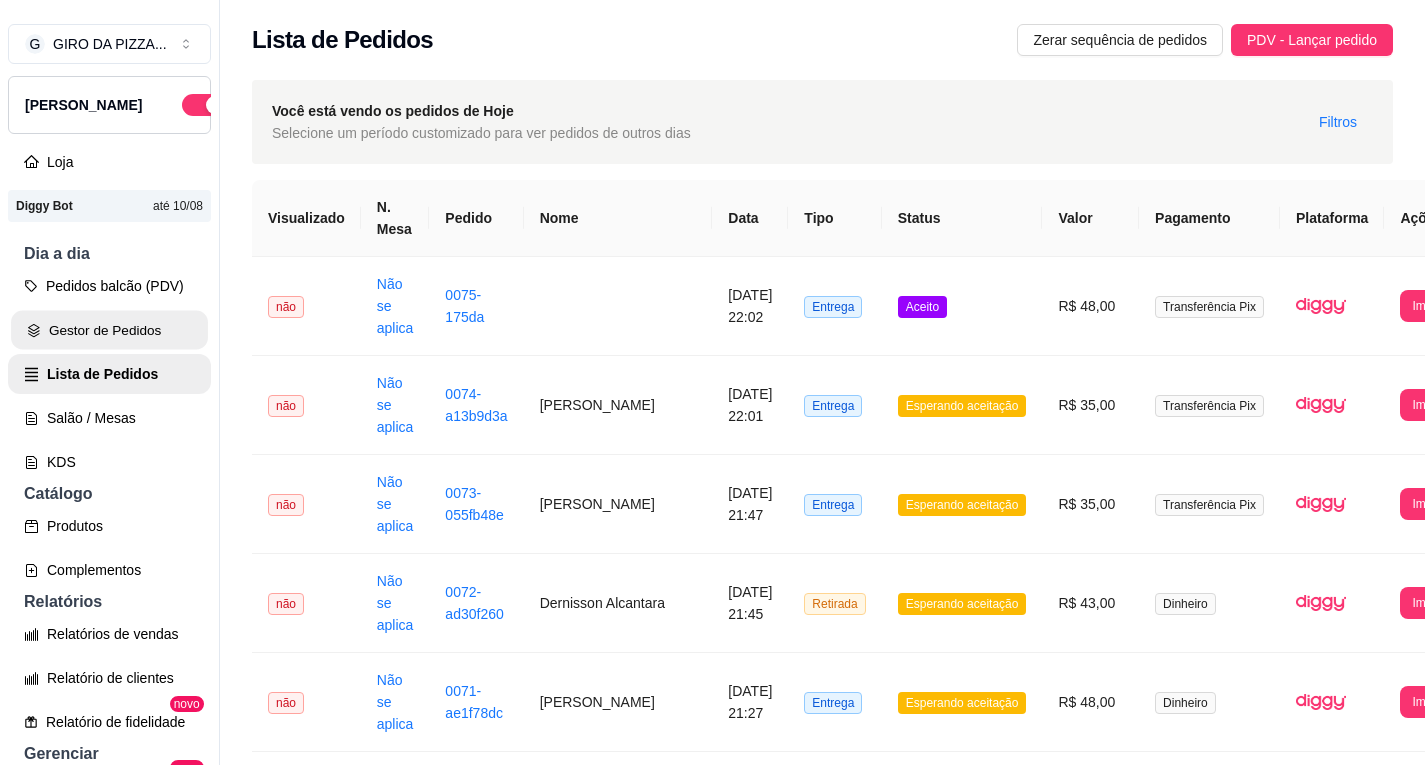 click on "Gestor de Pedidos" at bounding box center (109, 330) 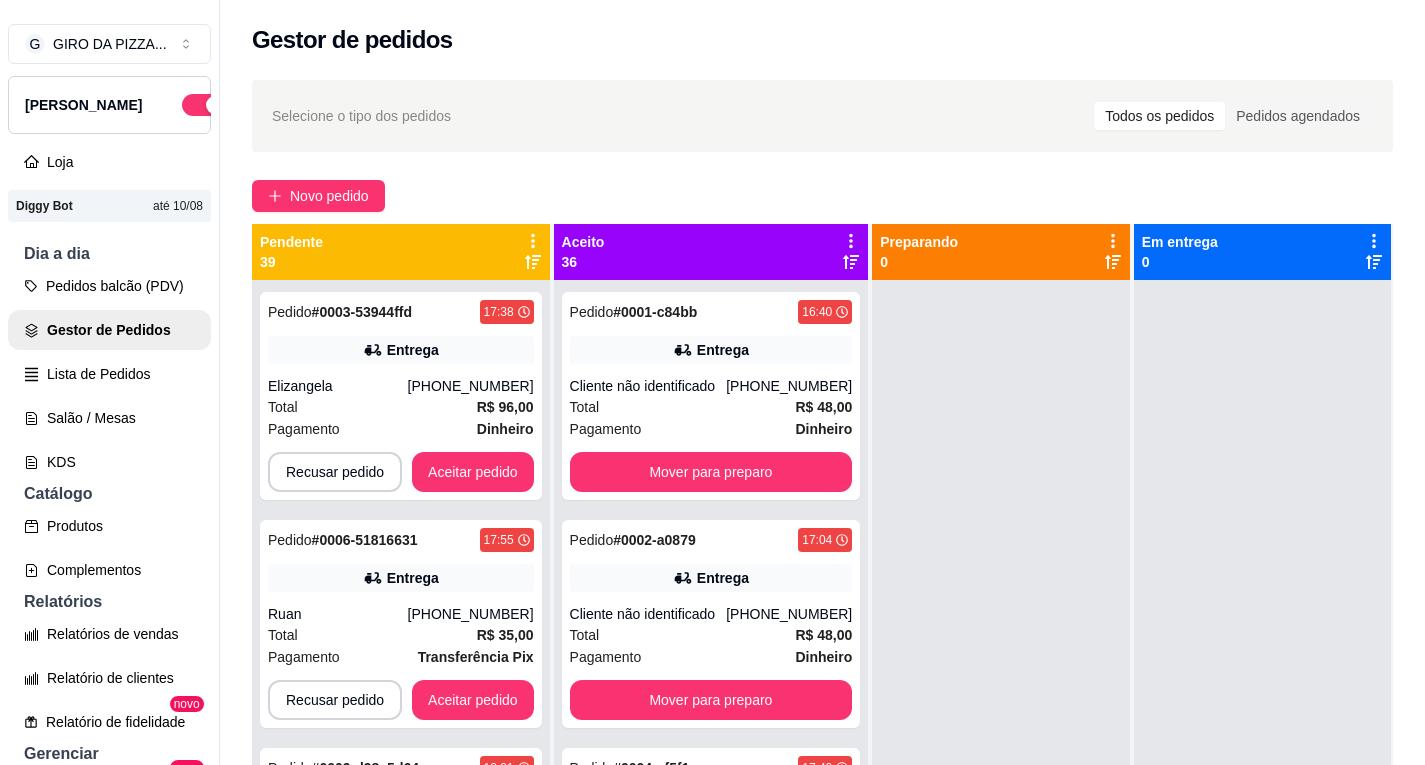 click 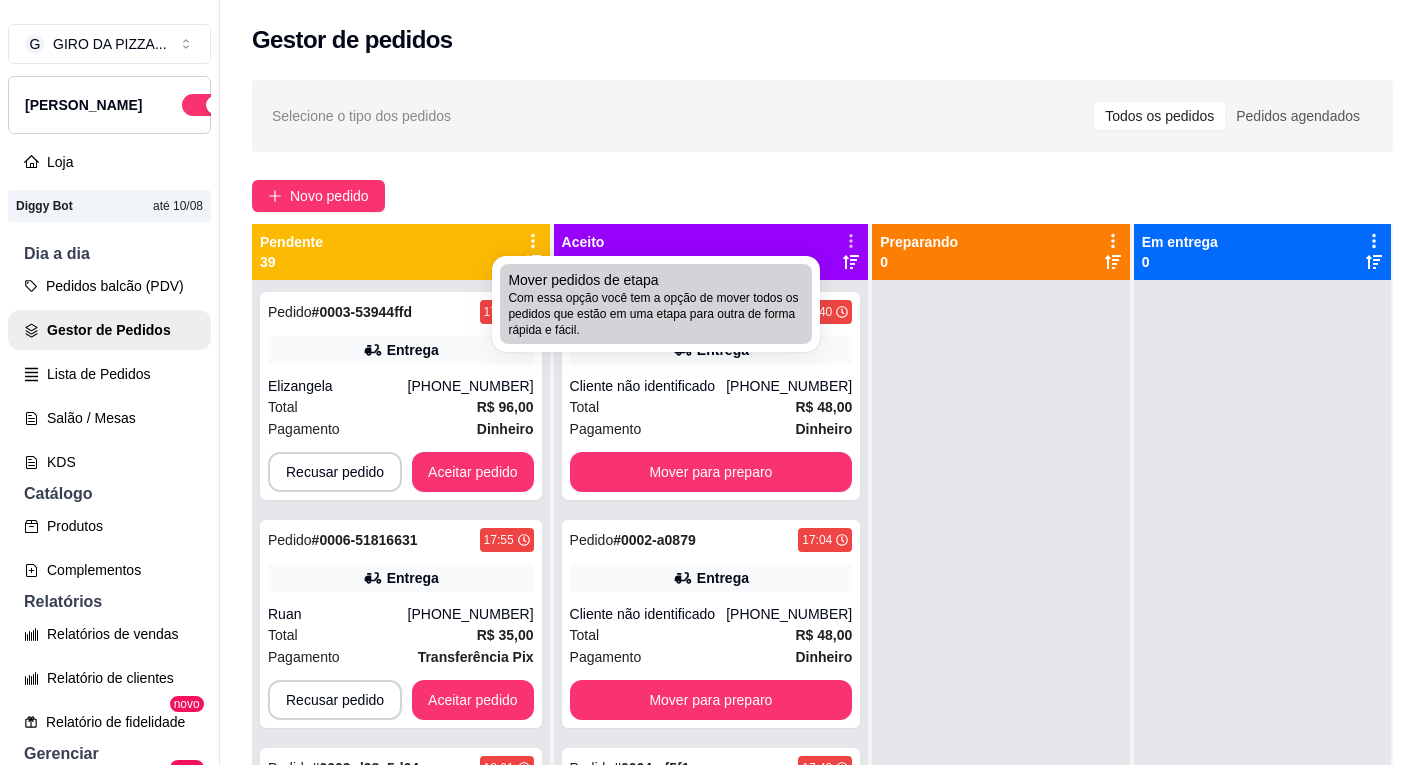 click on "Com essa opção você tem a opção de mover todos os pedidos que estão em uma etapa para outra de forma rápida e fácil." at bounding box center (656, 314) 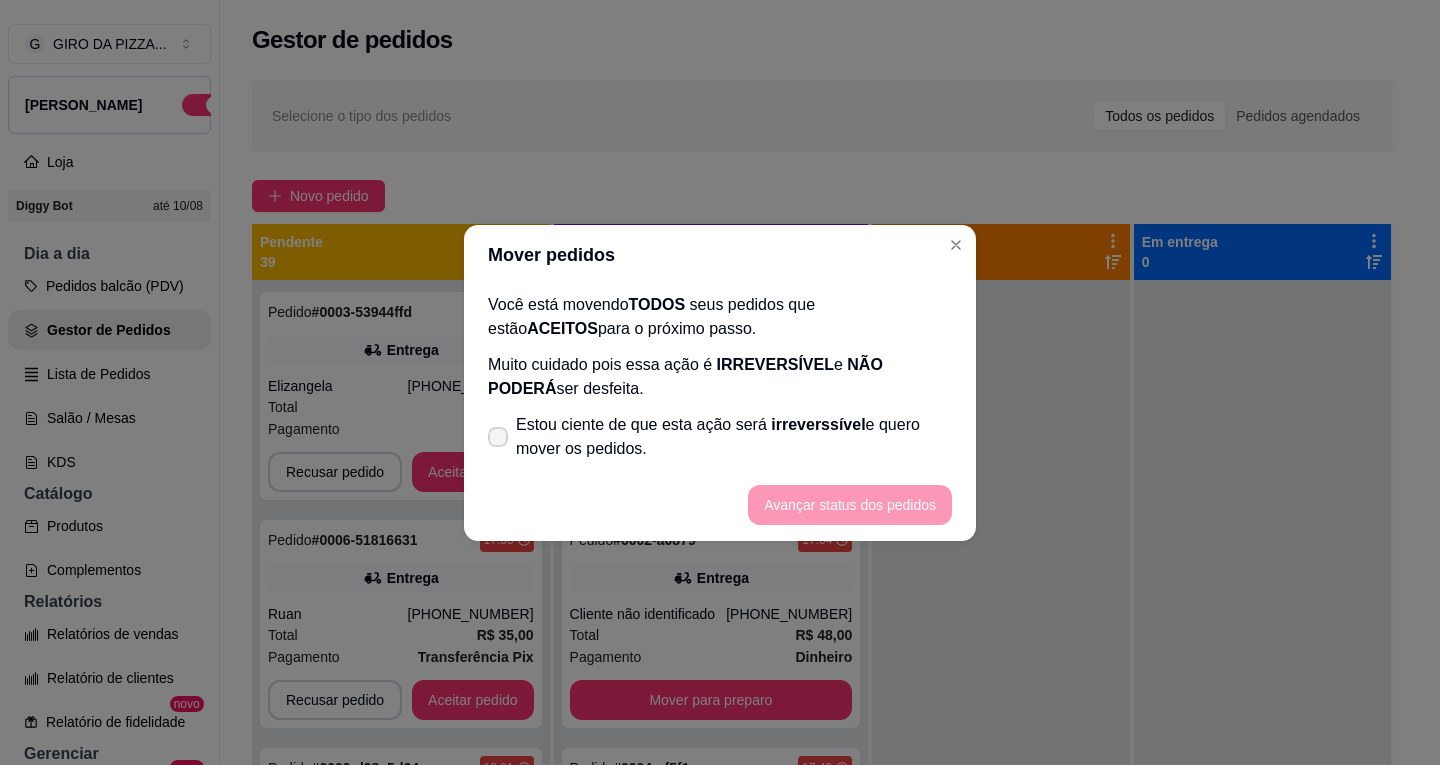 click on "Estou ciente de que esta ação será   irreverssível  e quero mover os pedidos." at bounding box center (734, 437) 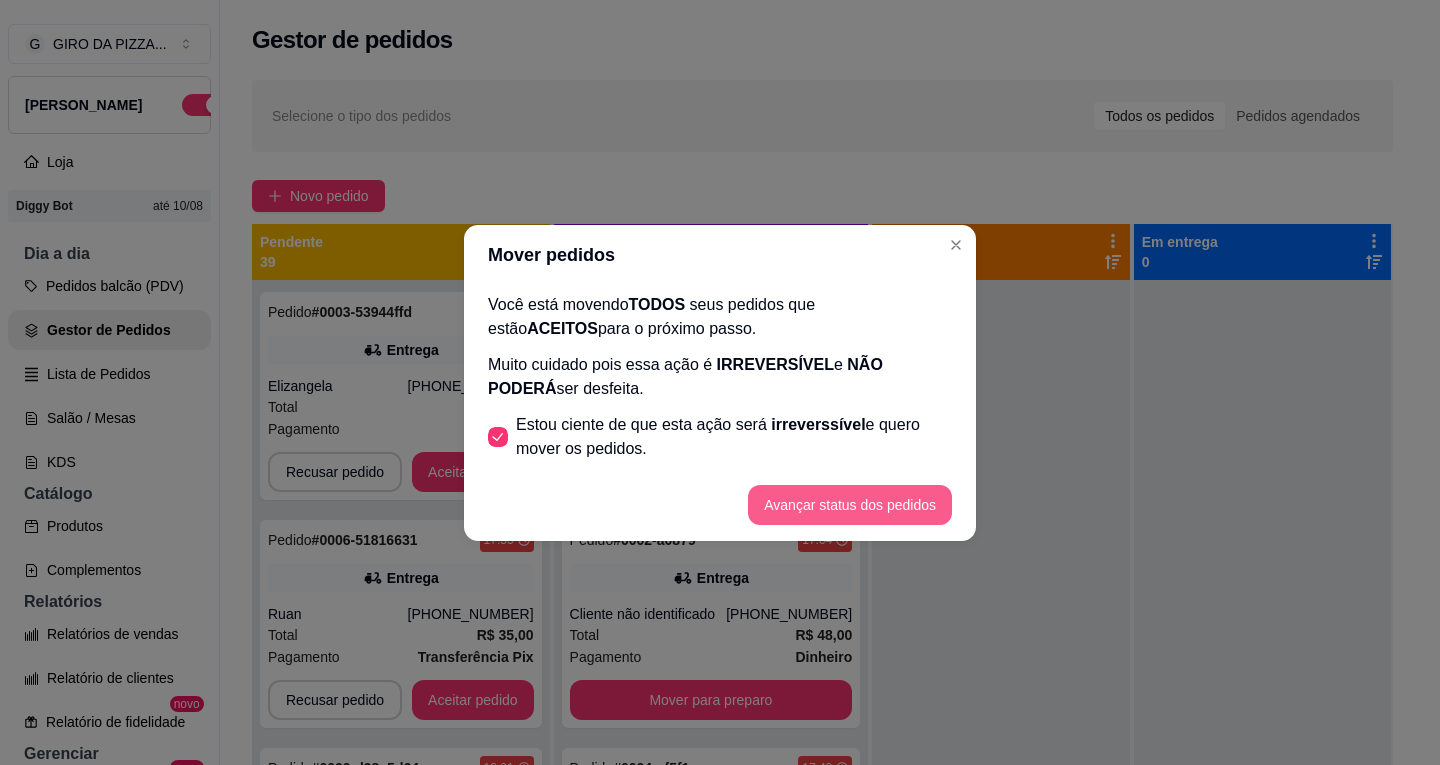 click on "Avançar status dos pedidos" at bounding box center [850, 505] 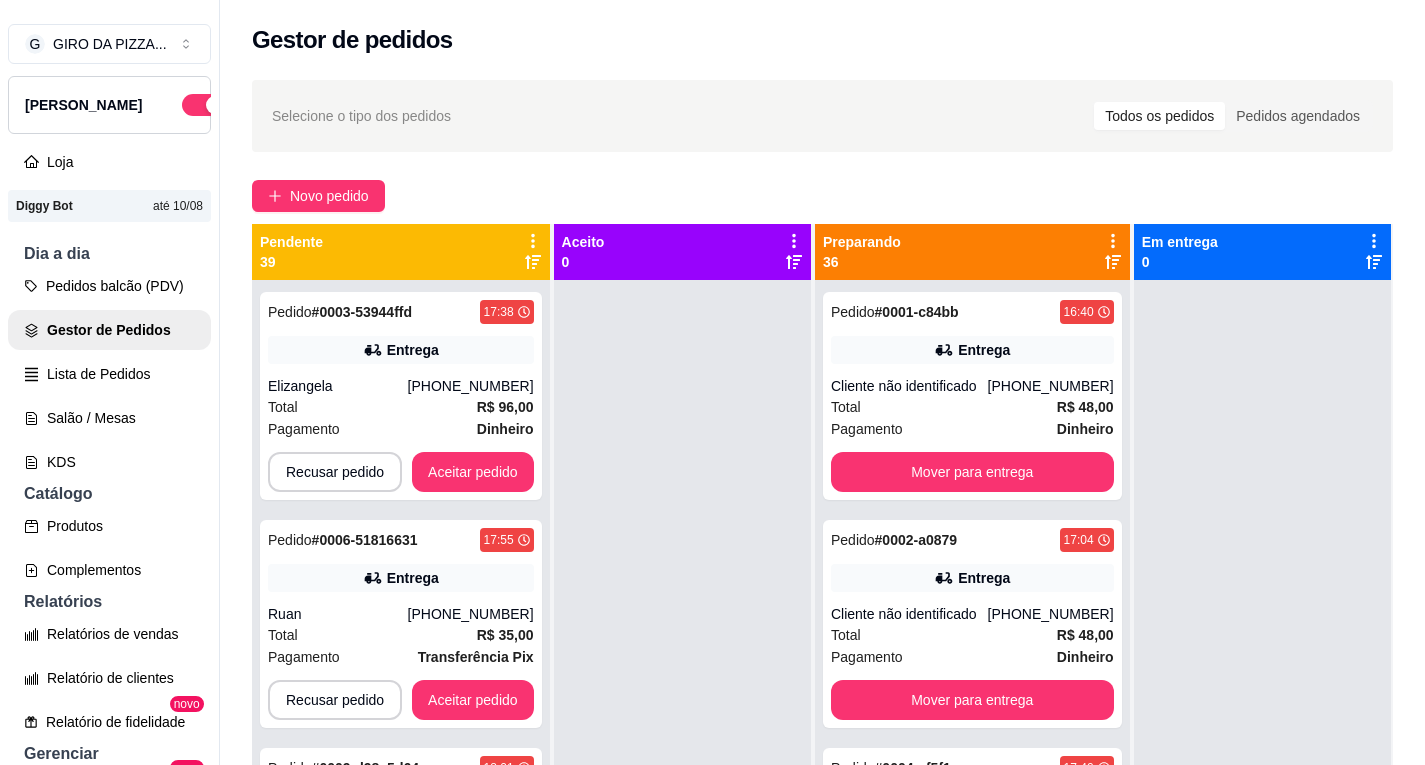 click 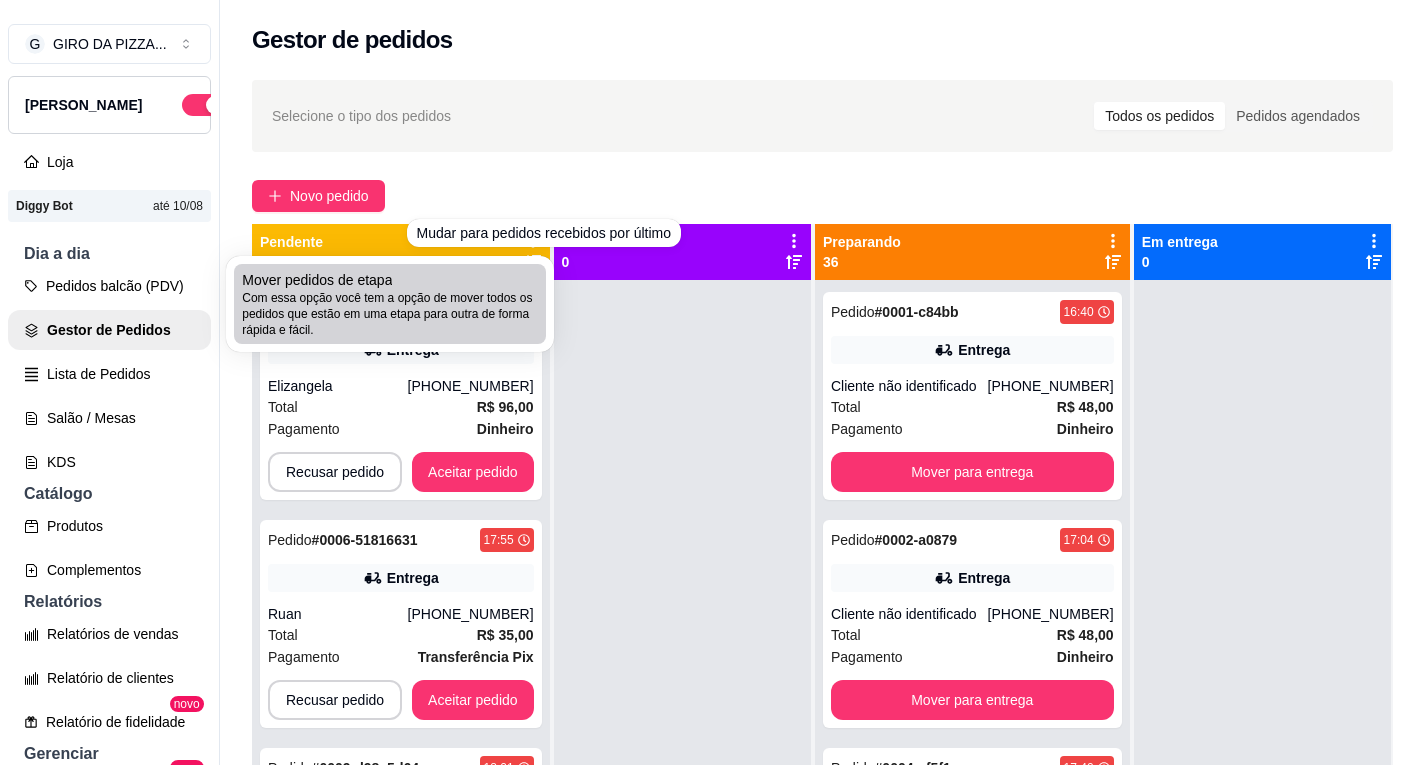 click on "Com essa opção você tem a opção de mover todos os pedidos que estão em uma etapa para outra de forma rápida e fácil." at bounding box center (390, 314) 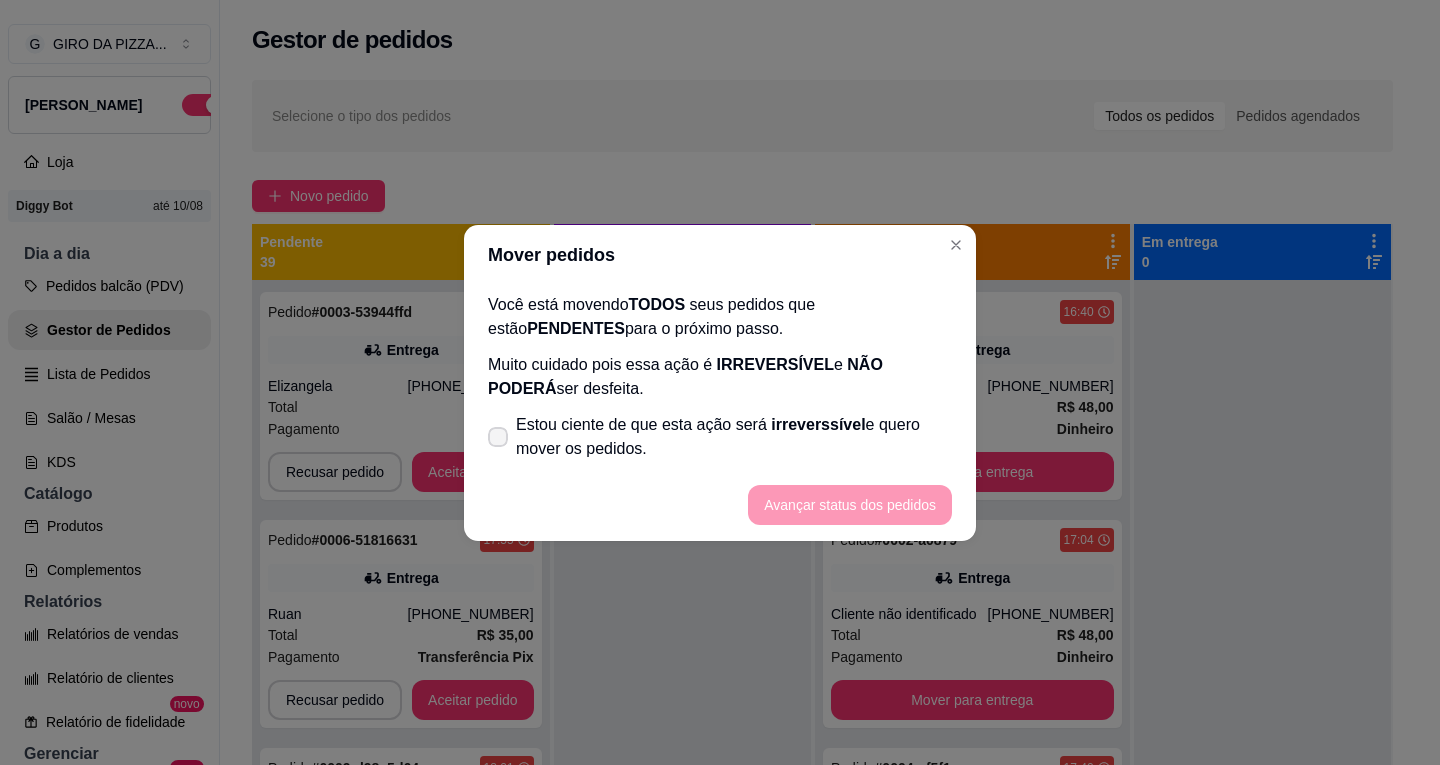 click on "Estou ciente de que esta ação será   irreverssível  e quero mover os pedidos." at bounding box center (734, 437) 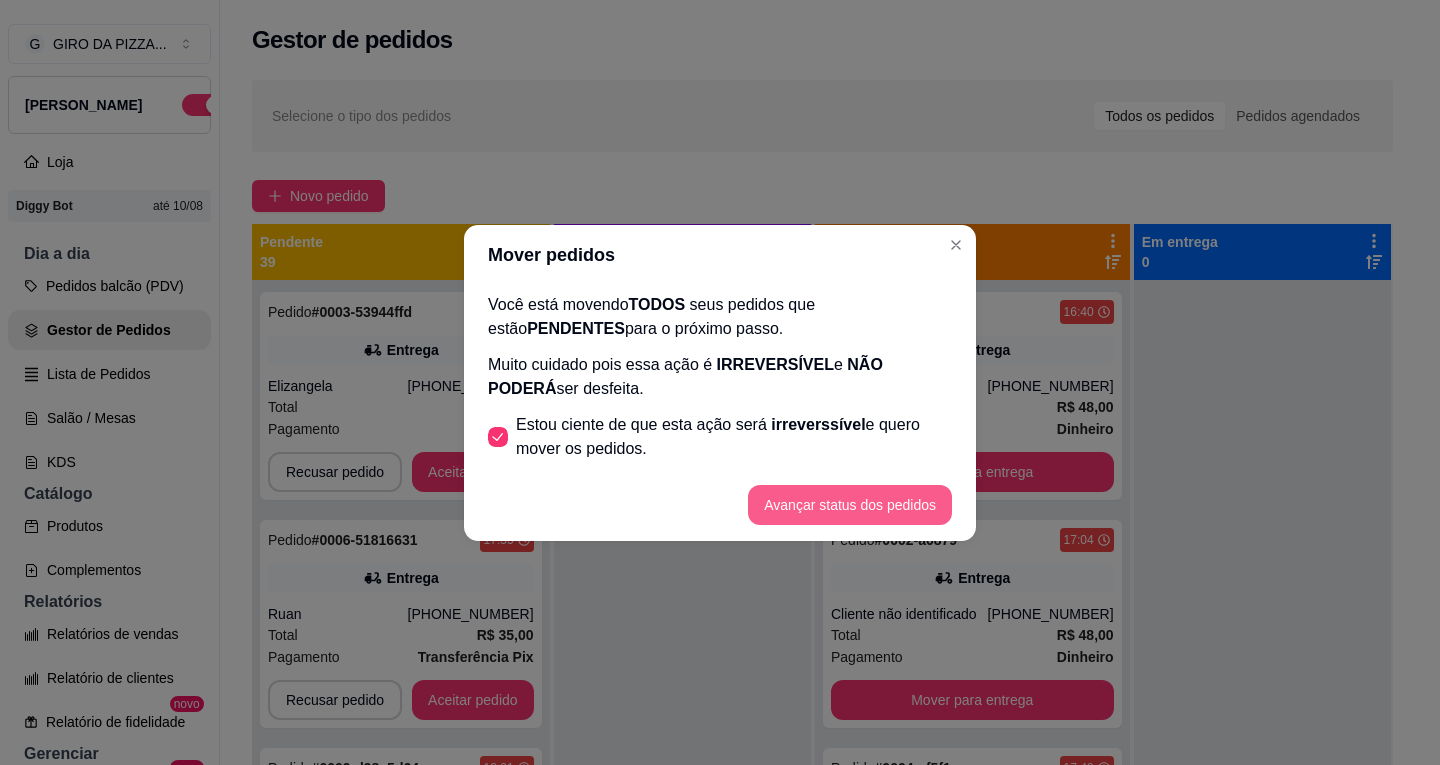 click on "Avançar status dos pedidos" at bounding box center [850, 505] 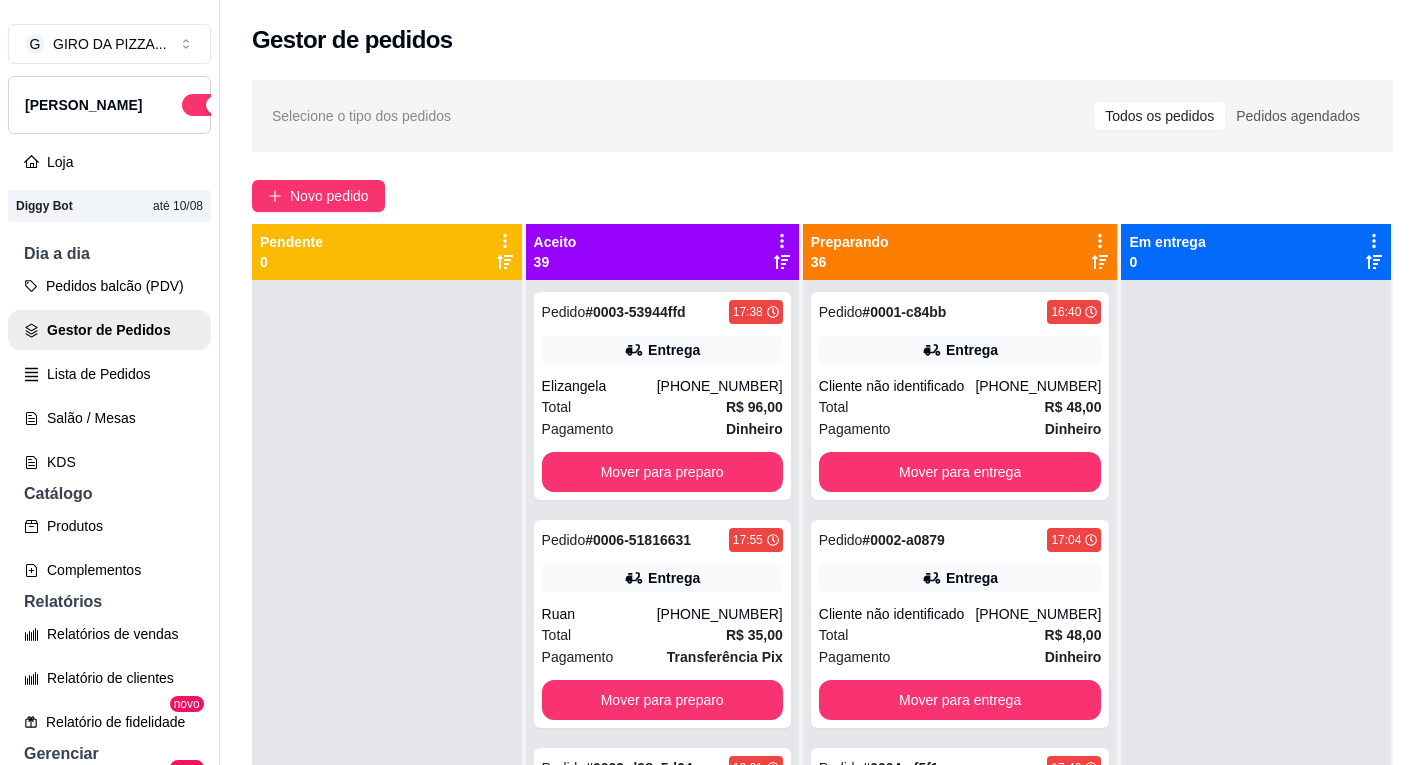 click 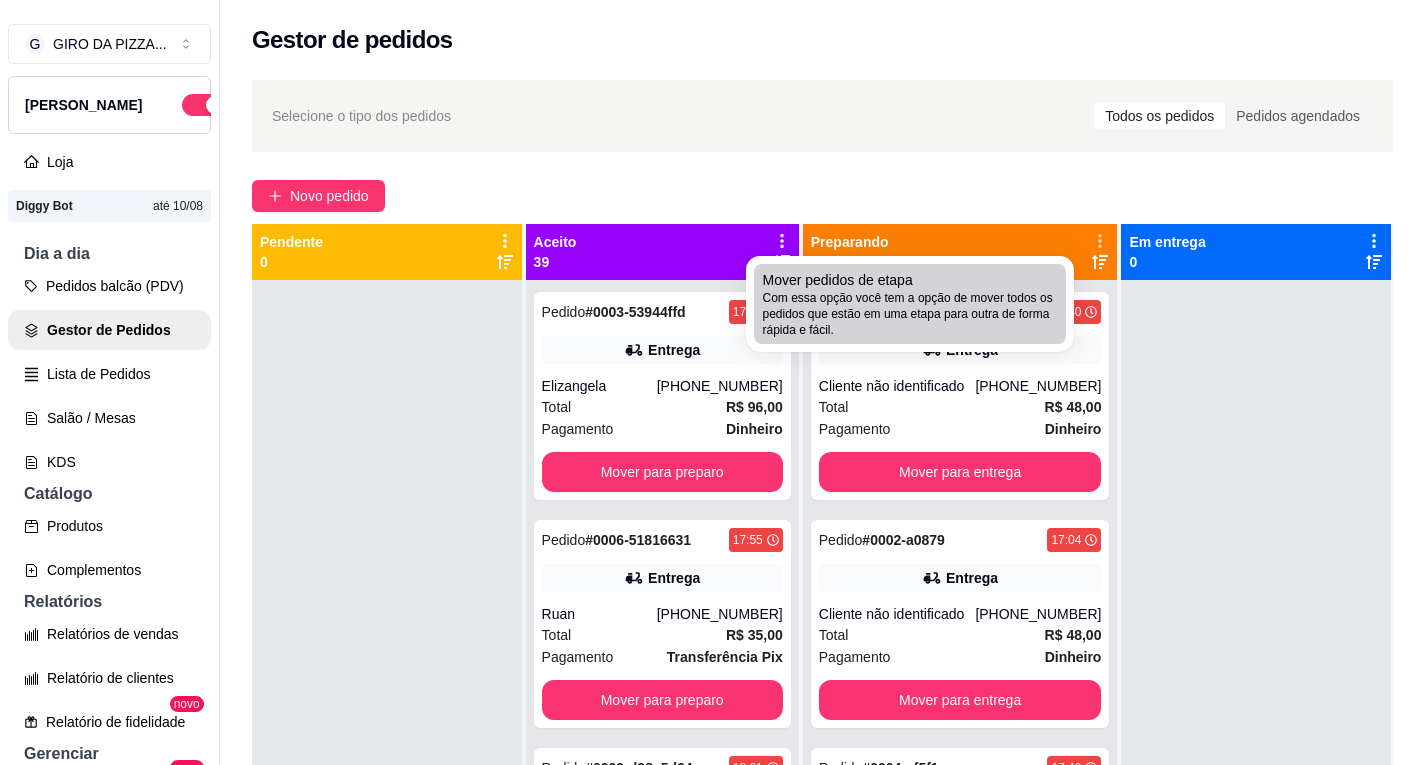 click on "Com essa opção você tem a opção de mover todos os pedidos que estão em uma etapa para outra de forma rápida e fácil." at bounding box center [910, 314] 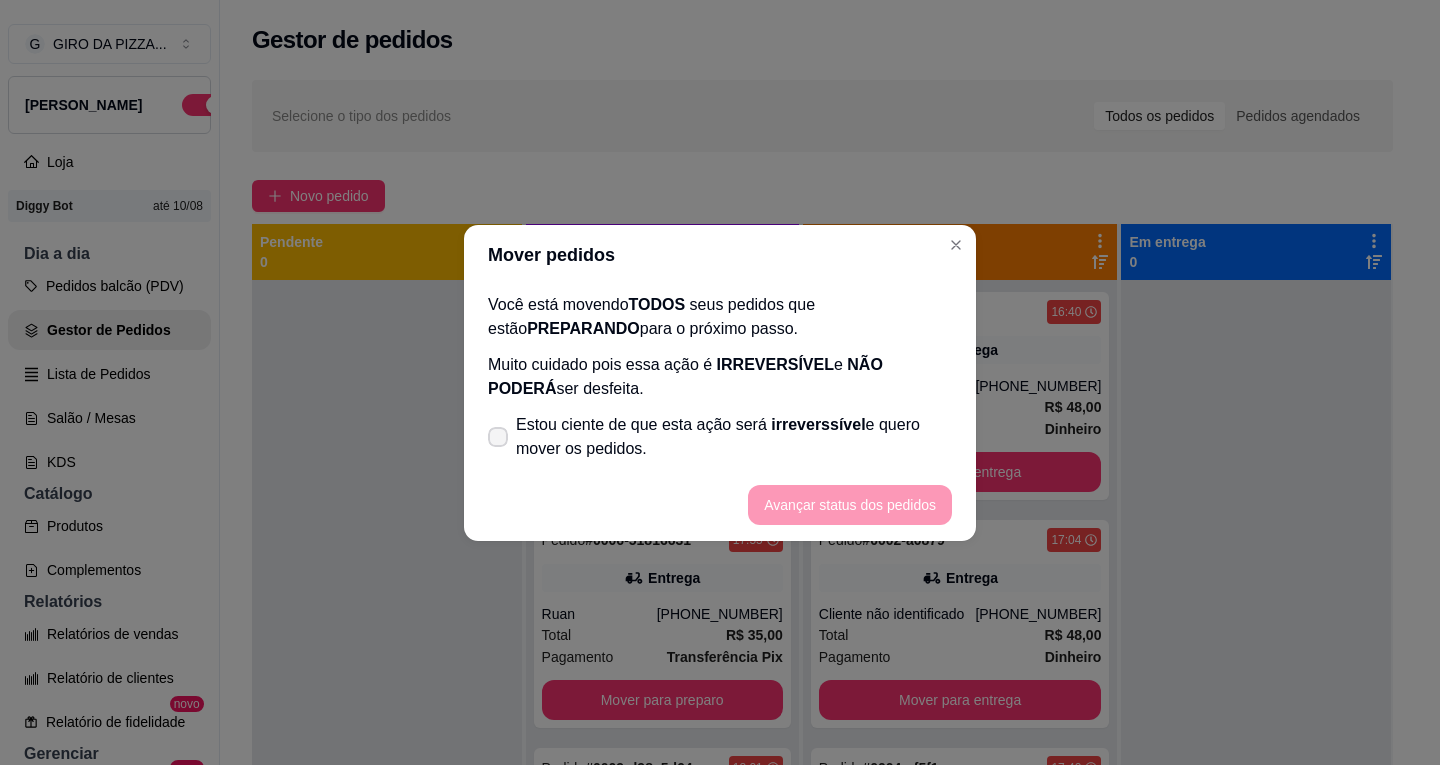 click on "Estou ciente de que esta ação será   irreverssível  e quero mover os pedidos." at bounding box center [734, 437] 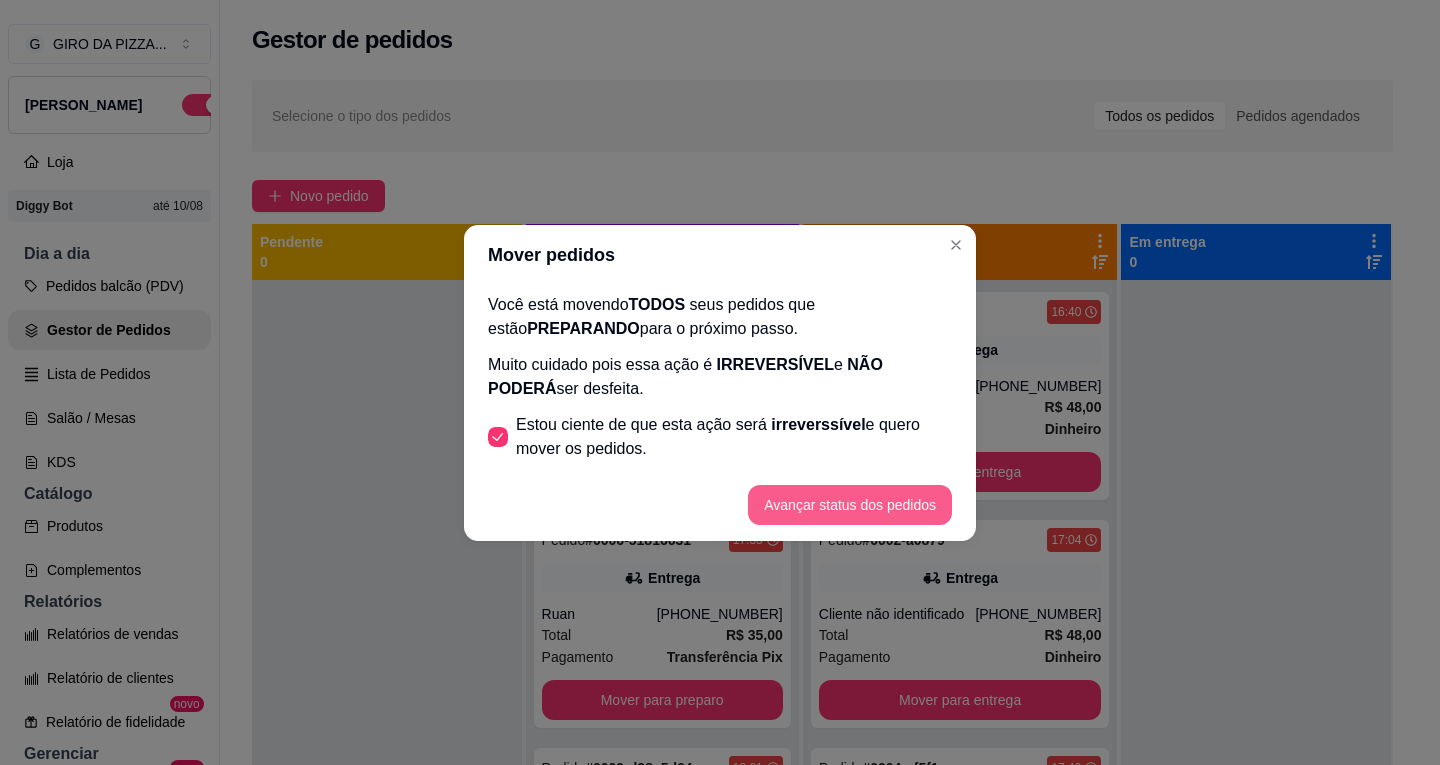 click on "Avançar status dos pedidos" at bounding box center [850, 505] 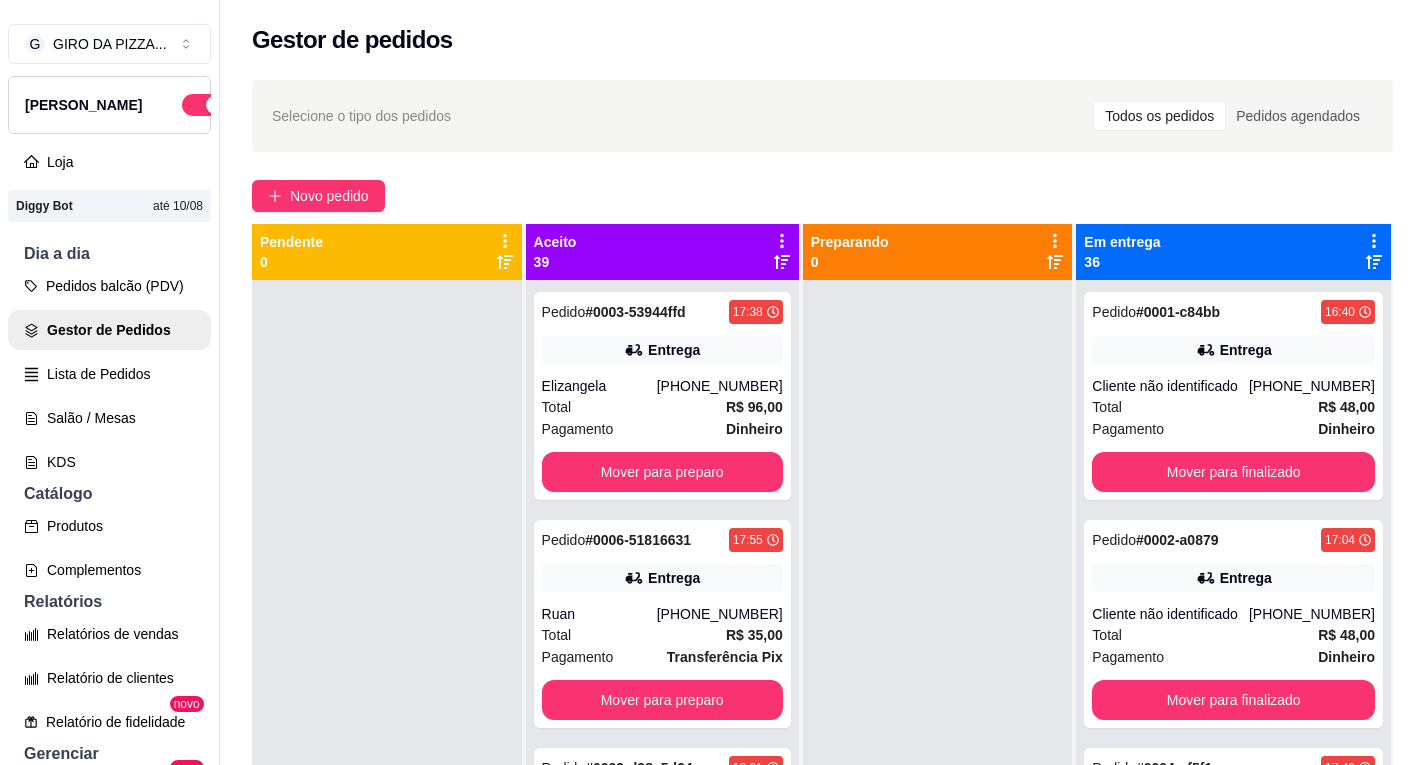 click 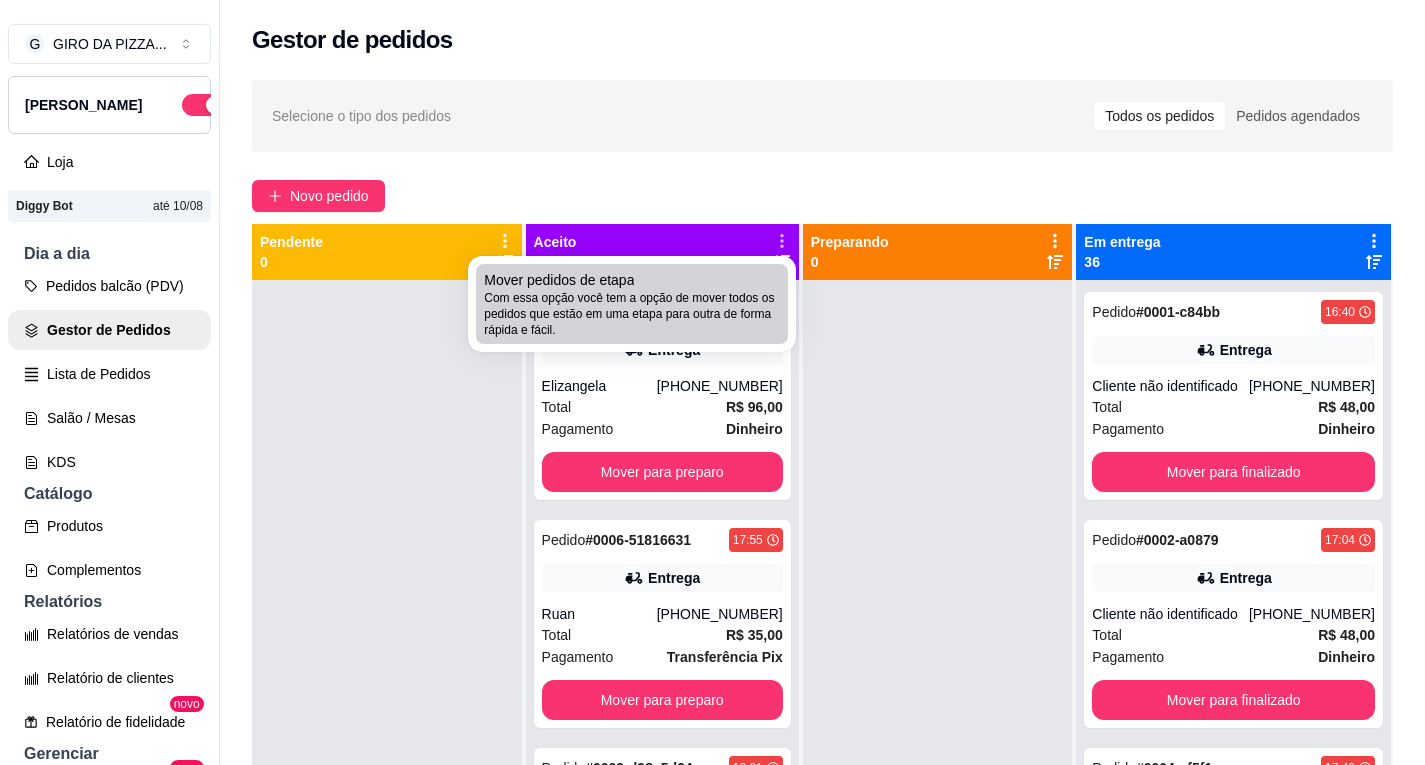 click on "Mover pedidos de etapa Com essa opção você tem a opção de mover todos os pedidos que estão em uma etapa para outra de forma rápida e fácil." at bounding box center (632, 304) 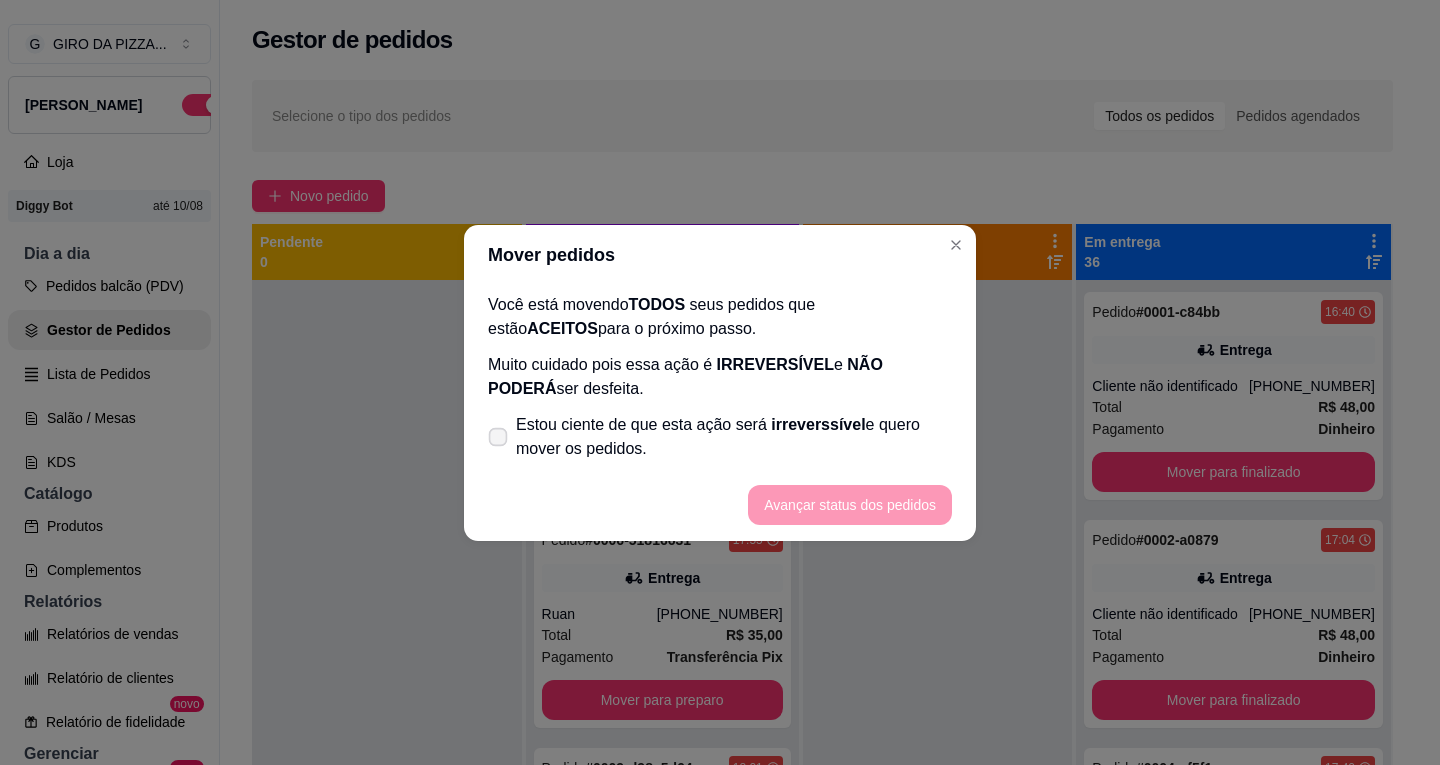 click on "Estou ciente de que esta ação será   irreverssível  e quero mover os pedidos." at bounding box center (734, 437) 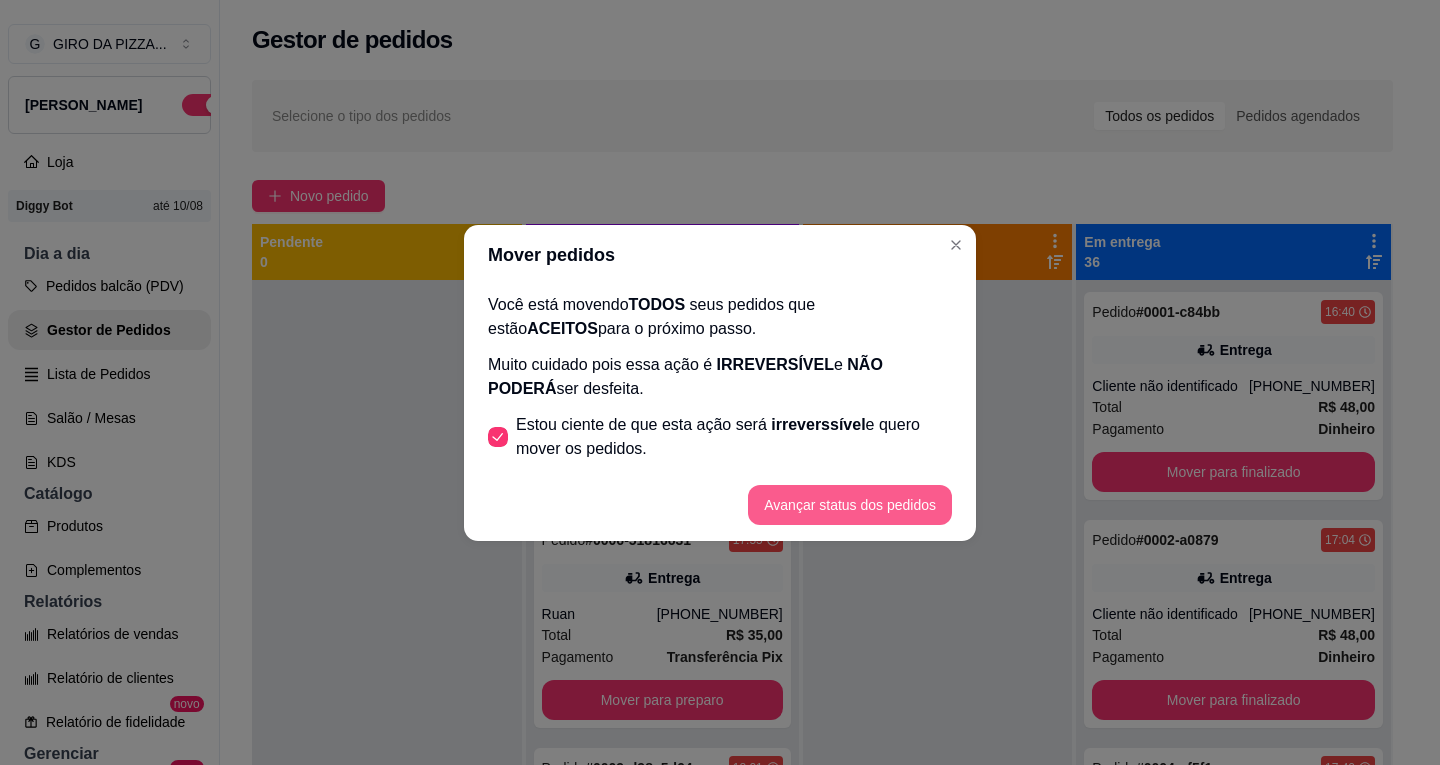 click on "Avançar status dos pedidos" at bounding box center (850, 505) 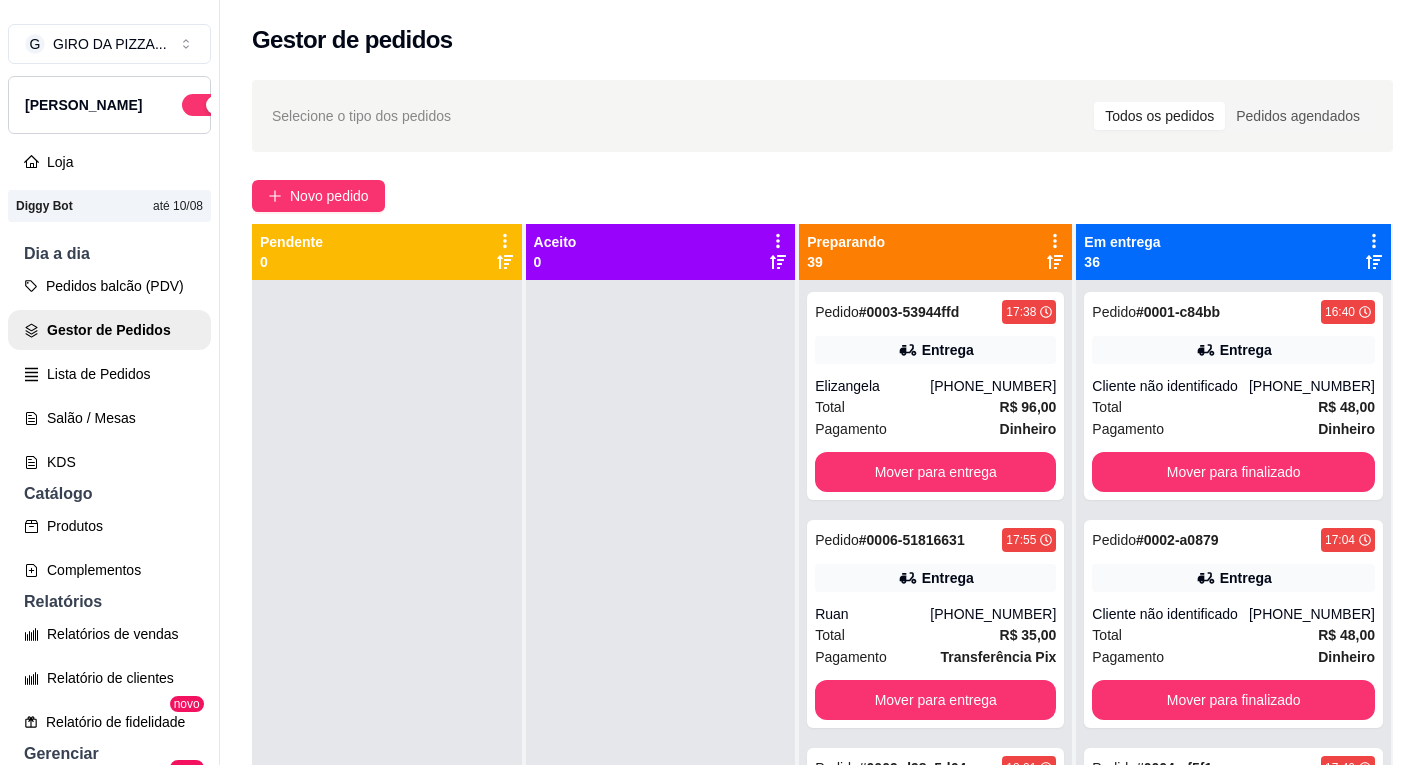 click 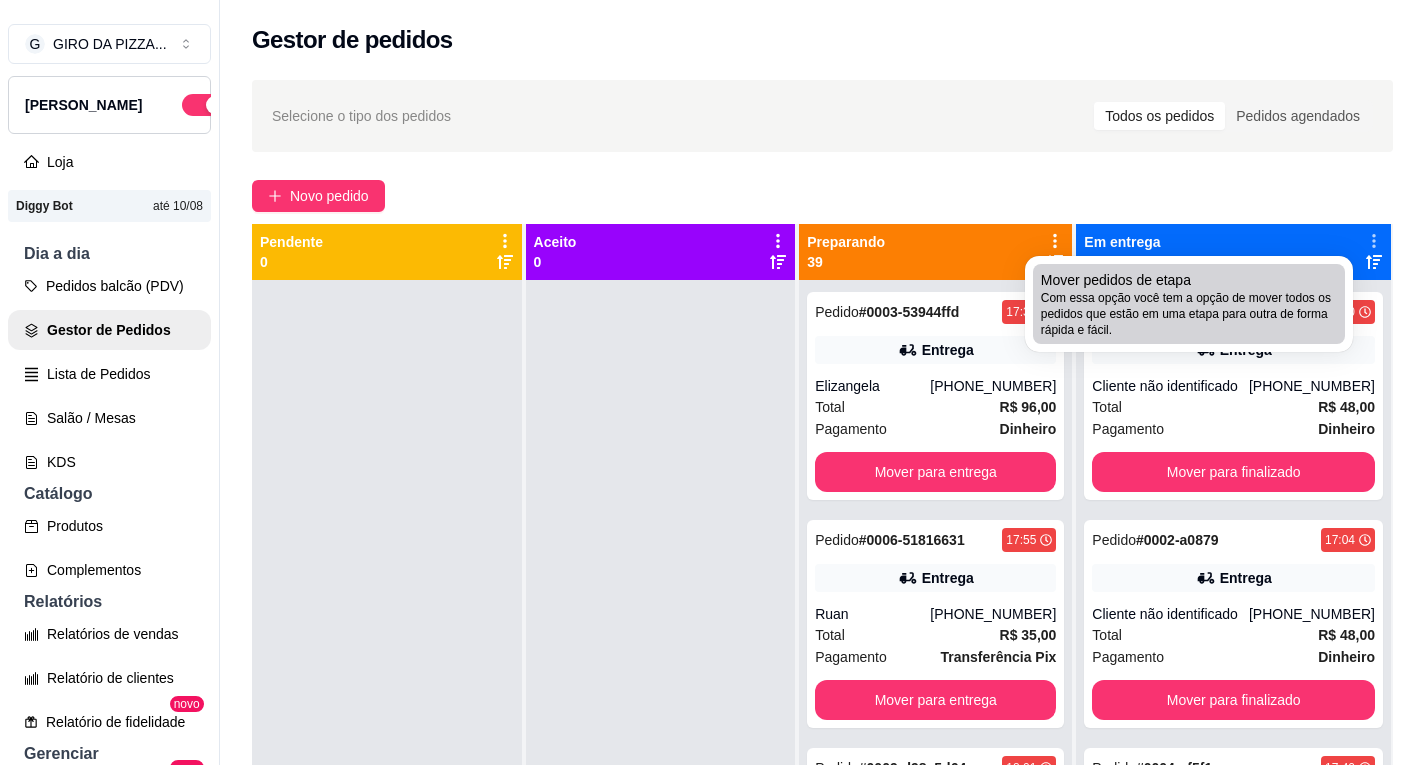 click on "Com essa opção você tem a opção de mover todos os pedidos que estão em uma etapa para outra de forma rápida e fácil." at bounding box center (1189, 314) 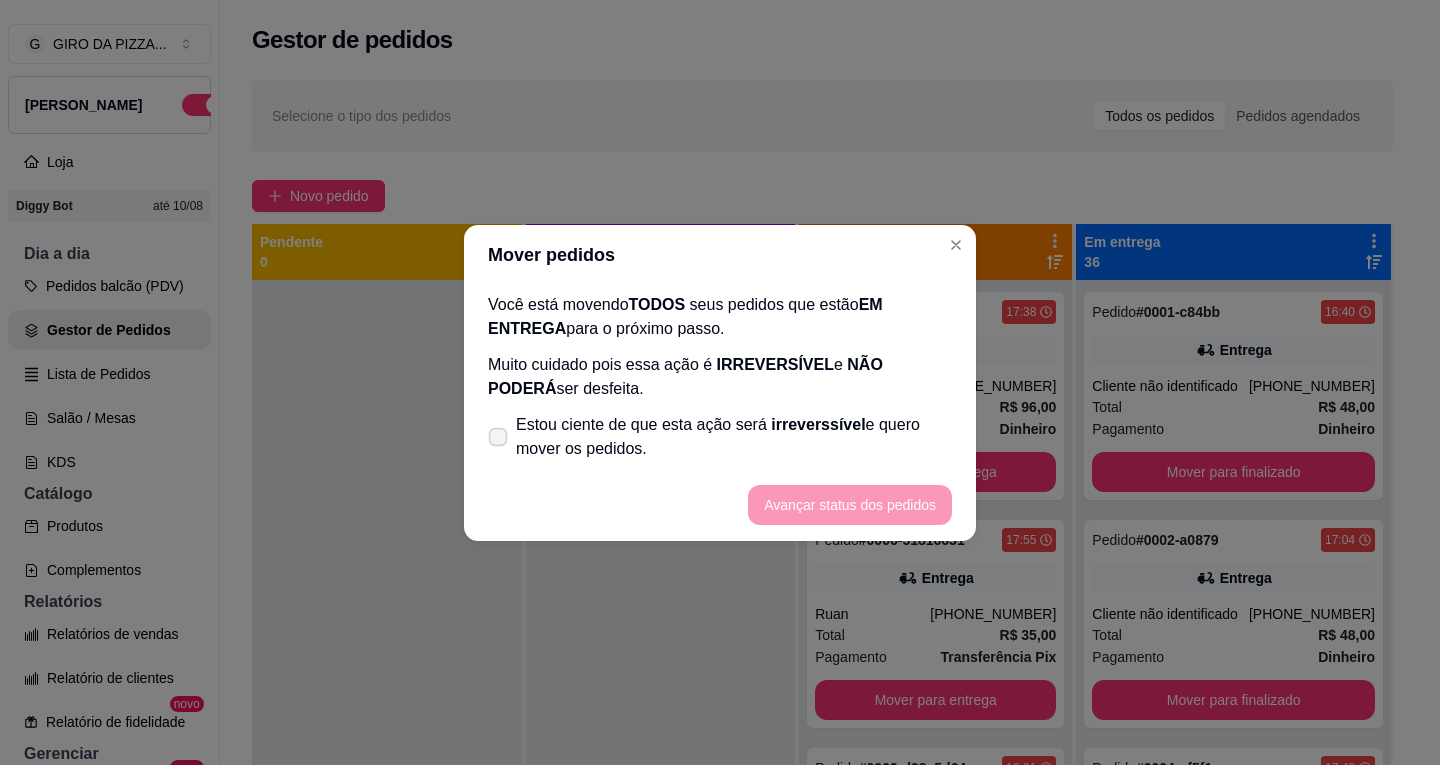 click on "Estou ciente de que esta ação será   irreverssível  e quero mover os pedidos." at bounding box center [734, 437] 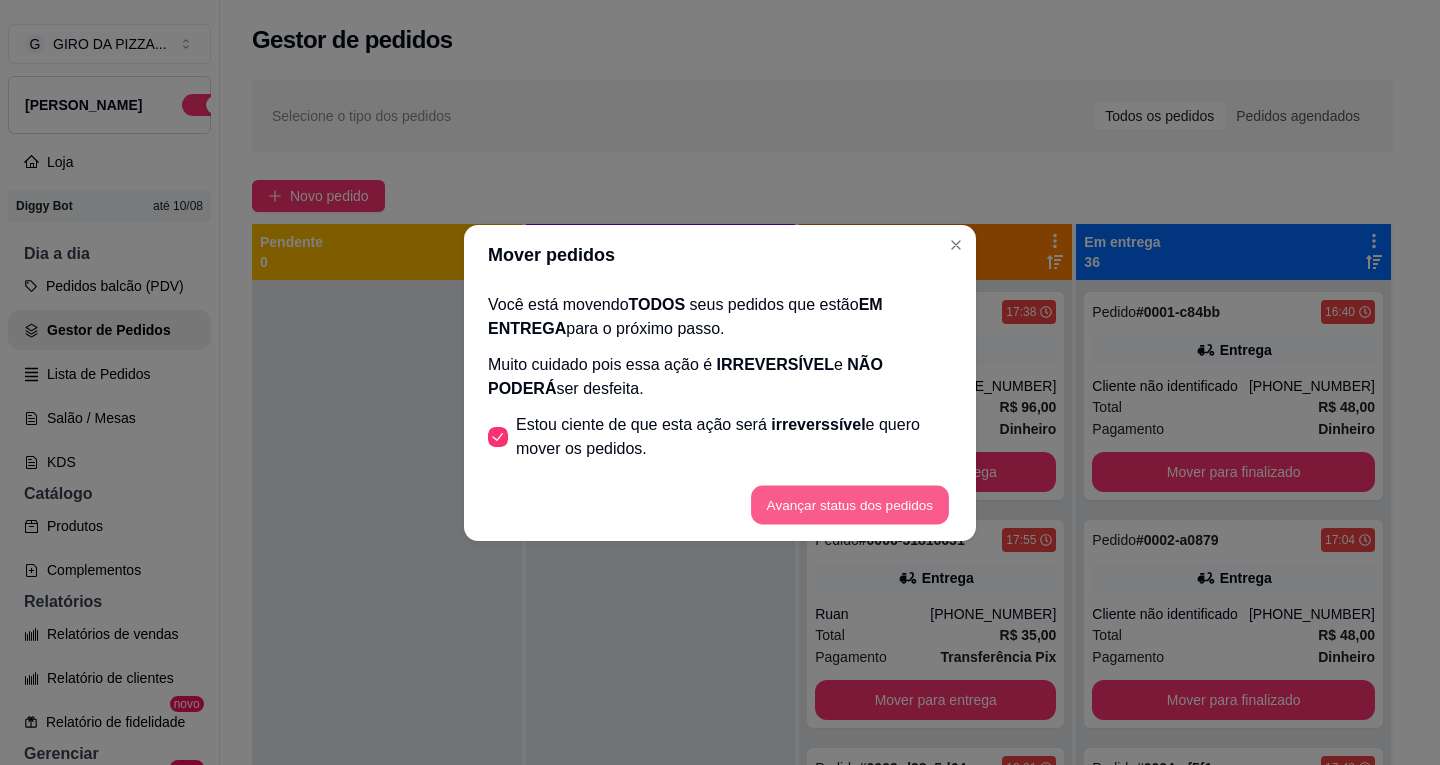click on "Avançar status dos pedidos" at bounding box center [850, 504] 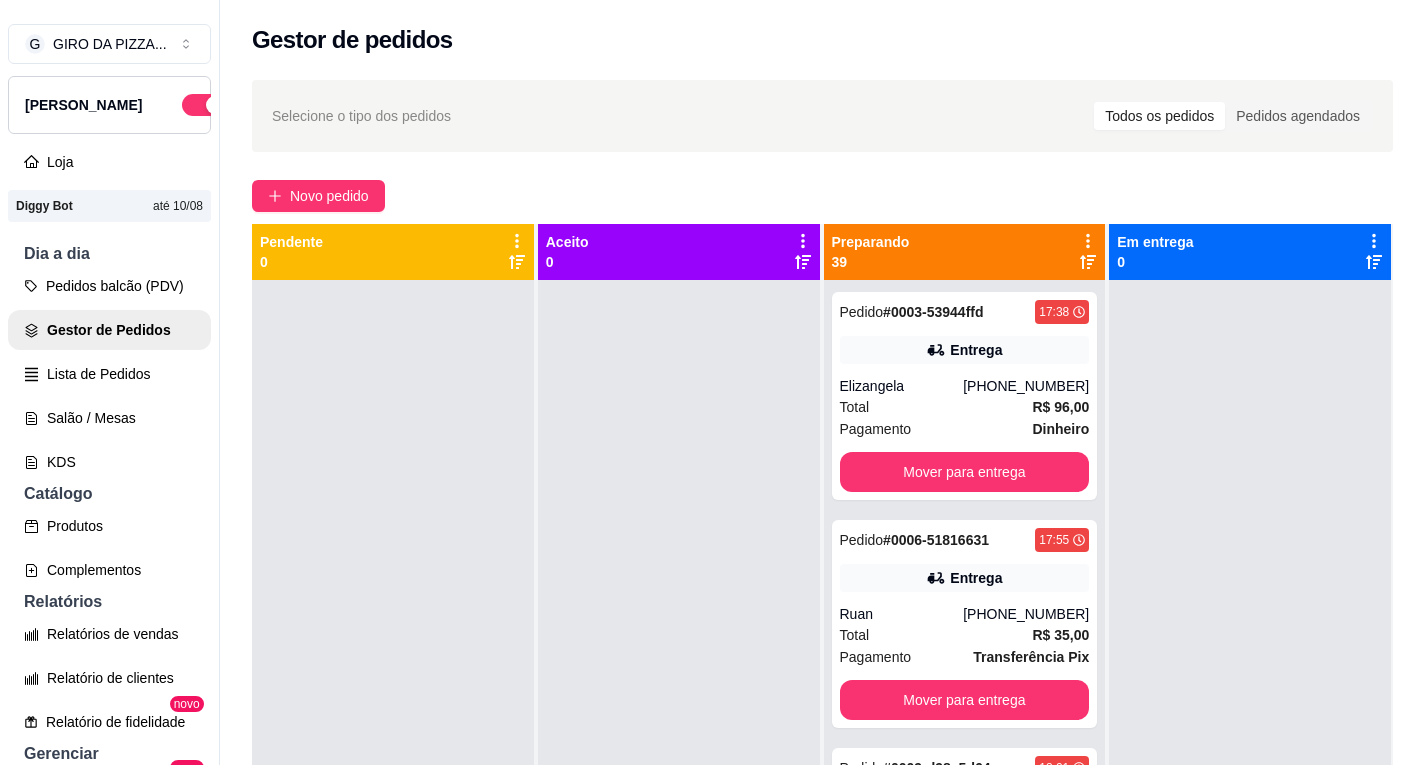 click 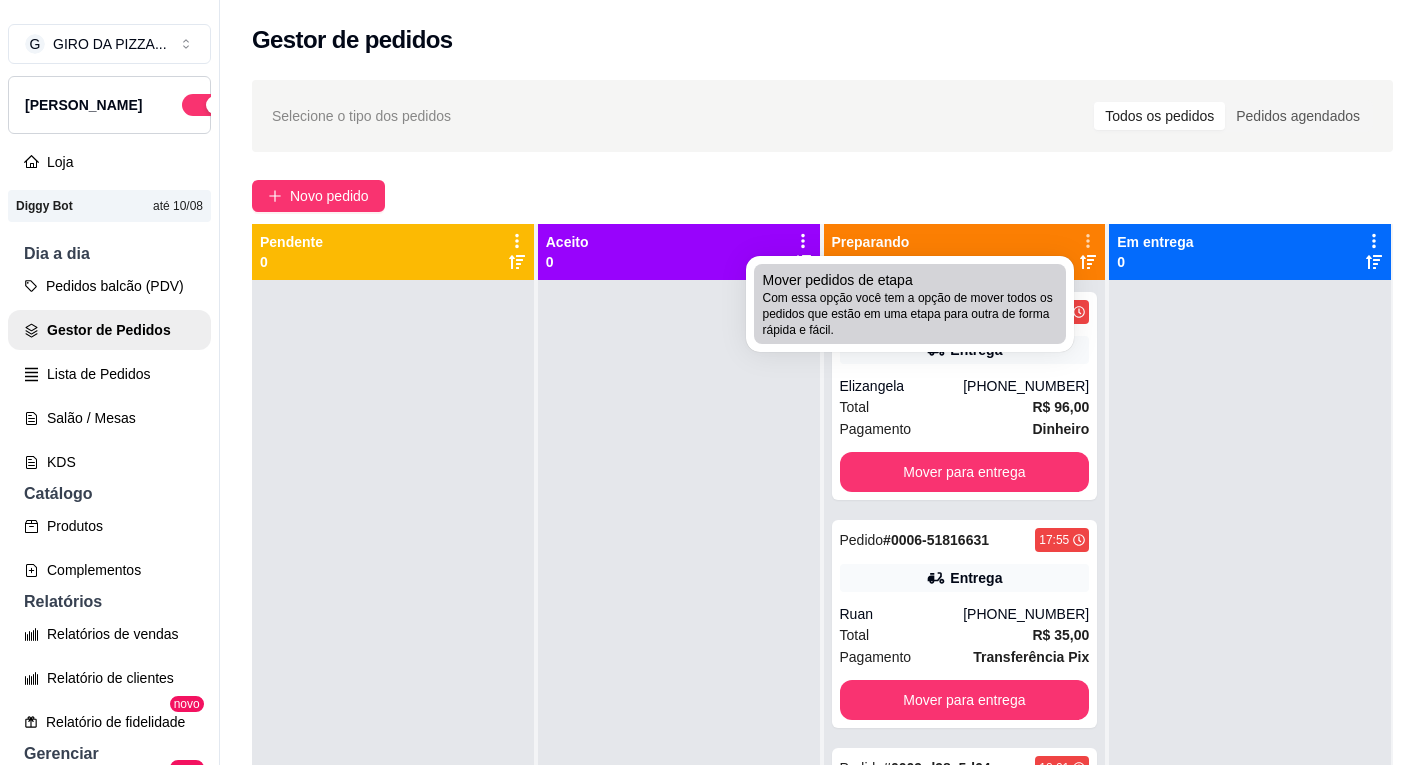 click on "Com essa opção você tem a opção de mover todos os pedidos que estão em uma etapa para outra de forma rápida e fácil." at bounding box center (910, 314) 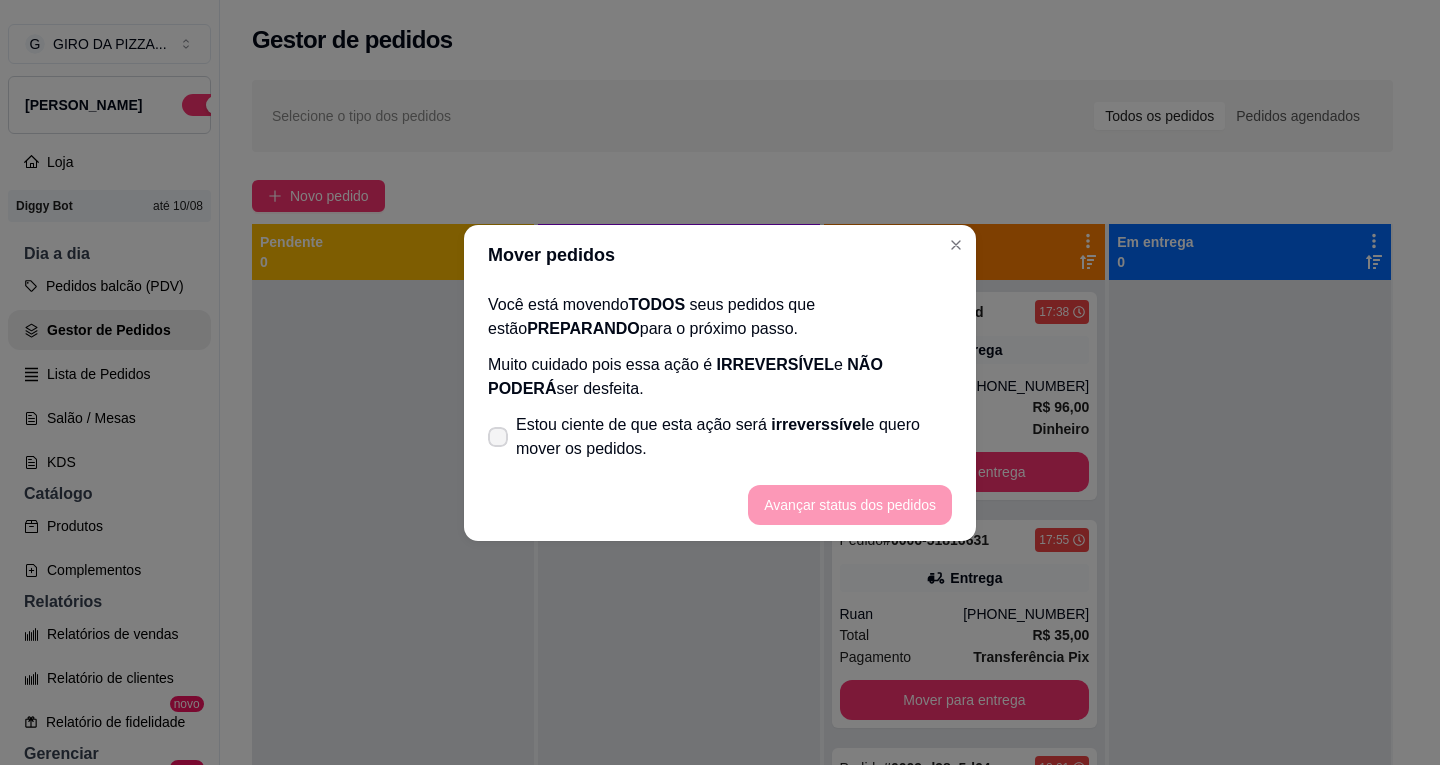 click on "Estou ciente de que esta ação será   irreverssível  e quero mover os pedidos." at bounding box center [734, 437] 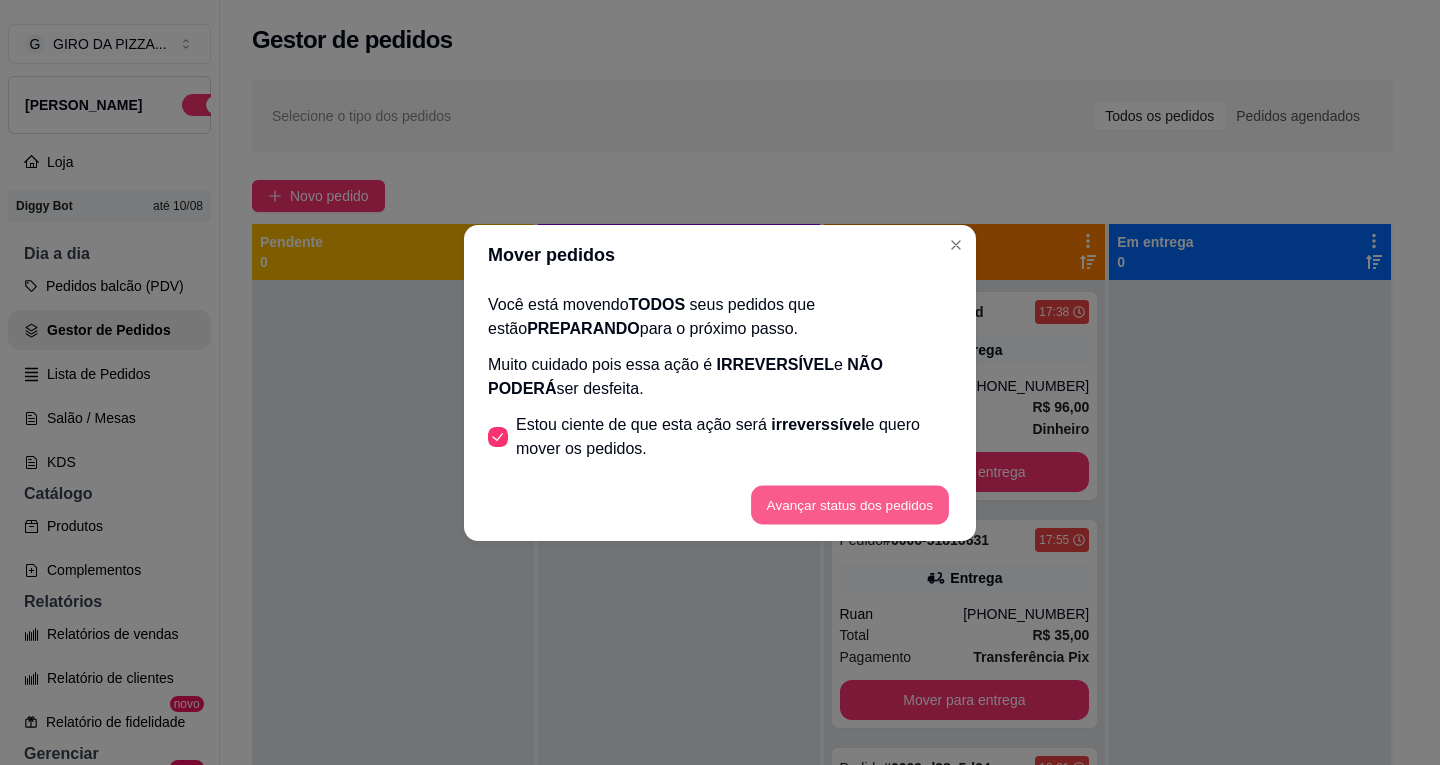 click on "Avançar status dos pedidos" at bounding box center [850, 504] 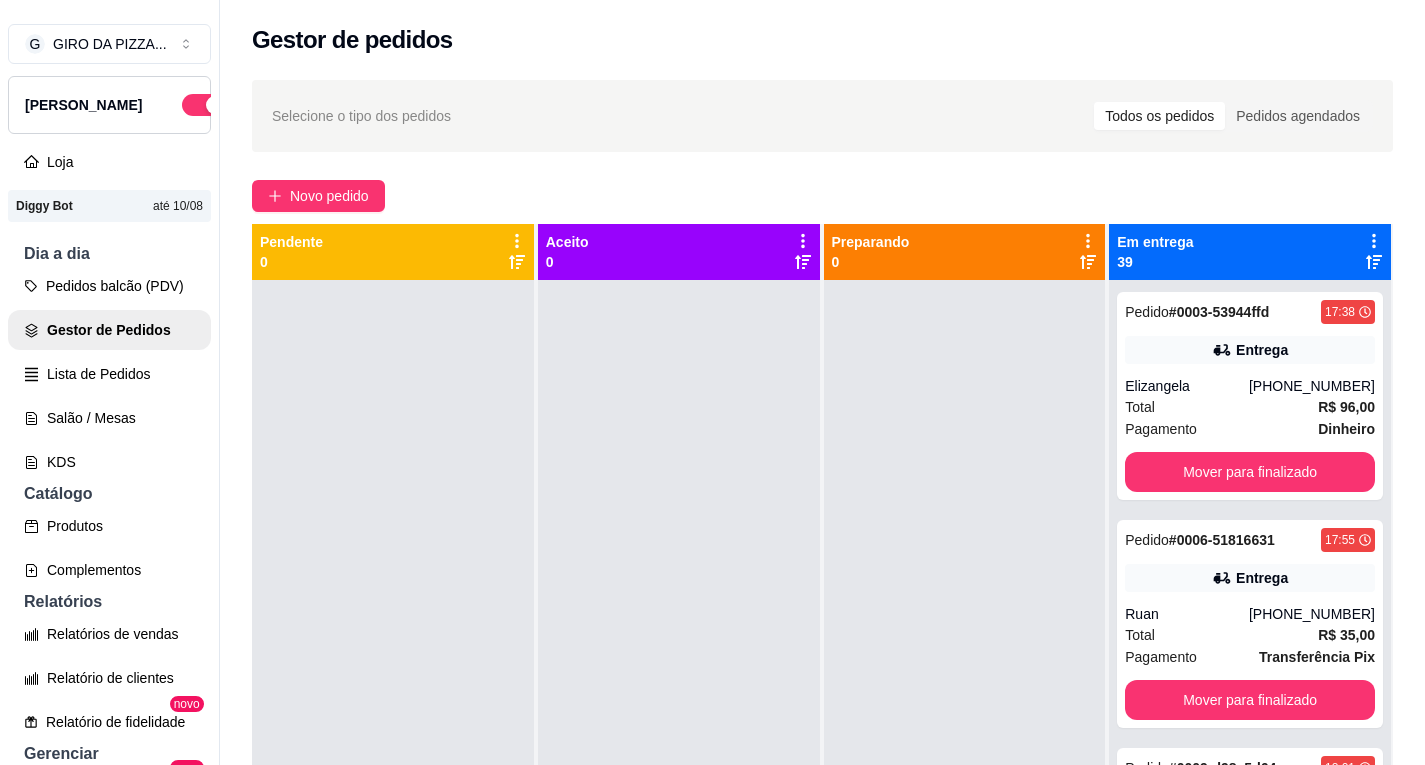 click 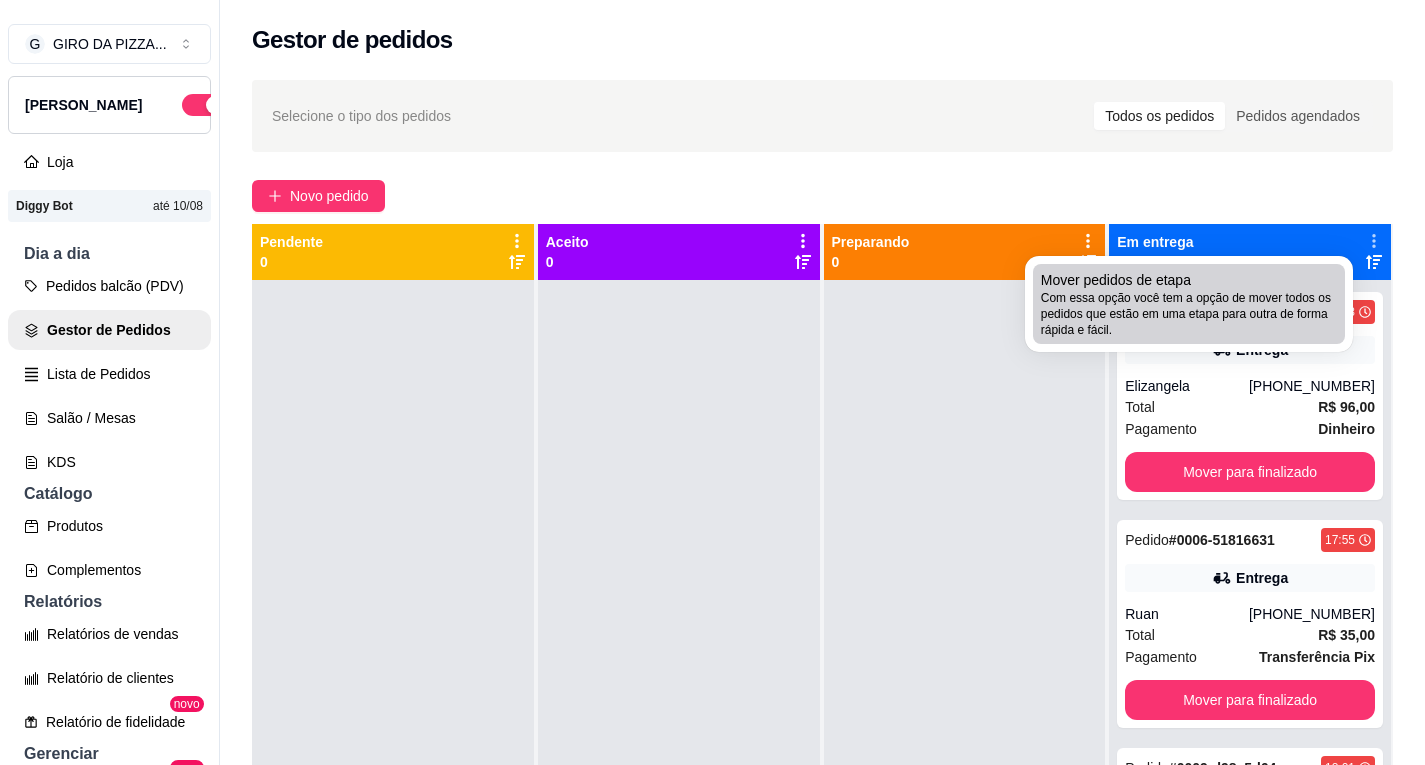 click on "Com essa opção você tem a opção de mover todos os pedidos que estão em uma etapa para outra de forma rápida e fácil." at bounding box center (1189, 314) 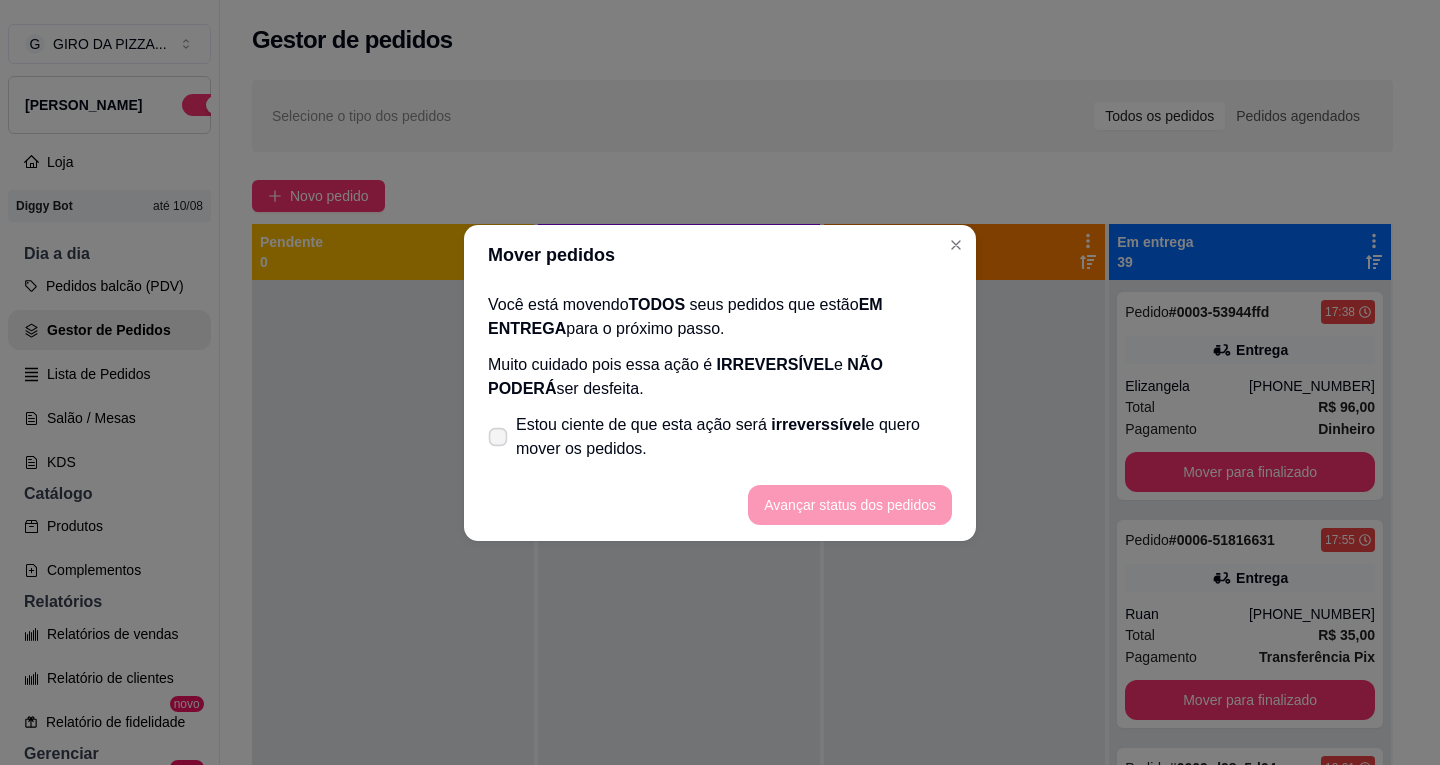click on "Estou ciente de que esta ação será   irreverssível  e quero mover os pedidos." at bounding box center [720, 437] 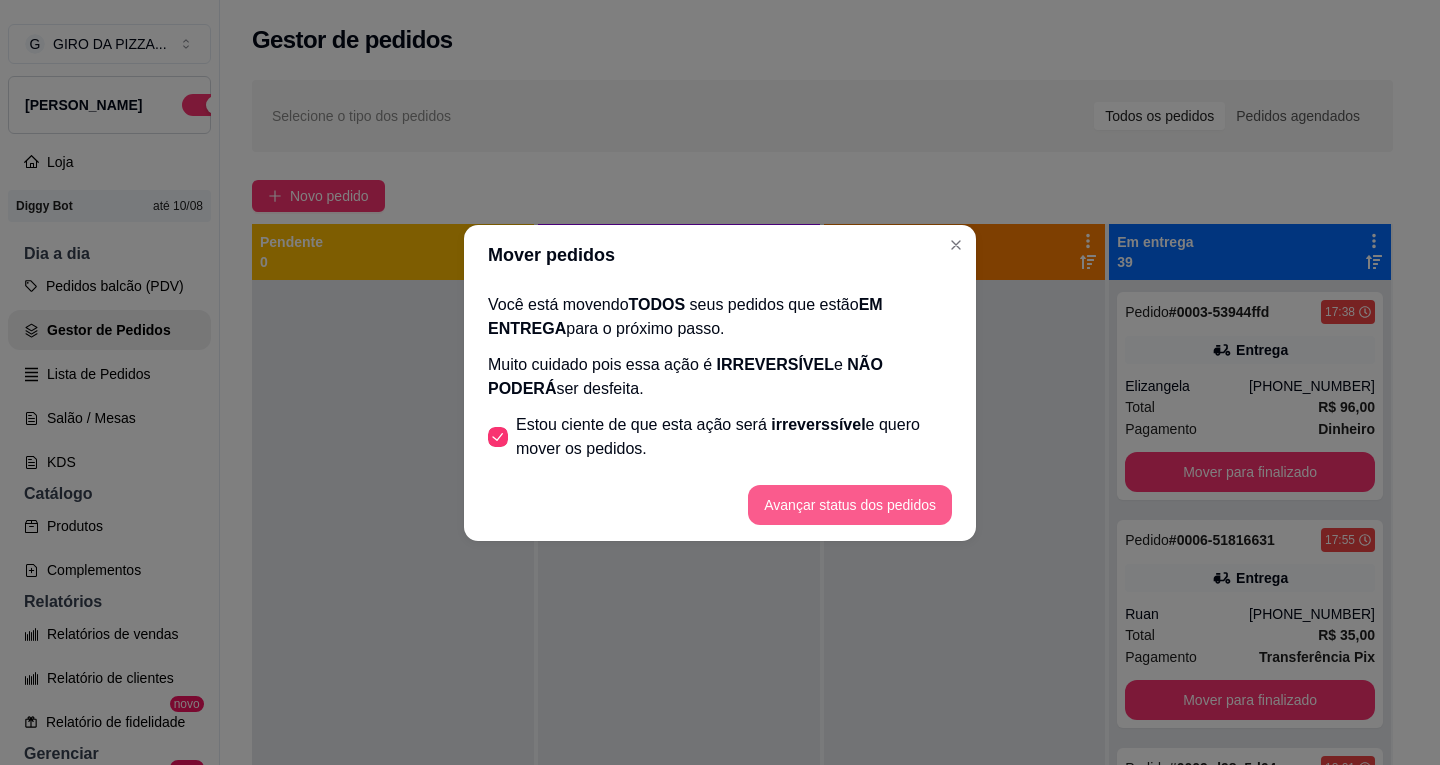 click on "Avançar status dos pedidos" at bounding box center [850, 505] 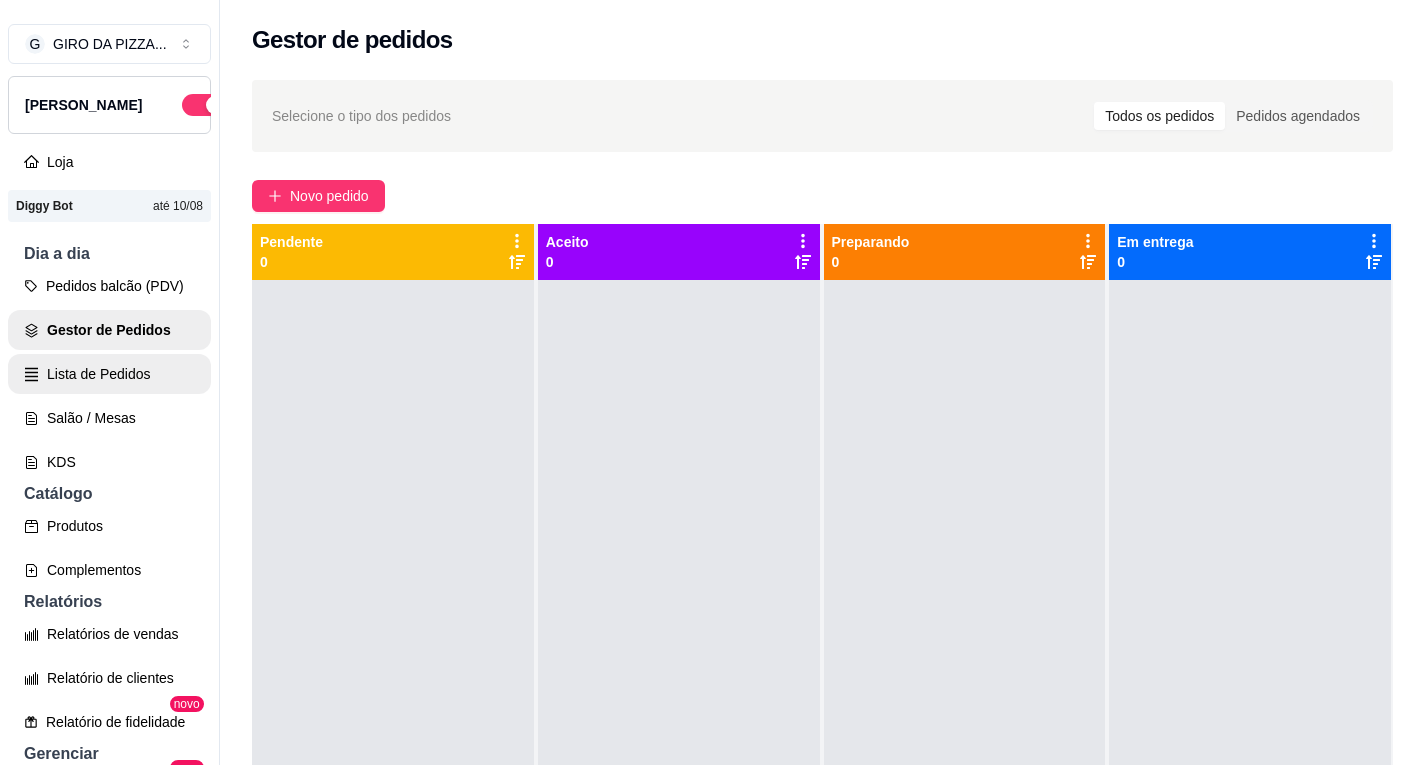 click on "Lista de Pedidos" at bounding box center [109, 374] 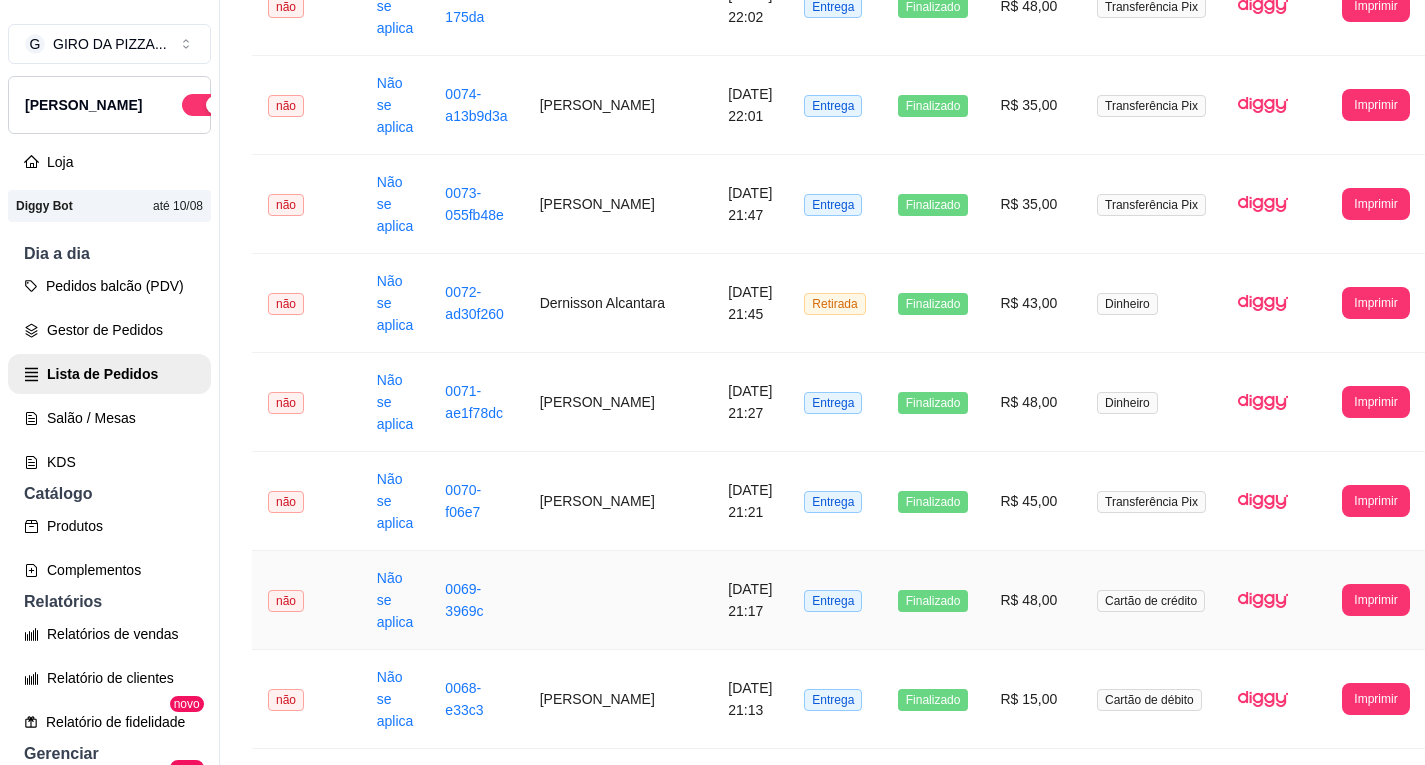 scroll, scrollTop: 0, scrollLeft: 0, axis: both 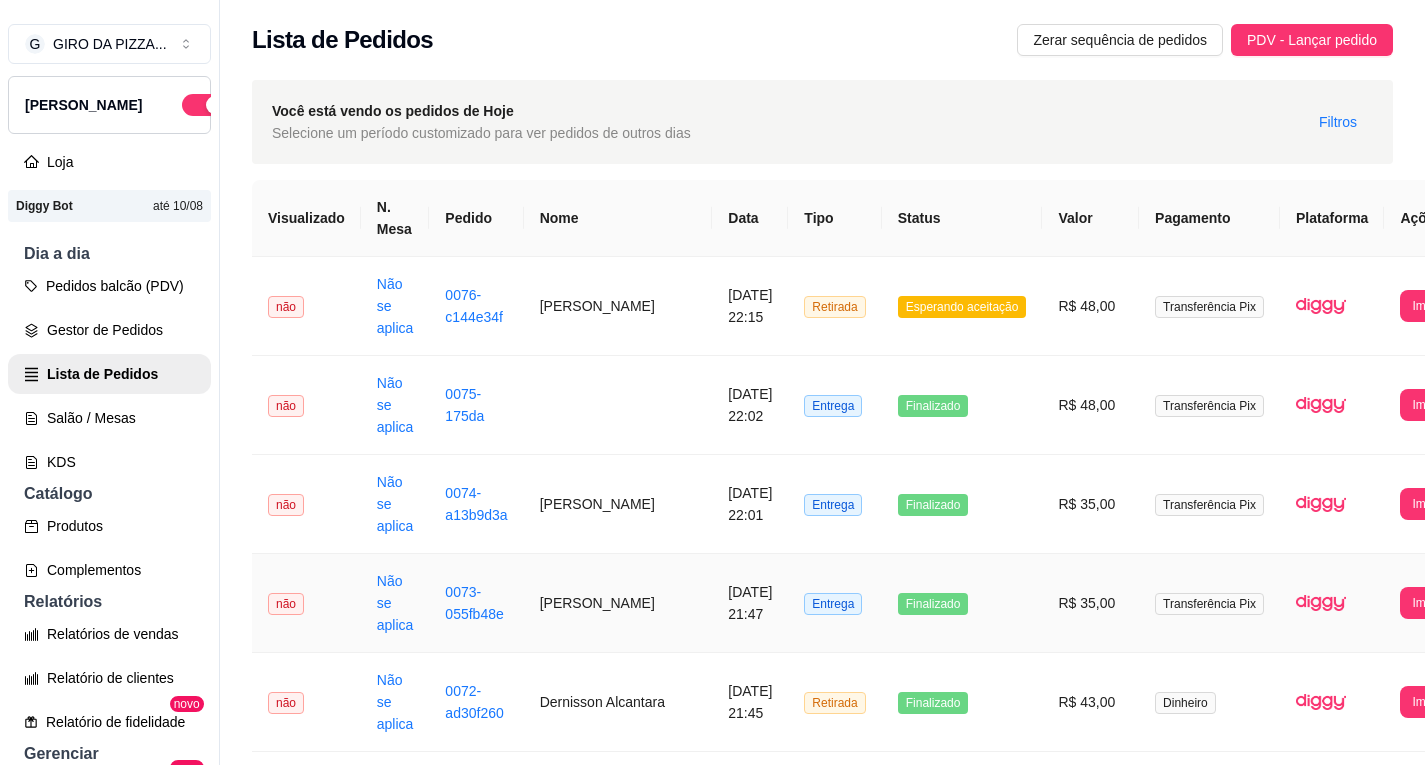 click on "Lista de Pedidos" at bounding box center (109, 374) 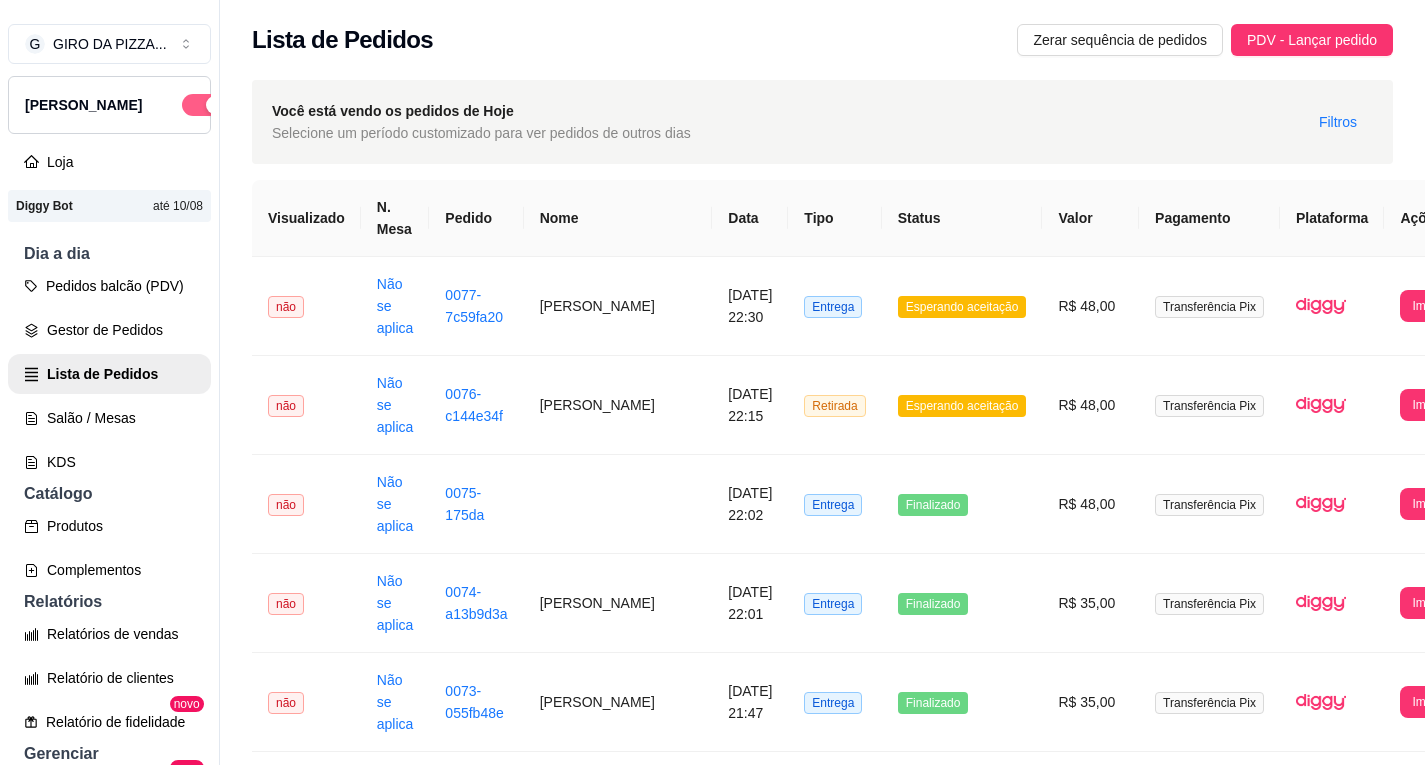 click at bounding box center [215, 105] 